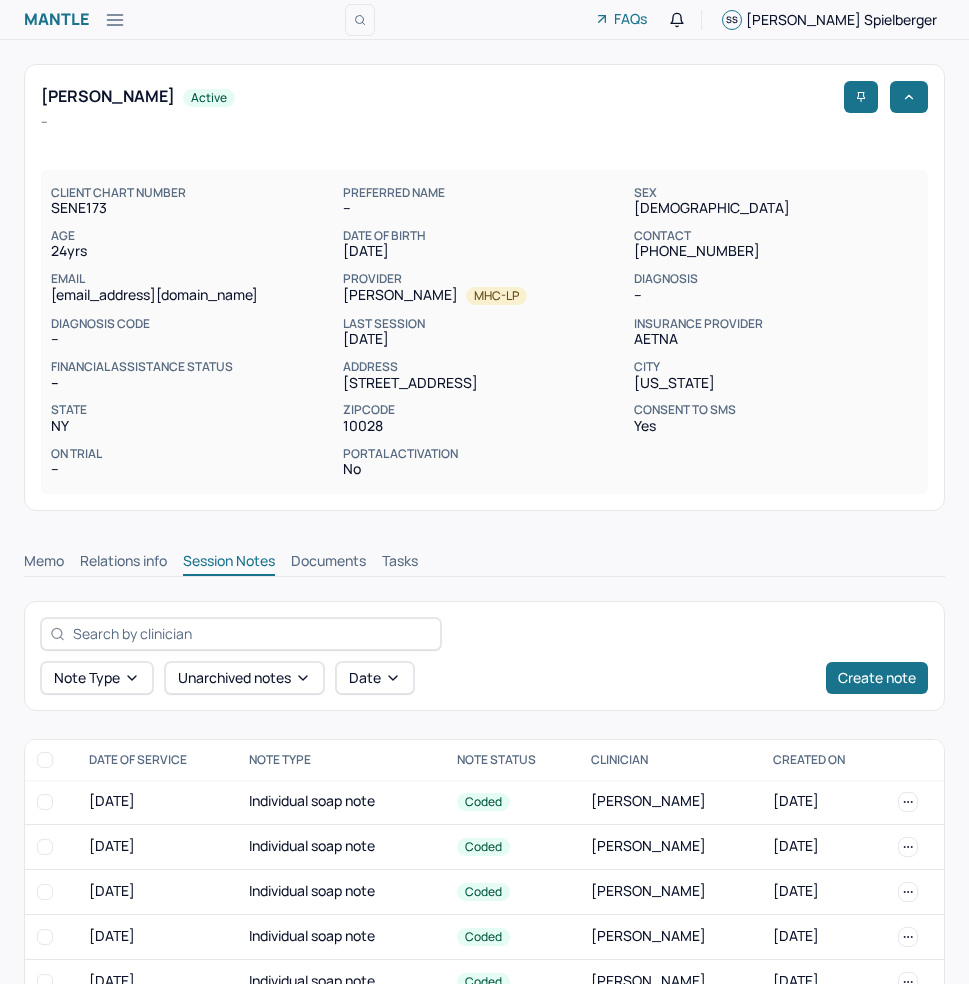 scroll, scrollTop: 0, scrollLeft: 0, axis: both 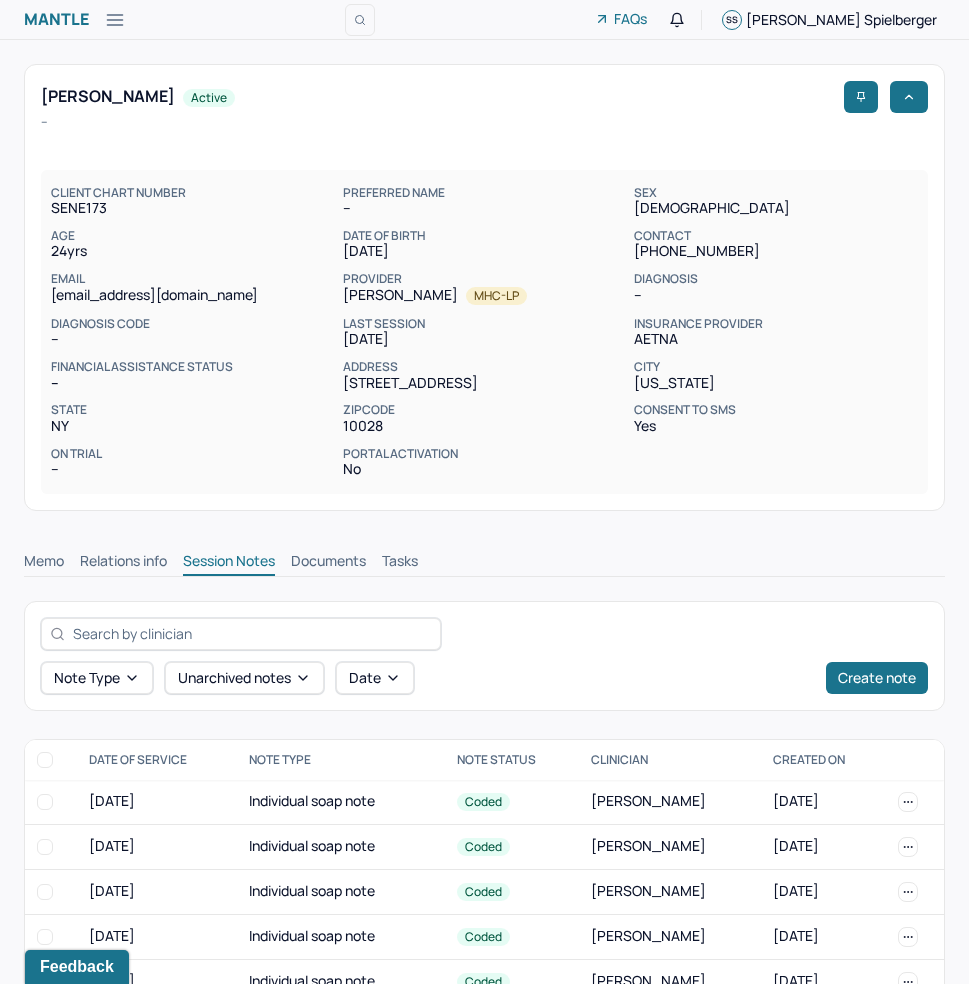click on "Memo Relations info Session Notes Documents Tasks" at bounding box center (484, 556) 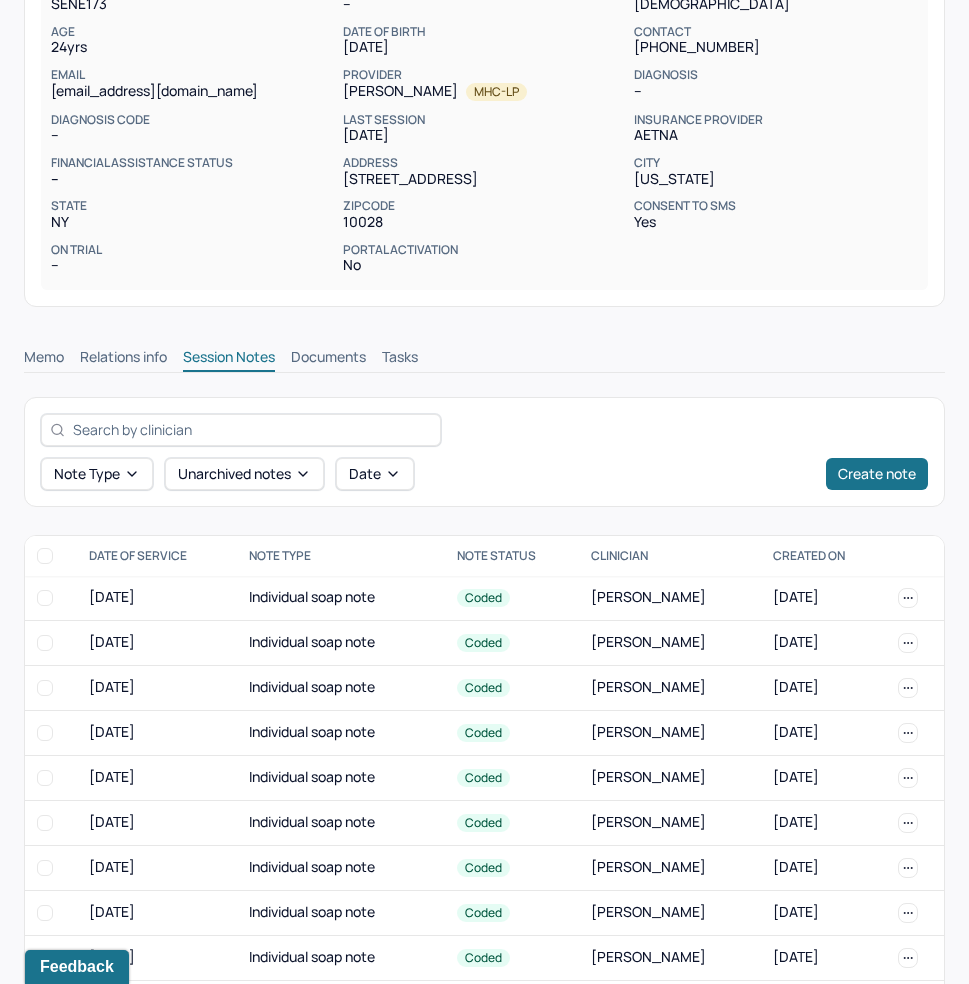 scroll, scrollTop: 316, scrollLeft: 0, axis: vertical 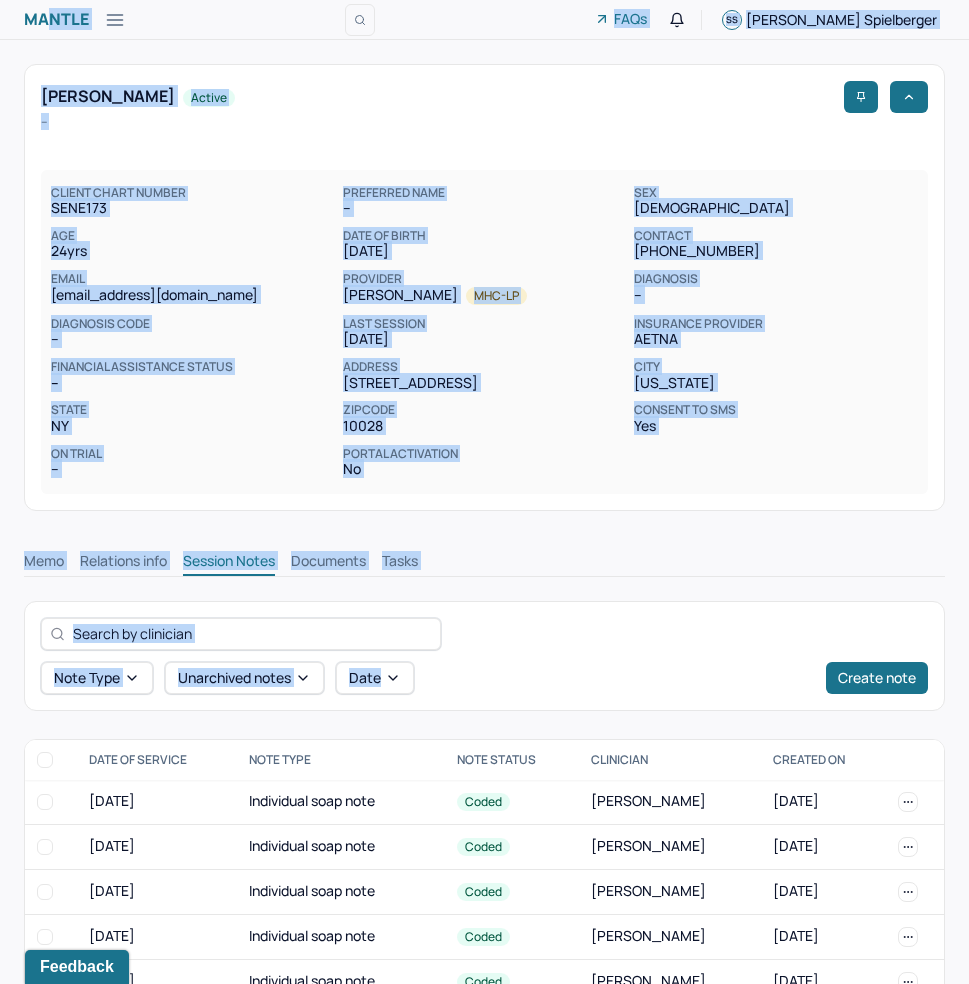 drag, startPoint x: 810, startPoint y: 357, endPoint x: 45, endPoint y: -88, distance: 885.0141 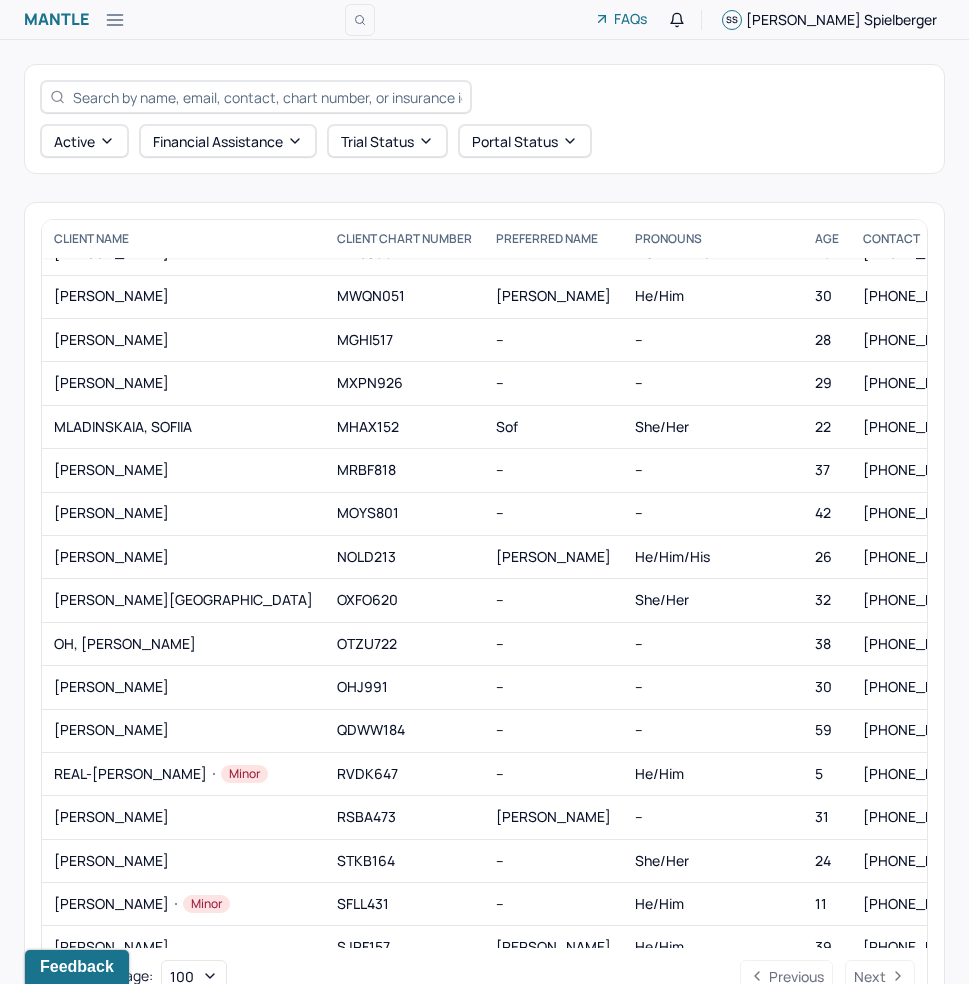 scroll, scrollTop: 1683, scrollLeft: 0, axis: vertical 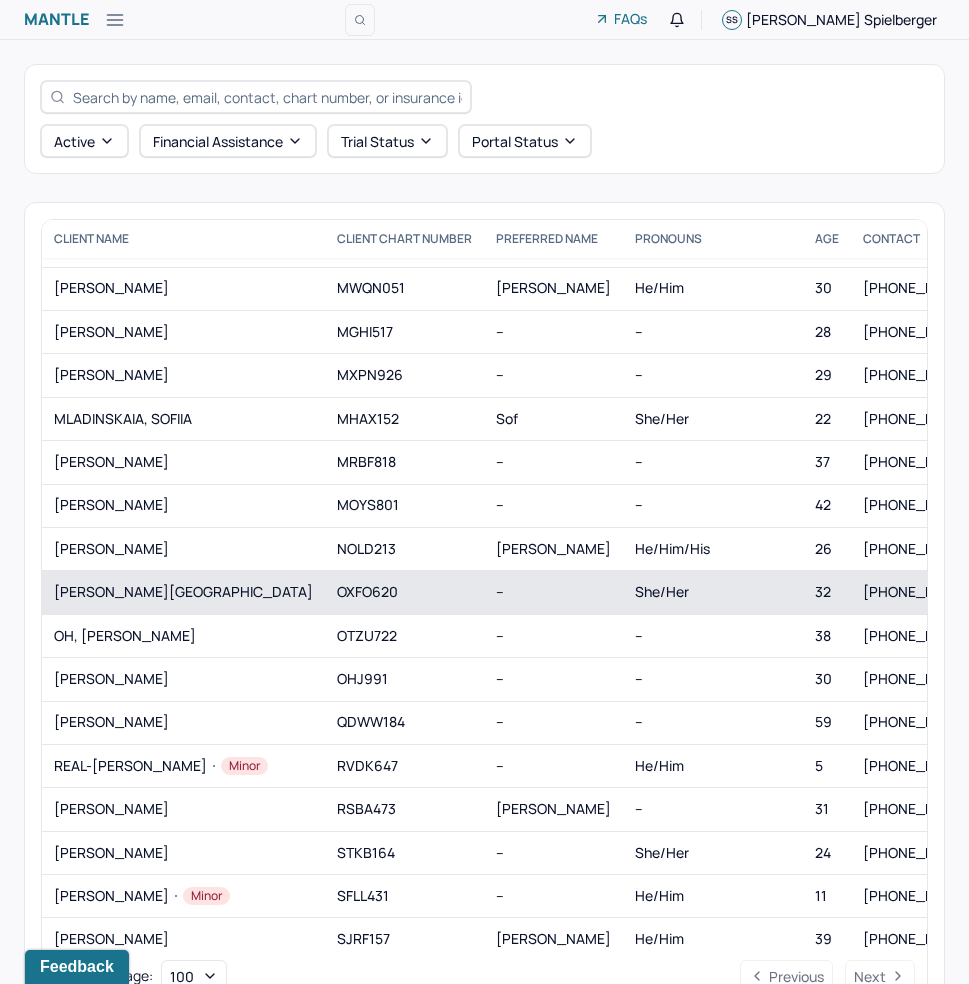 click on "OXFO620" at bounding box center (404, 592) 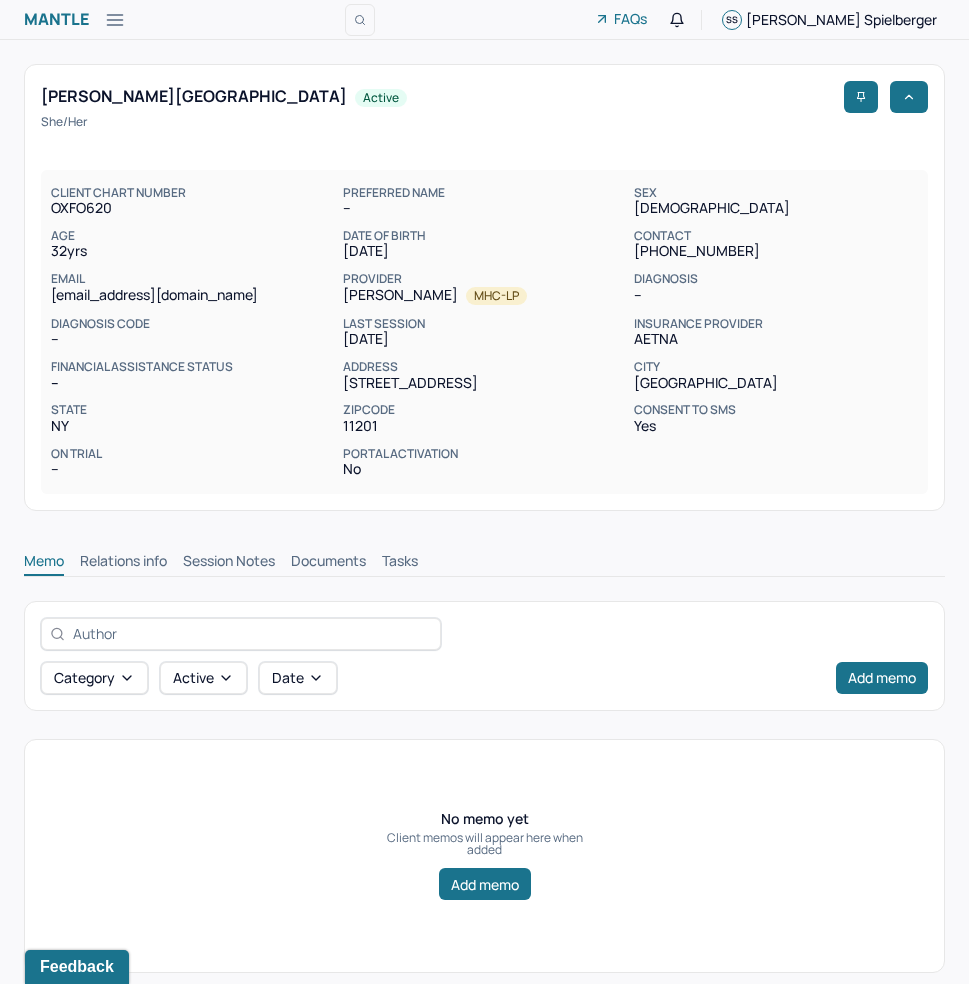 click on "Session Notes" at bounding box center (229, 563) 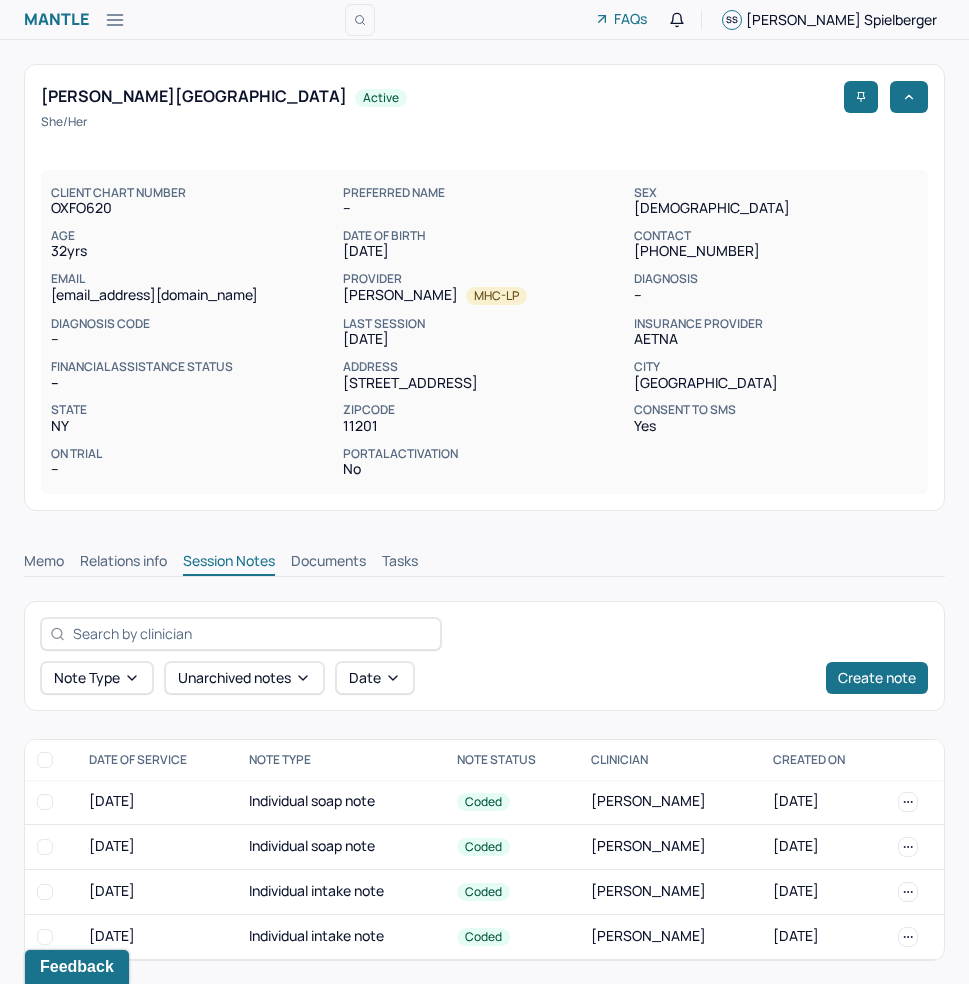 scroll, scrollTop: 1, scrollLeft: 0, axis: vertical 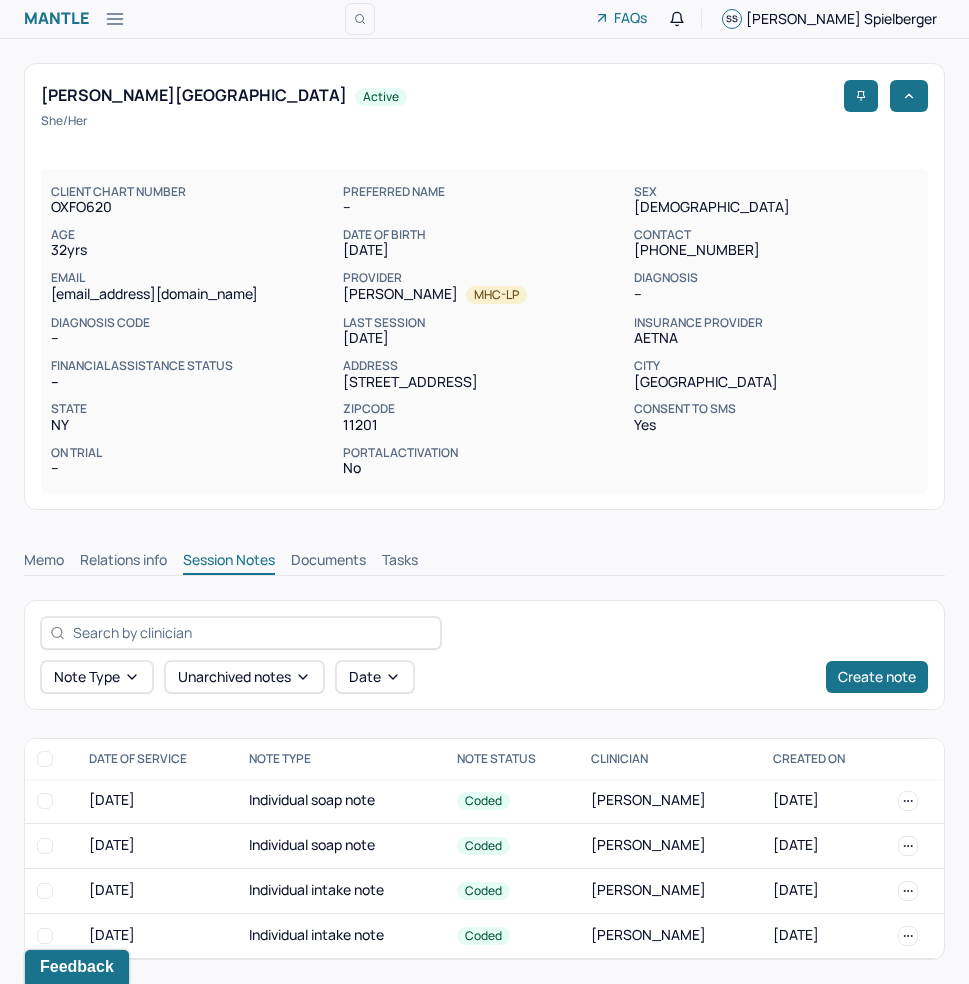 click on "Memo Relations info Session Notes Documents Tasks" at bounding box center [484, 563] 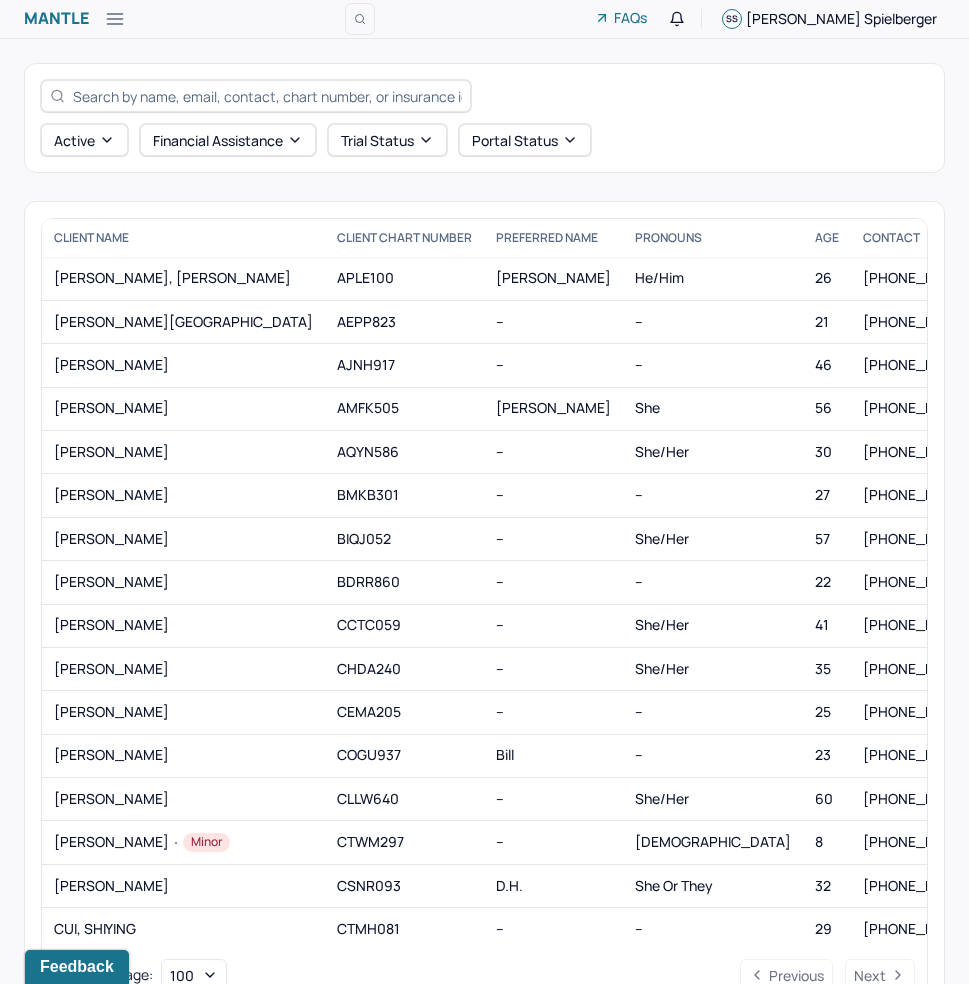 scroll, scrollTop: 63, scrollLeft: 0, axis: vertical 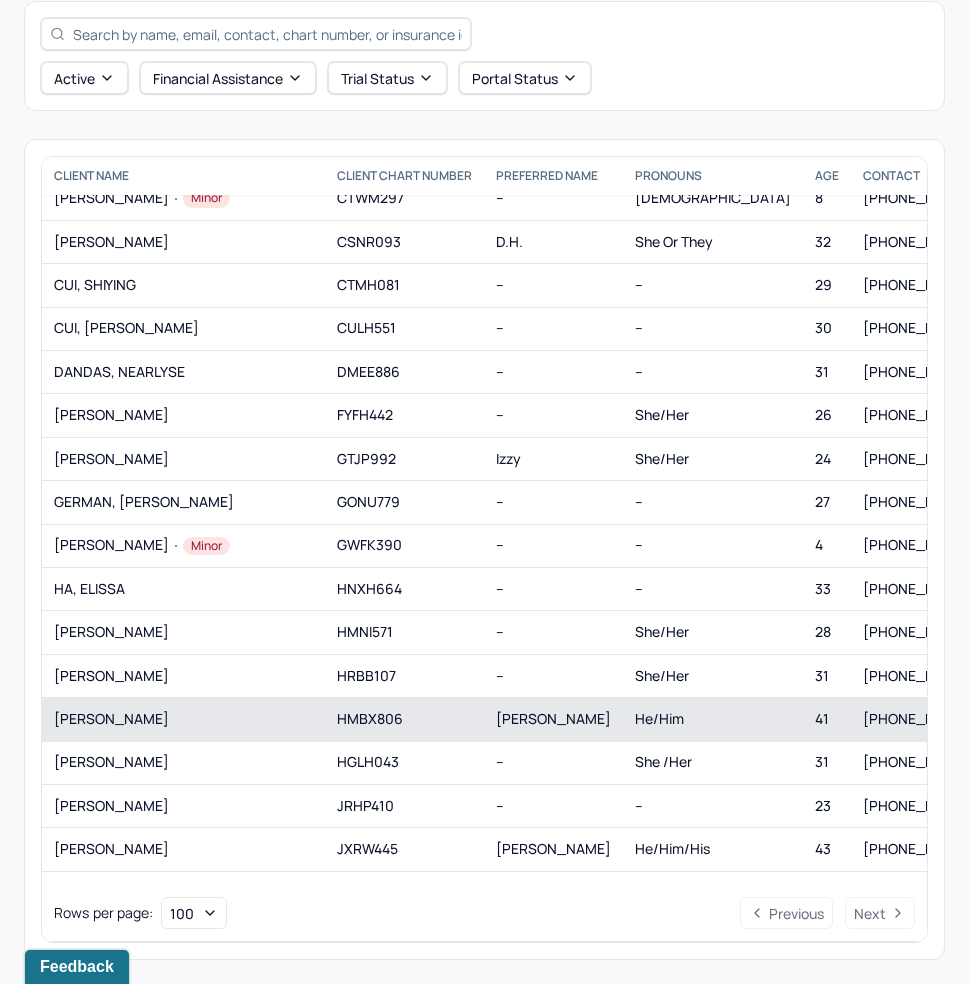 click on "HALL, SAMUEL" at bounding box center (183, 719) 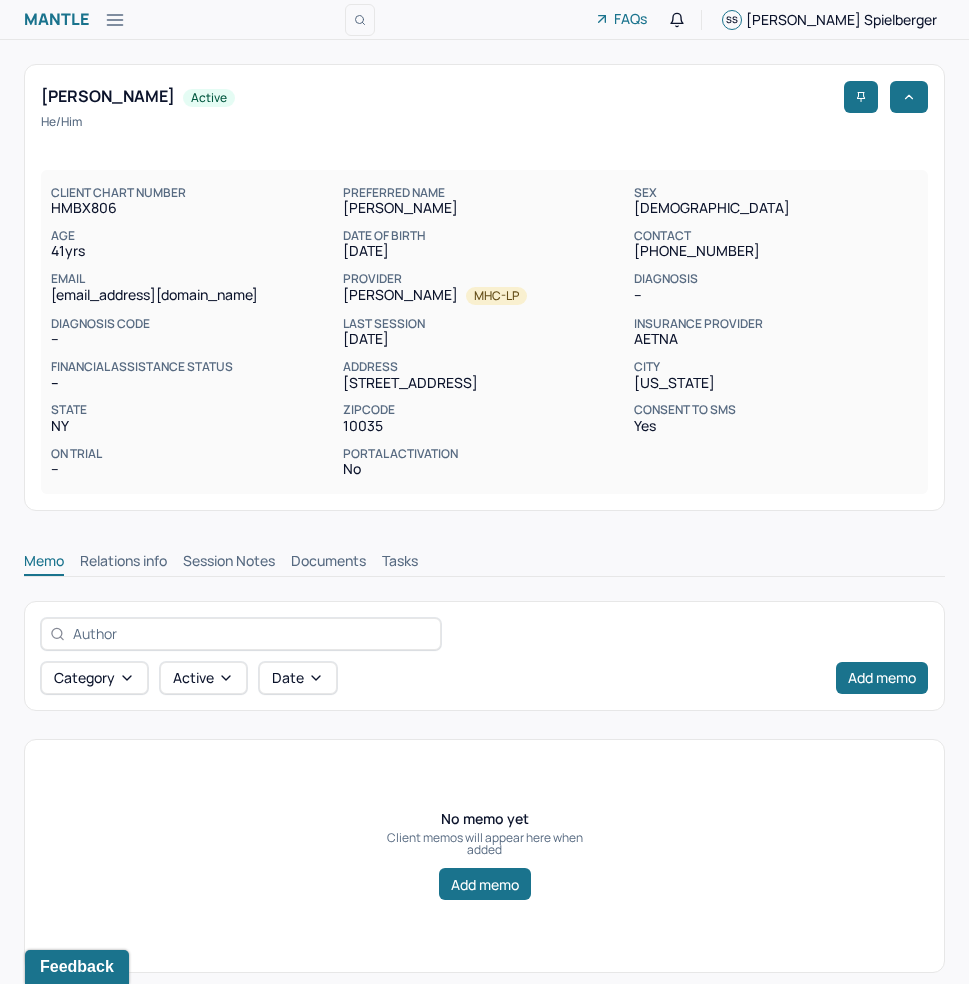 click on "Session Notes" at bounding box center [229, 563] 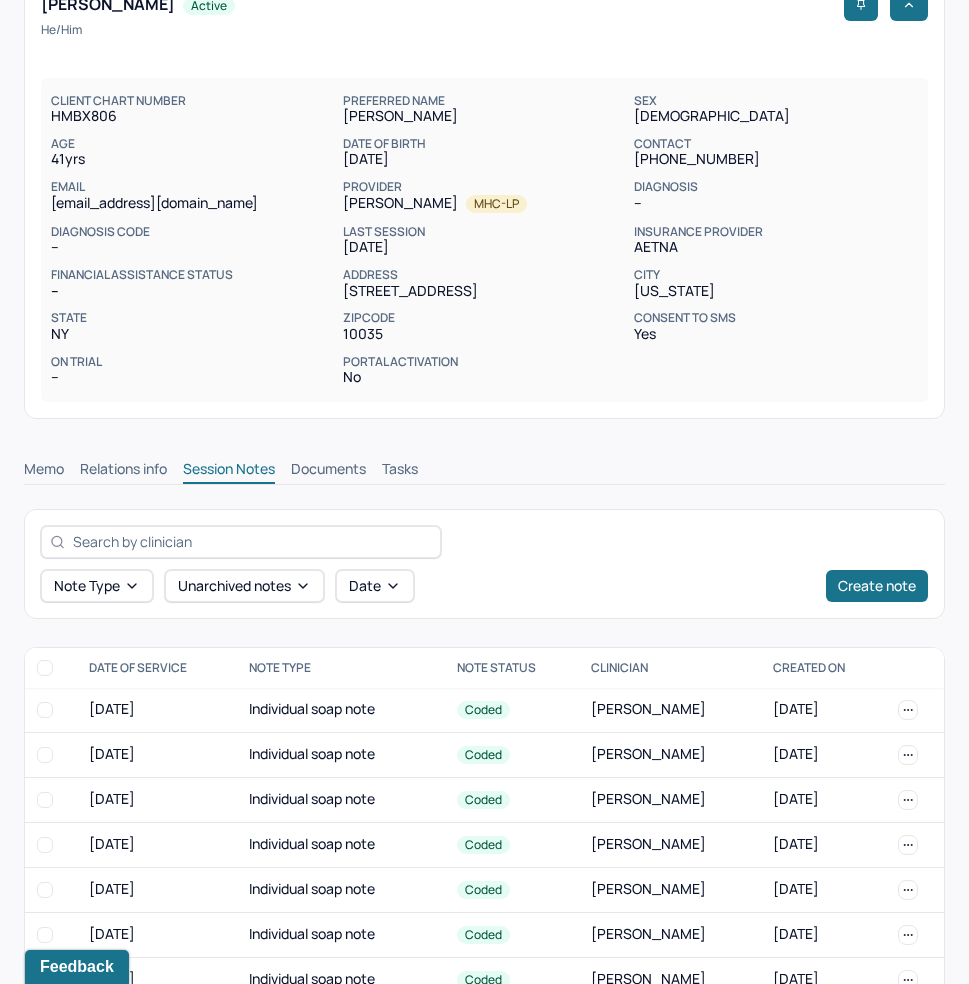 scroll, scrollTop: 271, scrollLeft: 0, axis: vertical 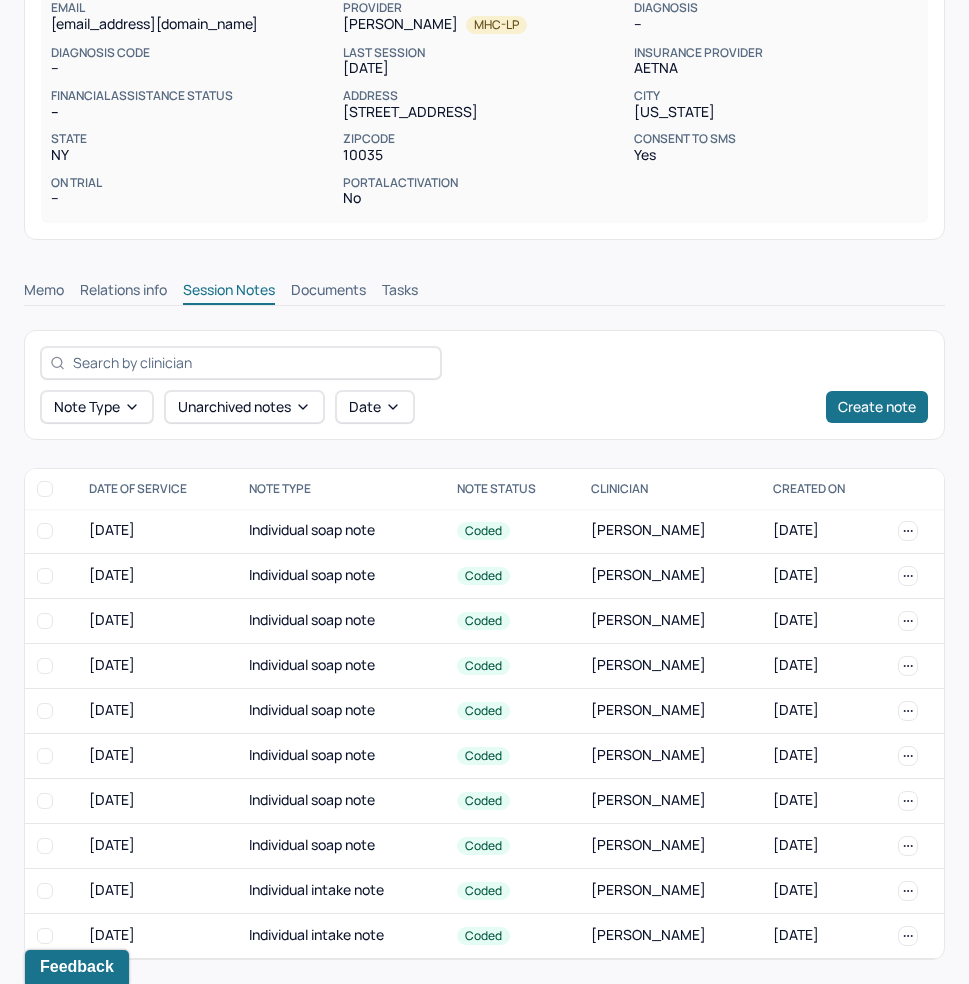 type 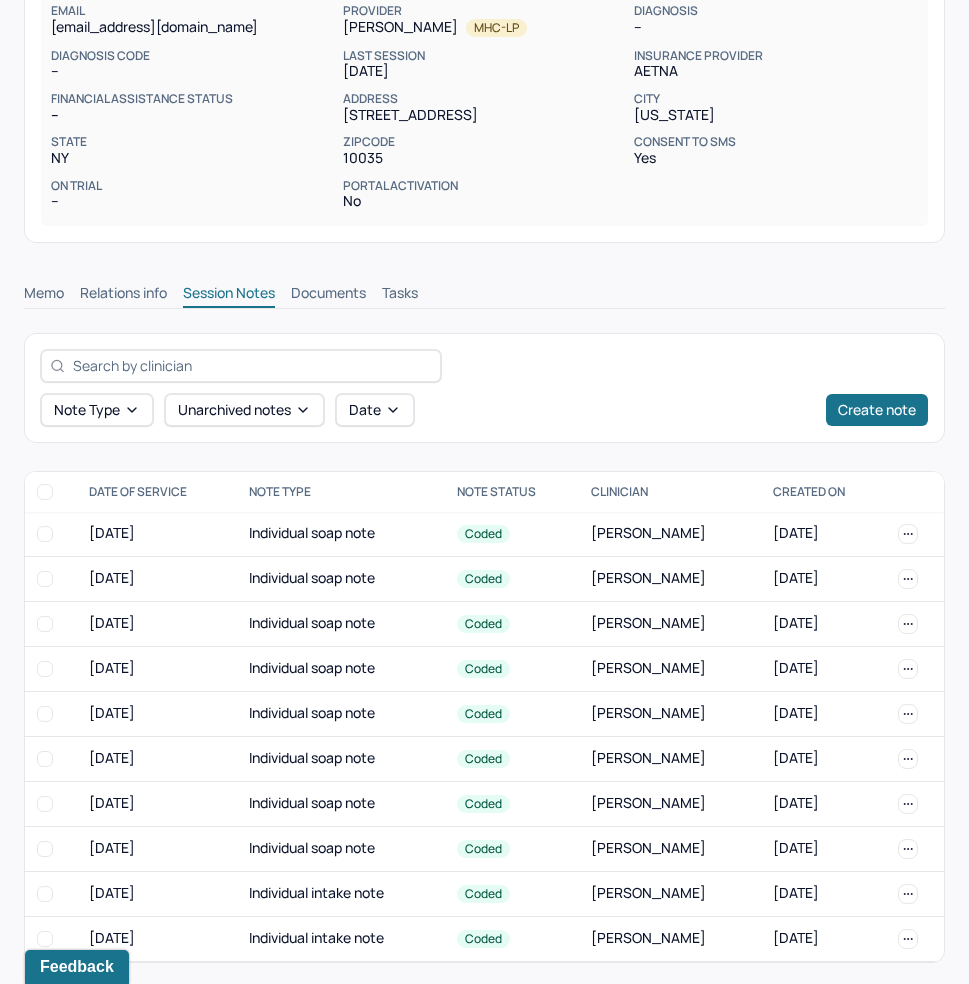 scroll, scrollTop: 271, scrollLeft: 0, axis: vertical 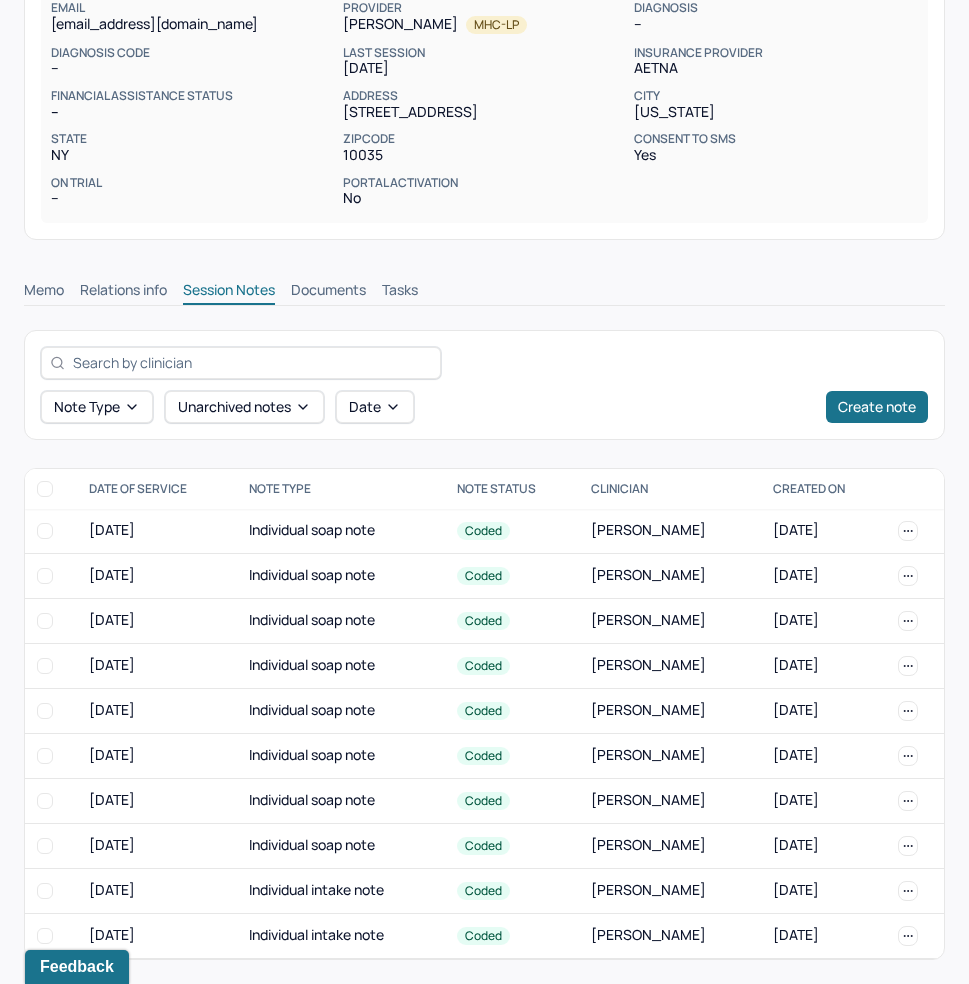 click on "Note type Unarchived notes Date Create note" at bounding box center (484, 407) 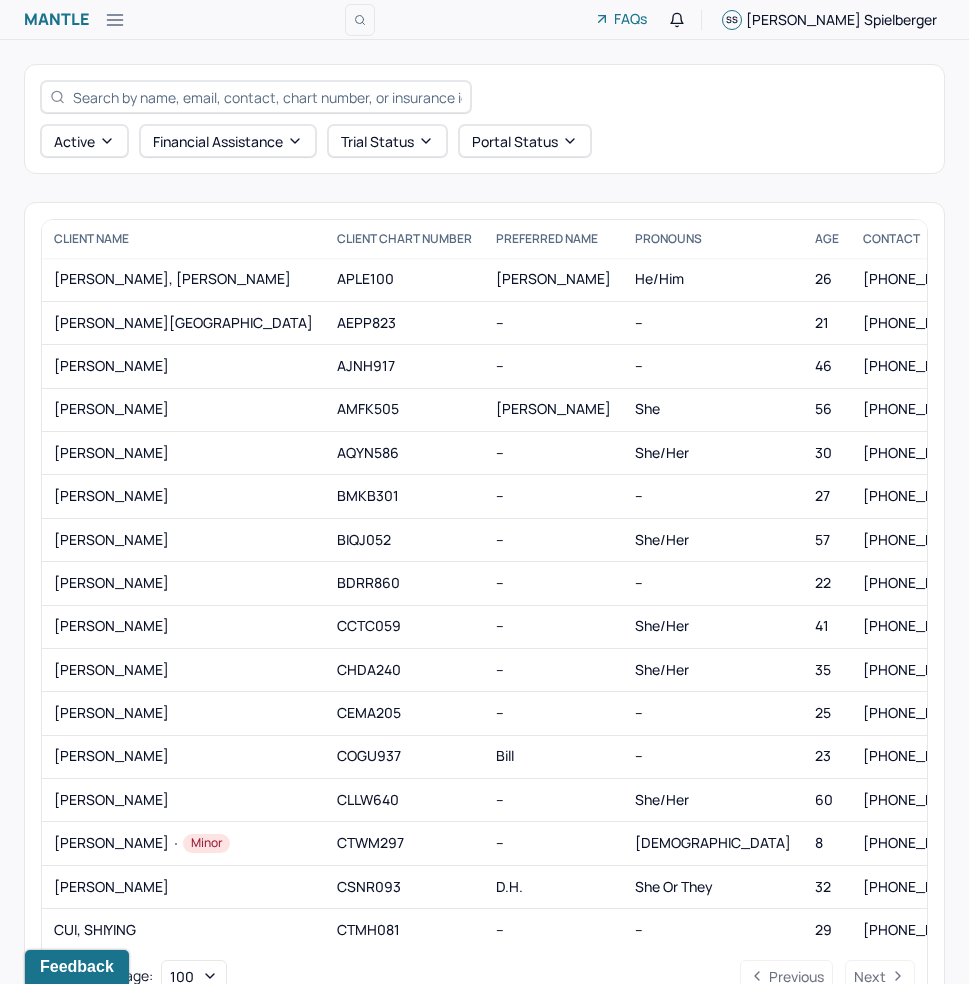 scroll, scrollTop: 63, scrollLeft: 0, axis: vertical 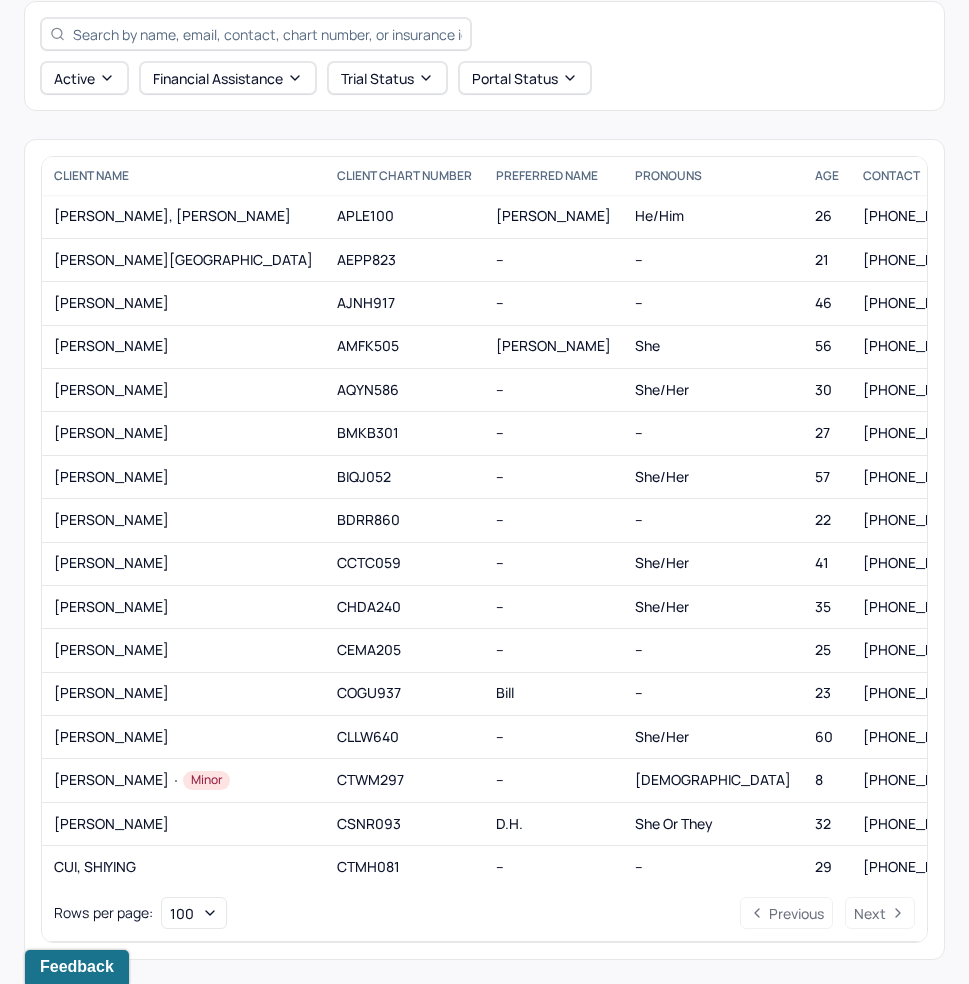 click on "Active Financial assistance Trial Status Portal Status" at bounding box center [484, 56] 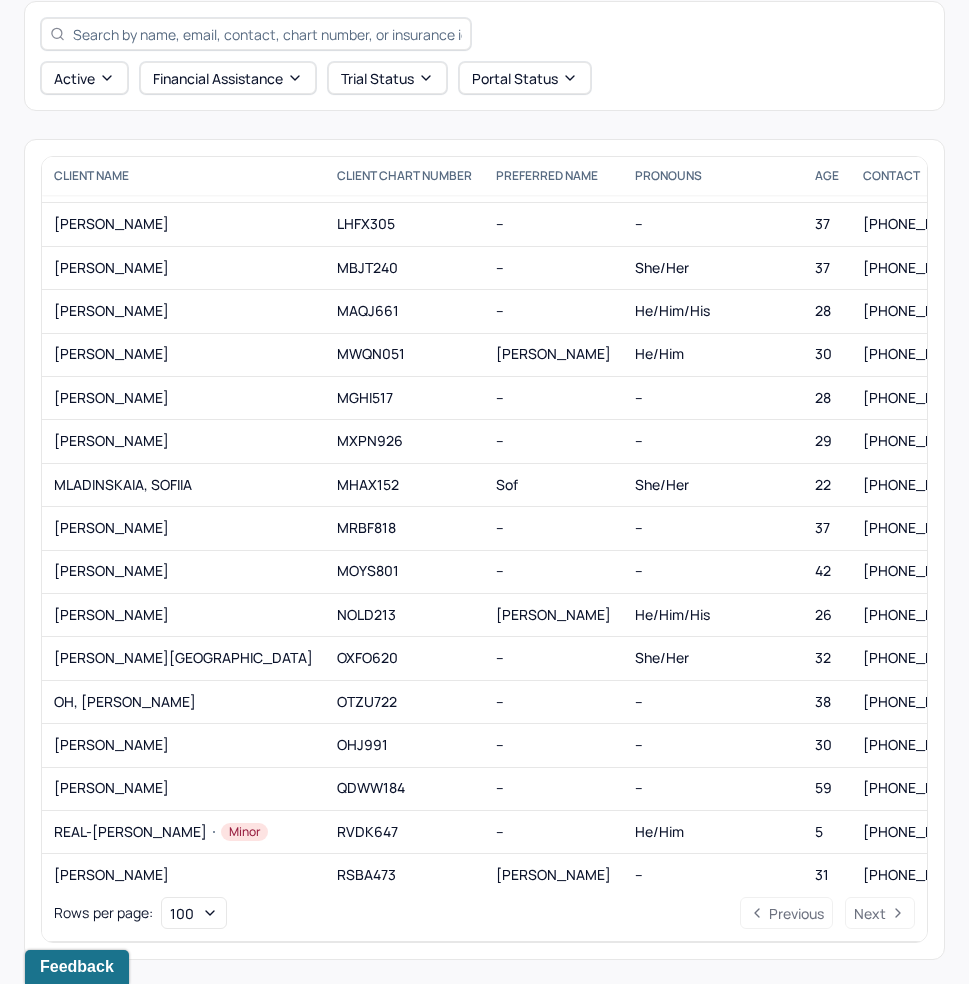 scroll, scrollTop: 1558, scrollLeft: 0, axis: vertical 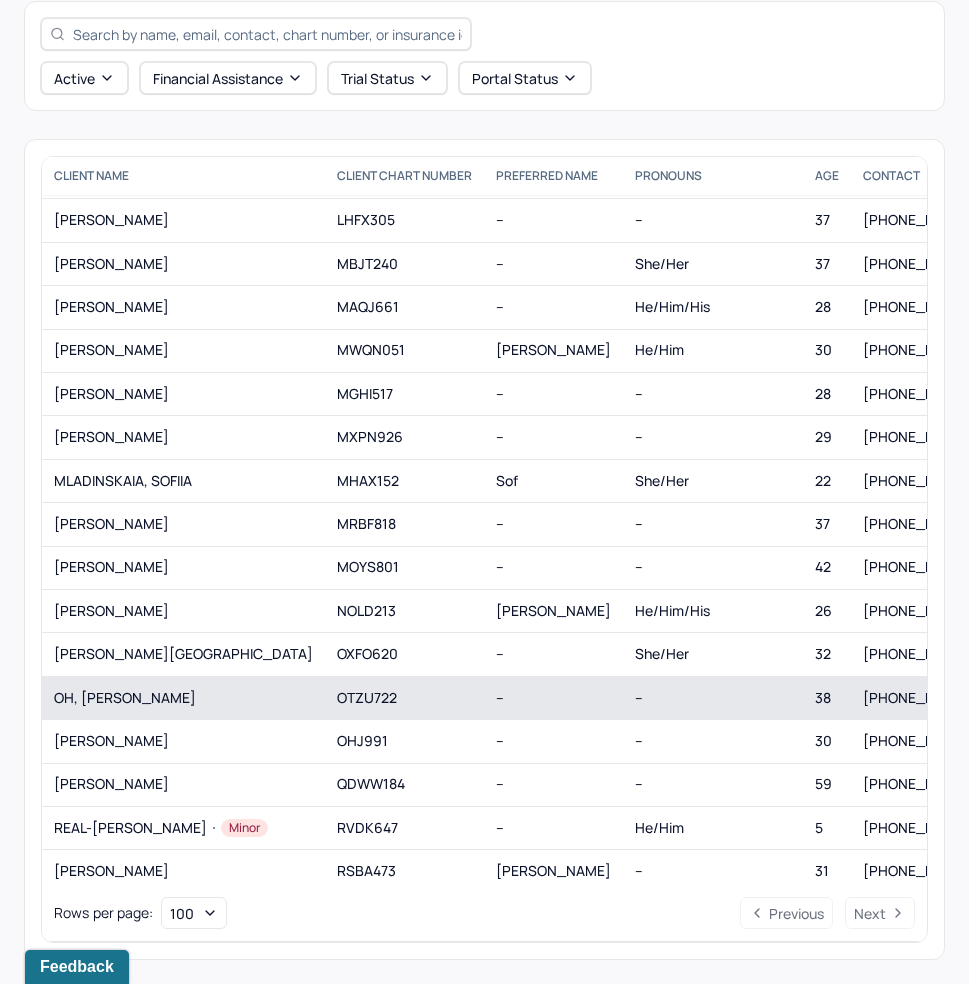 click on "OH, DANIEL" at bounding box center (183, 698) 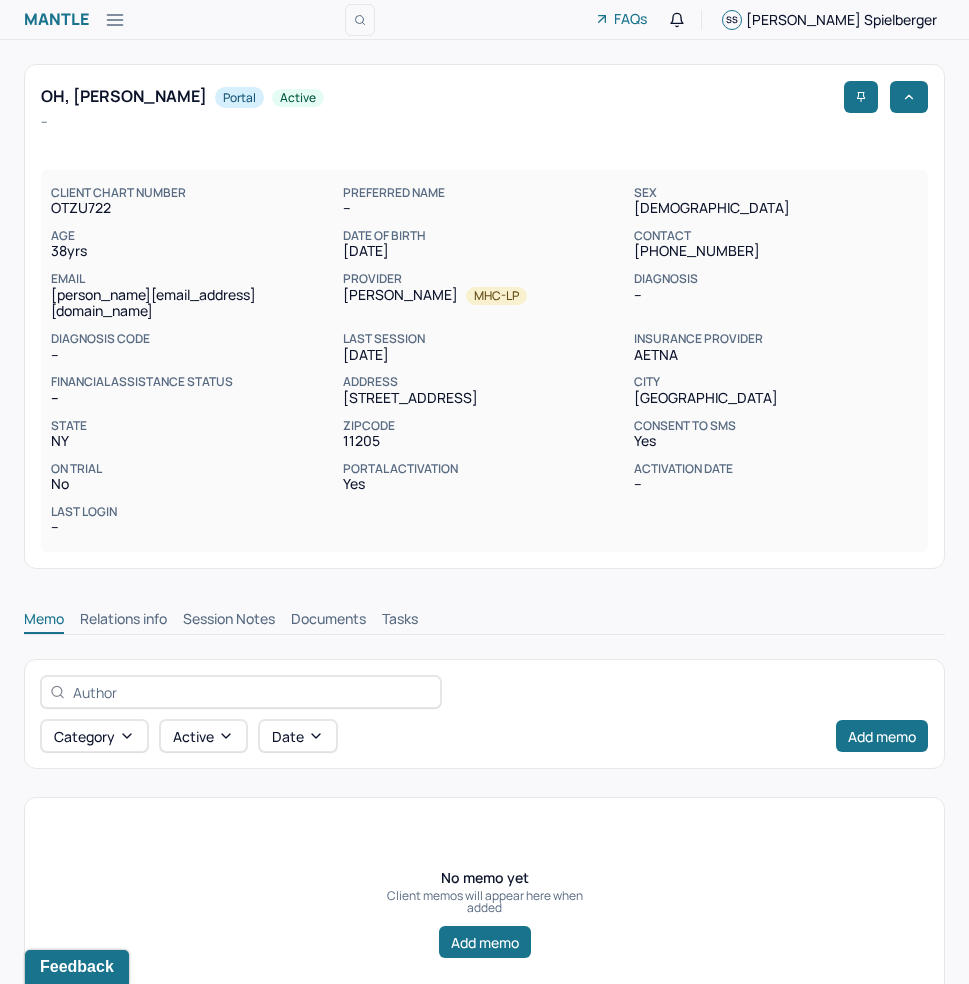click on "Yes" at bounding box center (776, 441) 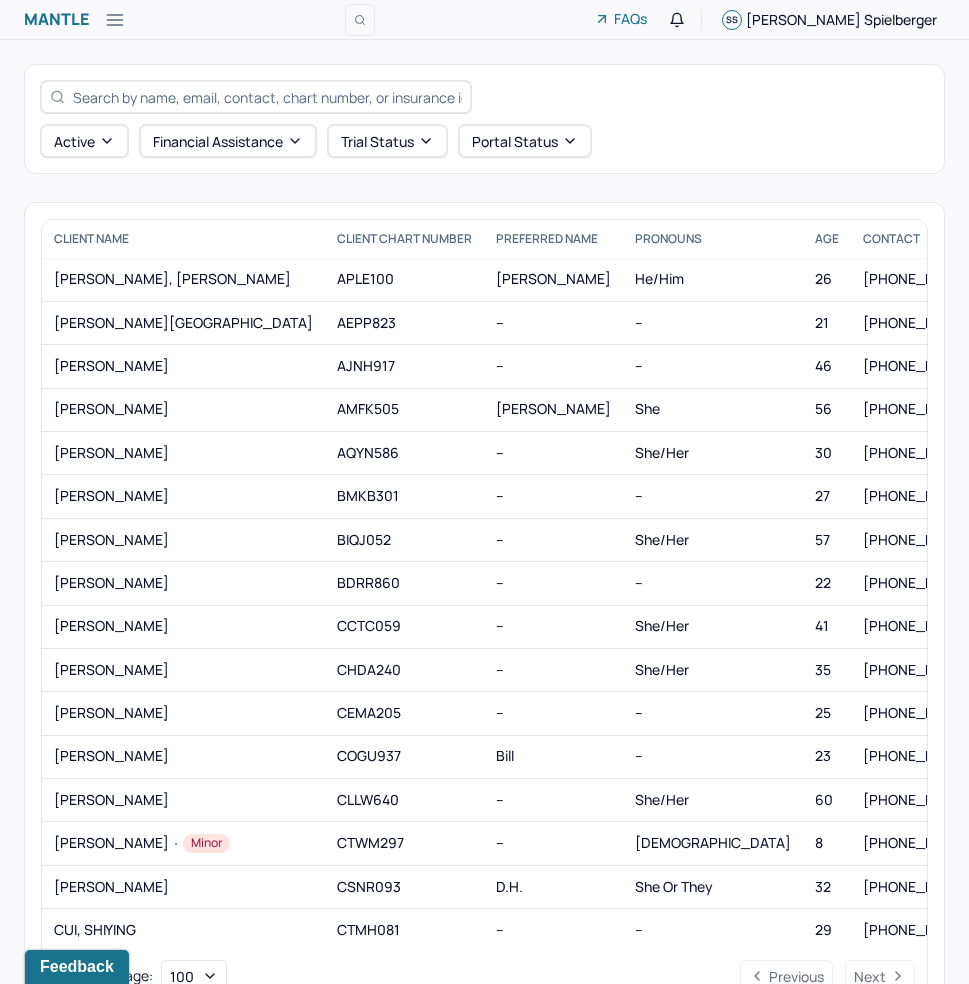scroll, scrollTop: 63, scrollLeft: 0, axis: vertical 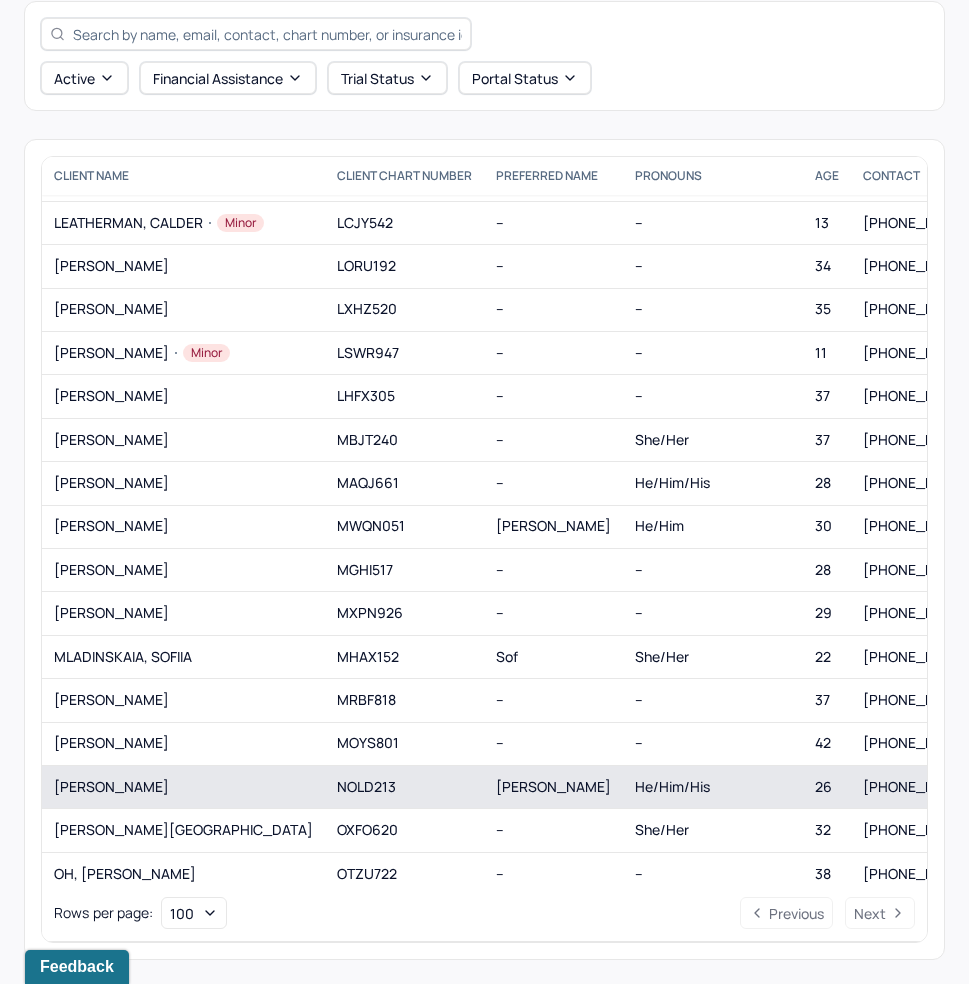click on "NAPOLITANO, CHRISTOPHER" at bounding box center (183, 787) 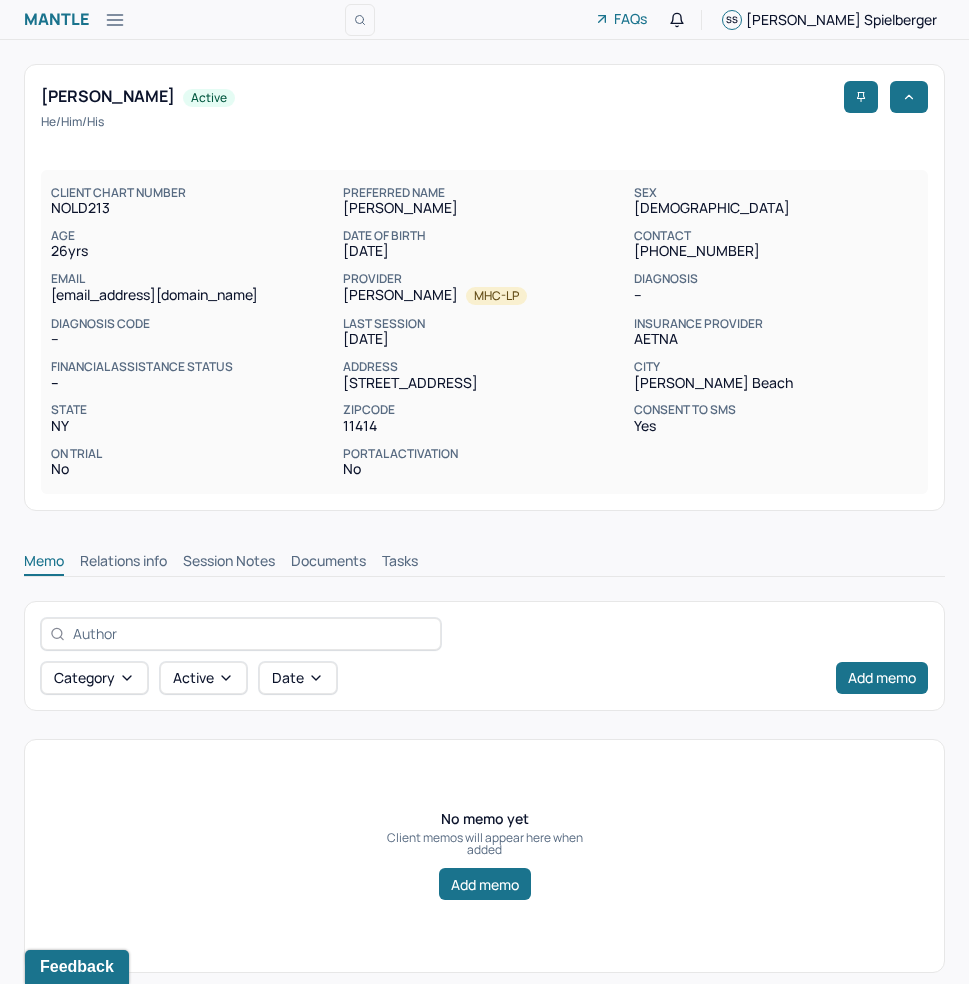 click on "Session Notes" at bounding box center [229, 563] 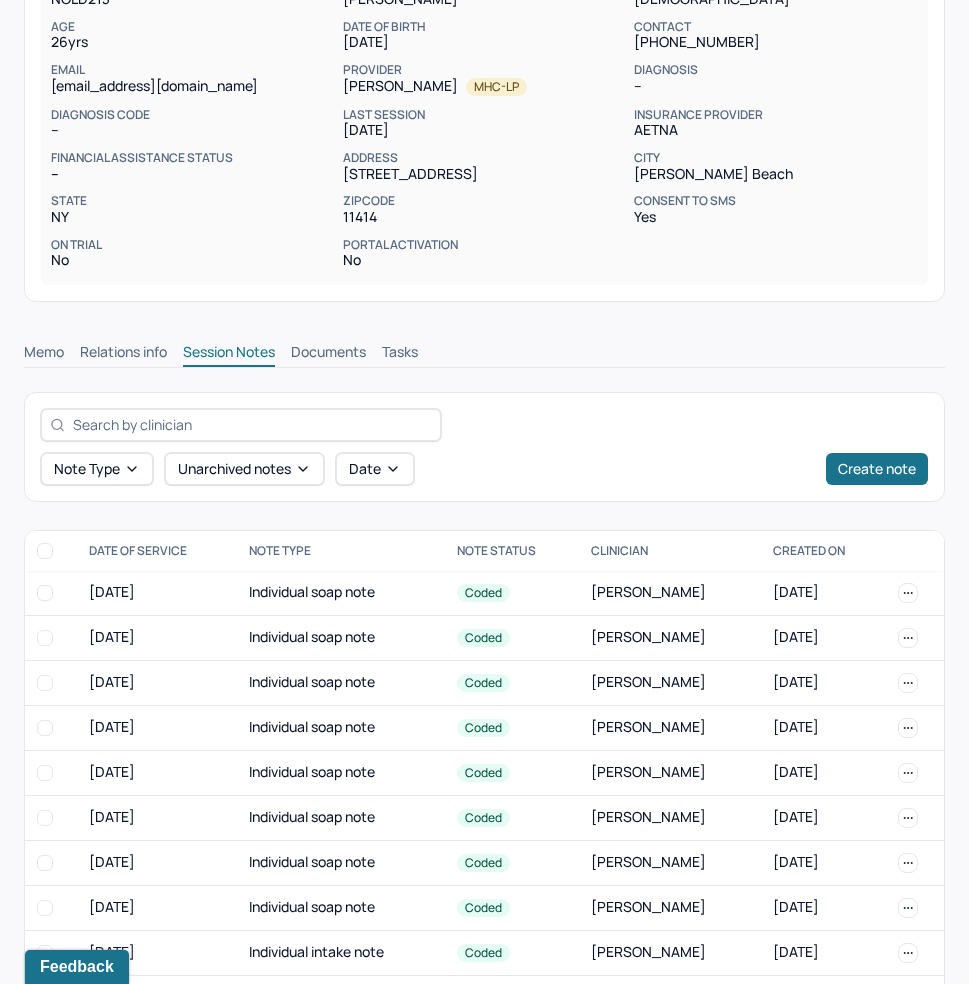 scroll, scrollTop: 271, scrollLeft: 0, axis: vertical 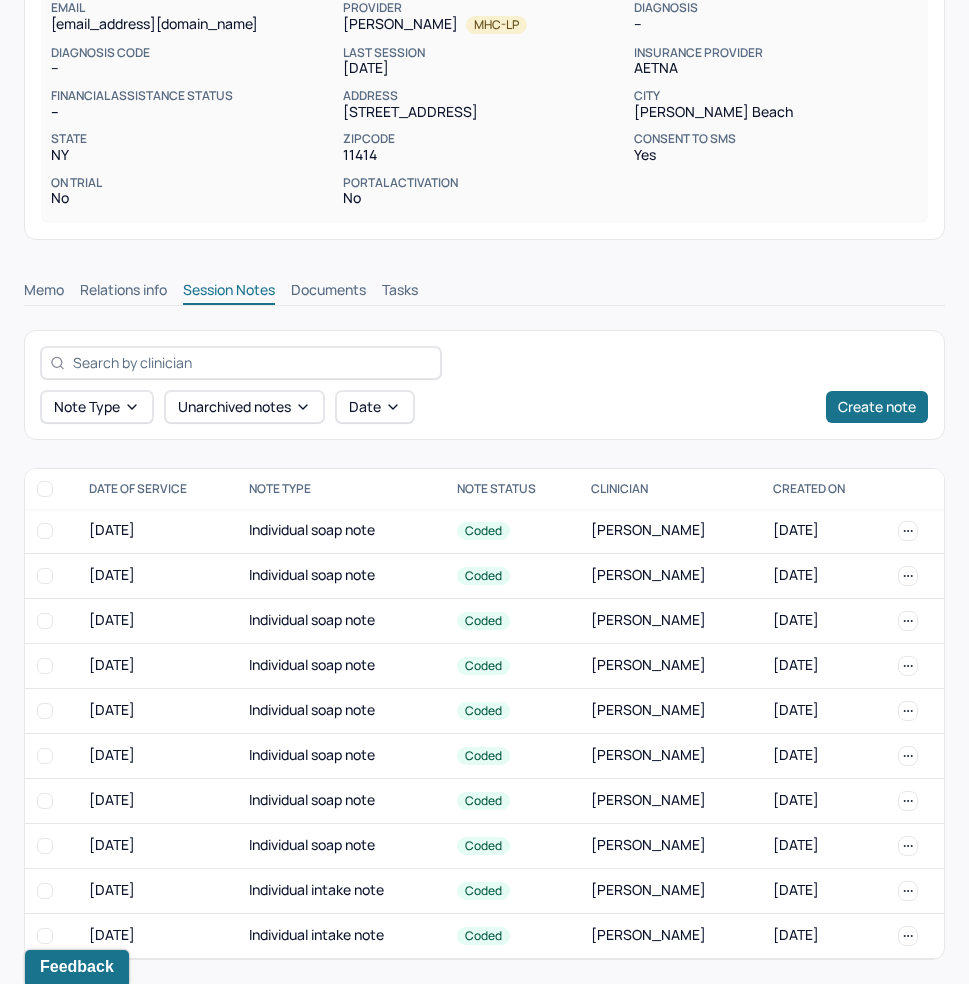 click on "Note type Unarchived notes Date Create note" at bounding box center (484, 385) 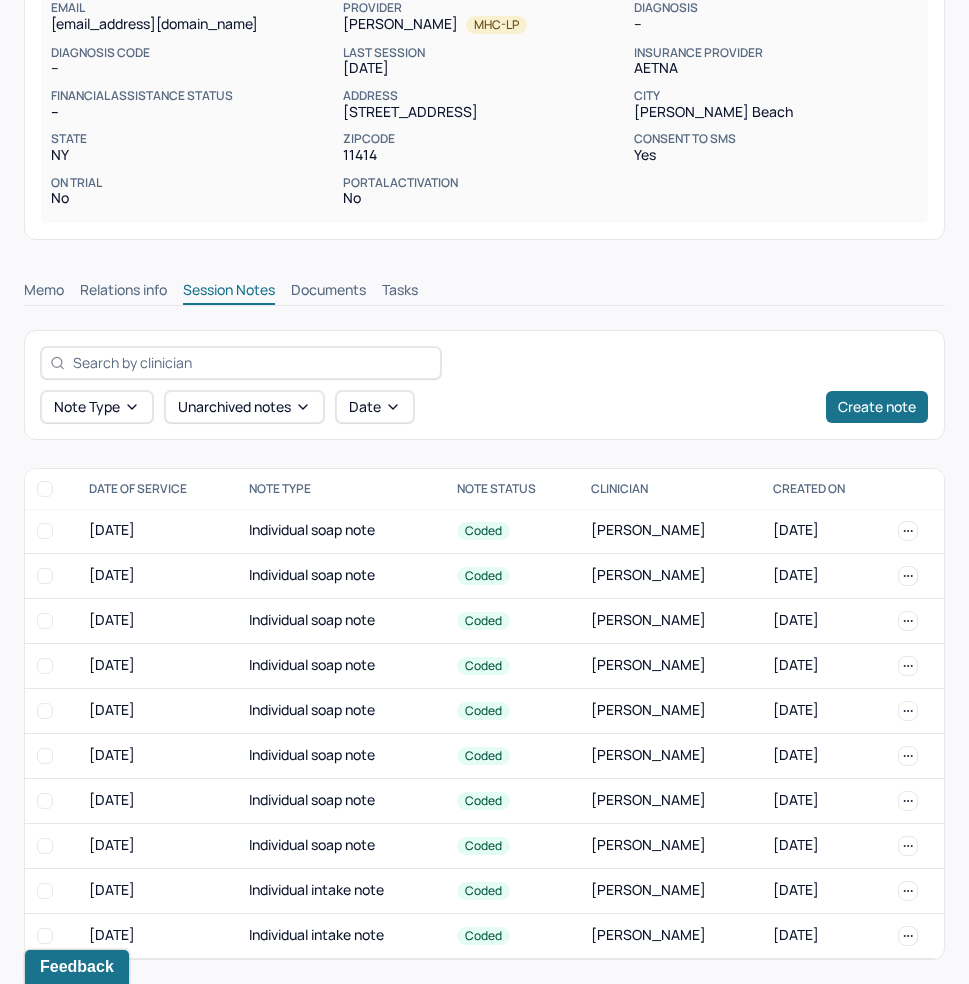 click on "Memo Relations info Session Notes Documents Tasks" at bounding box center [484, 285] 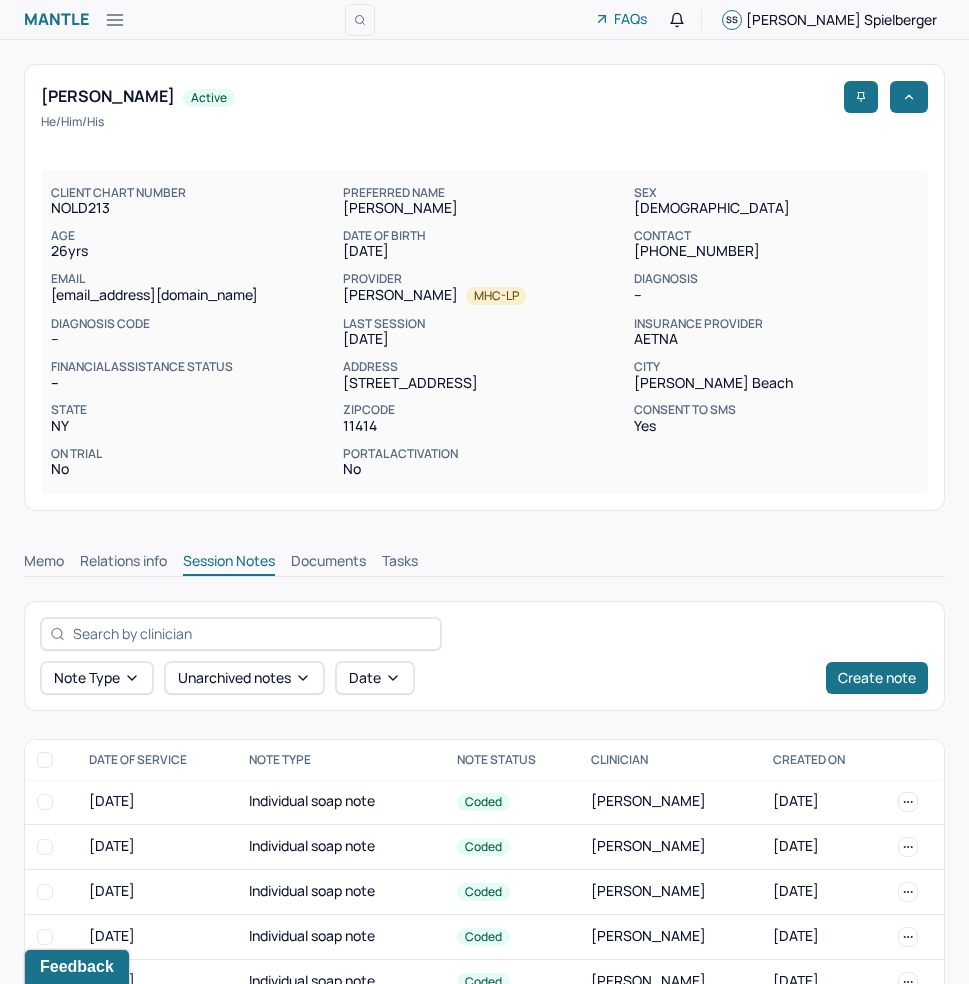 scroll, scrollTop: 63, scrollLeft: 0, axis: vertical 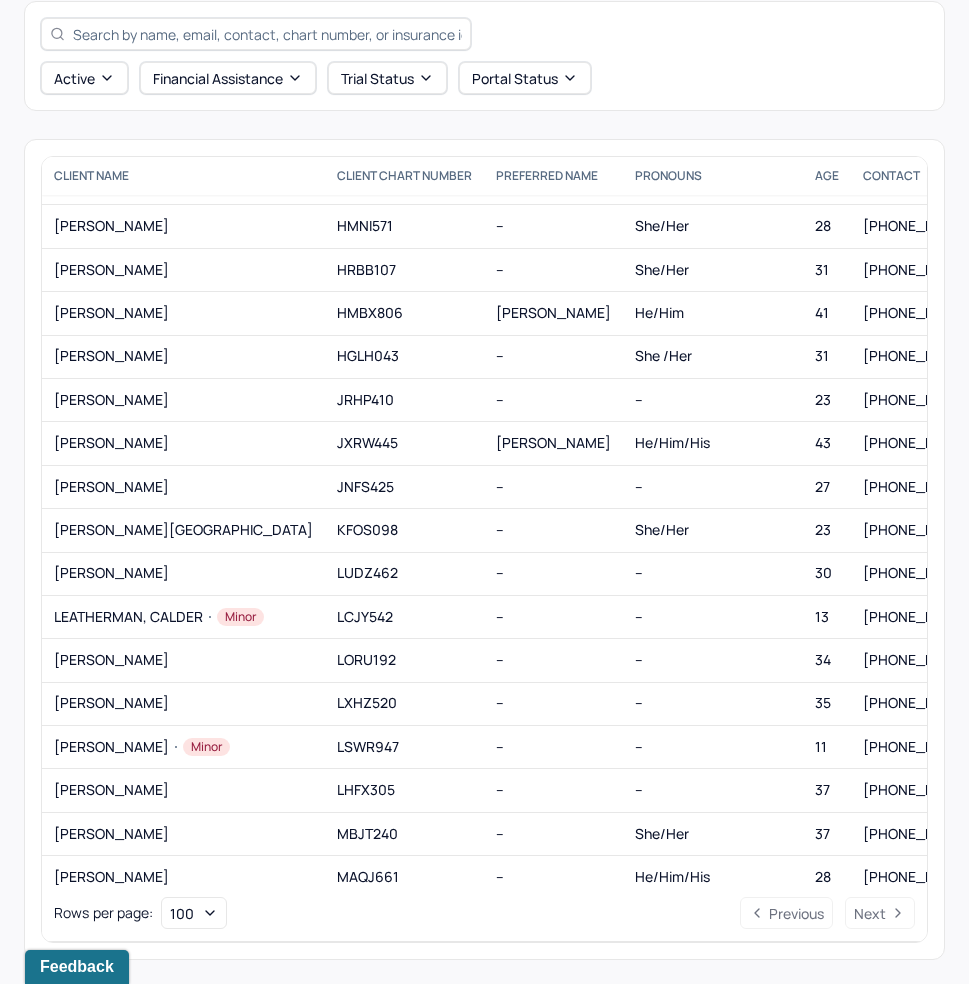 click on "Active Financial assistance Trial Status Portal Status" at bounding box center (484, 56) 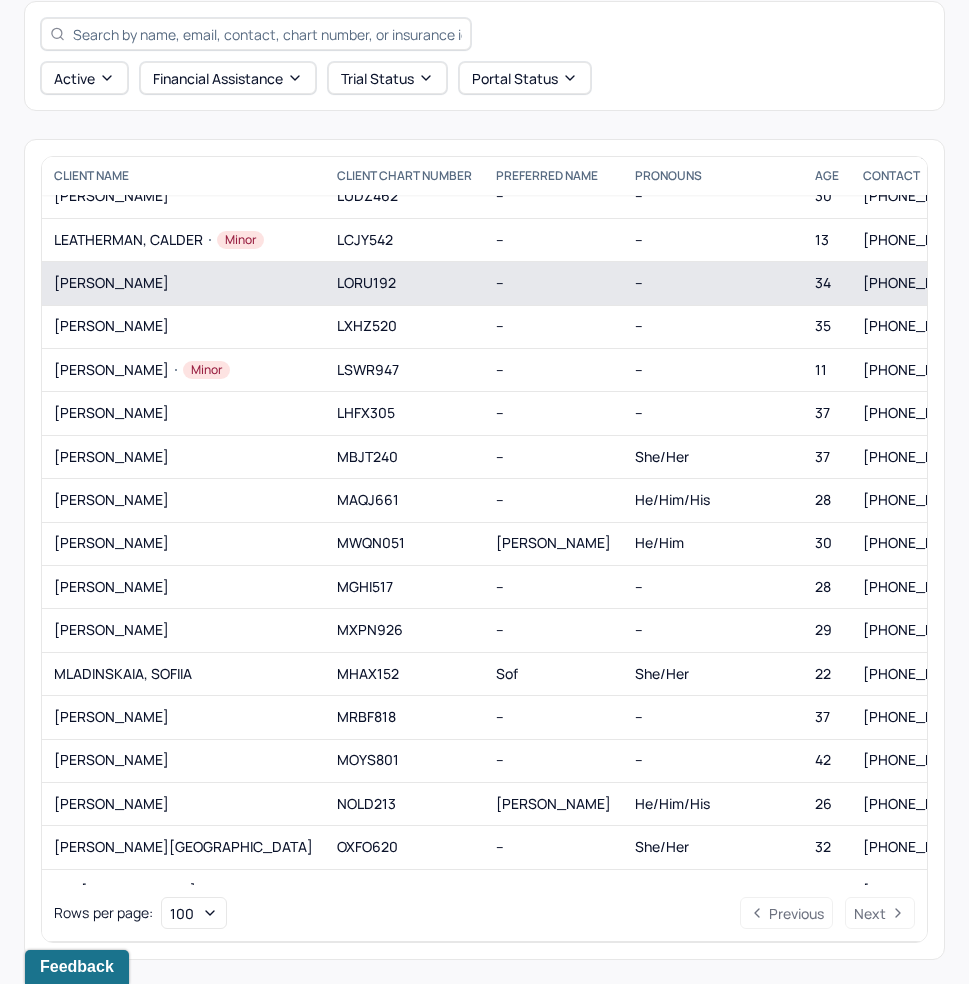 scroll, scrollTop: 1377, scrollLeft: 0, axis: vertical 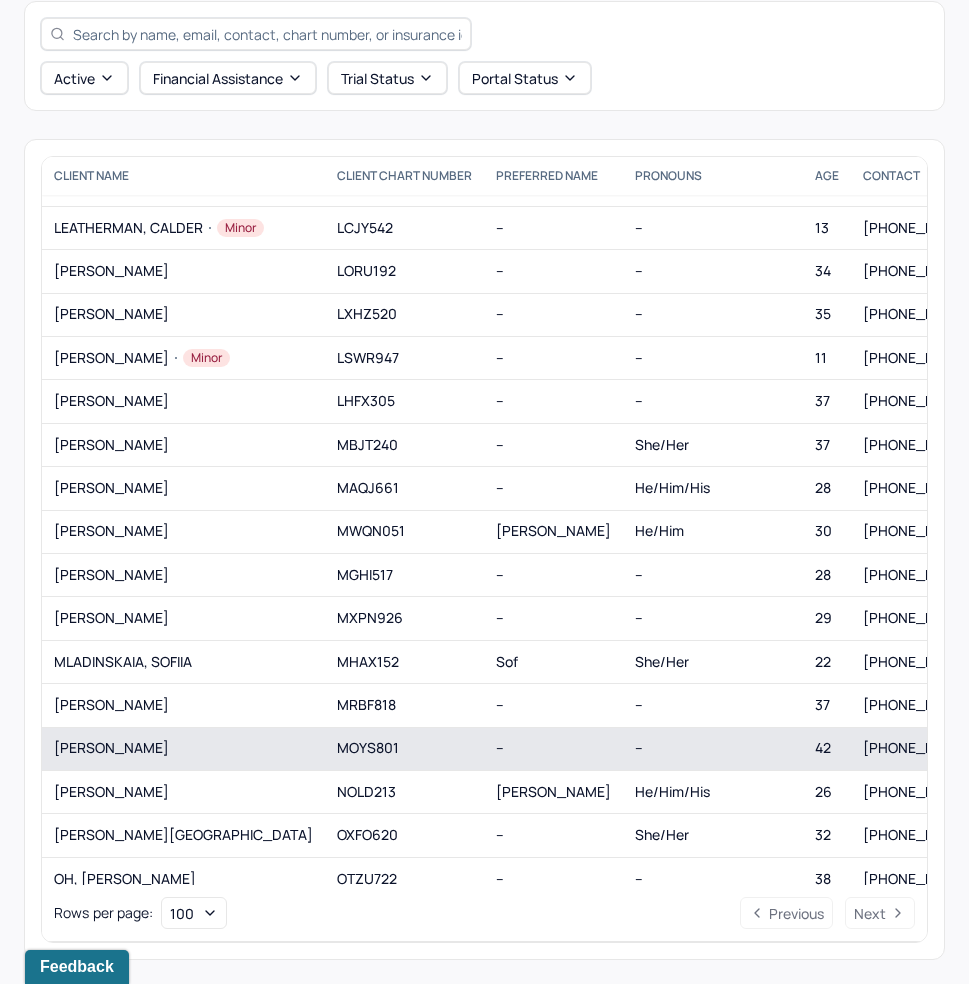 click on "MOYS801" at bounding box center [404, 748] 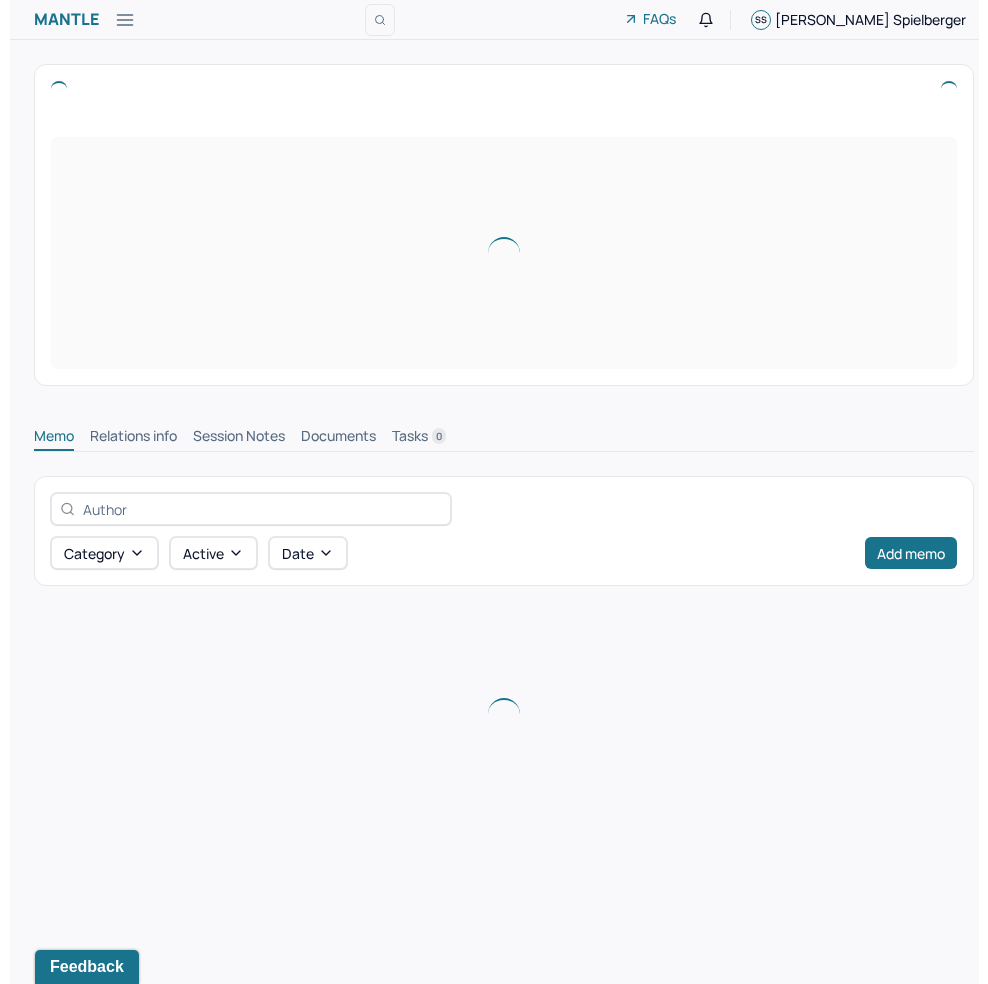 scroll, scrollTop: 0, scrollLeft: 0, axis: both 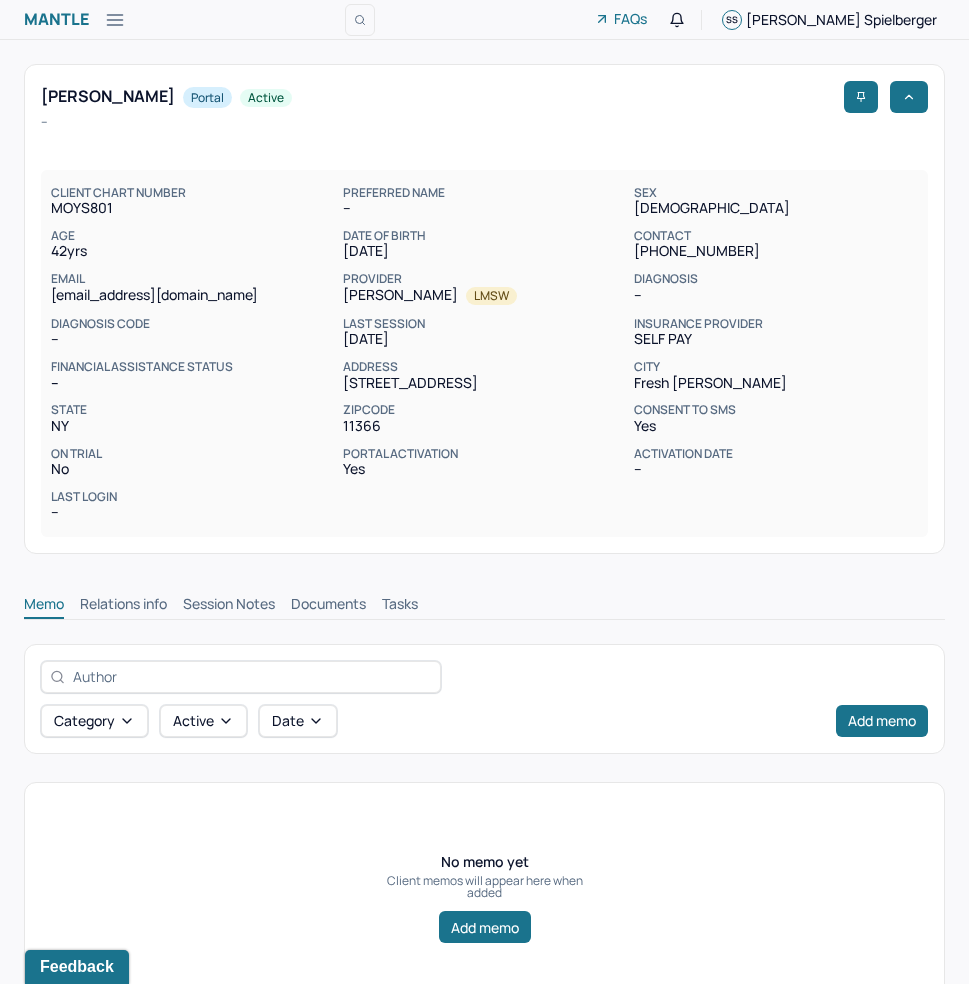 click on "Session Notes" at bounding box center (229, 606) 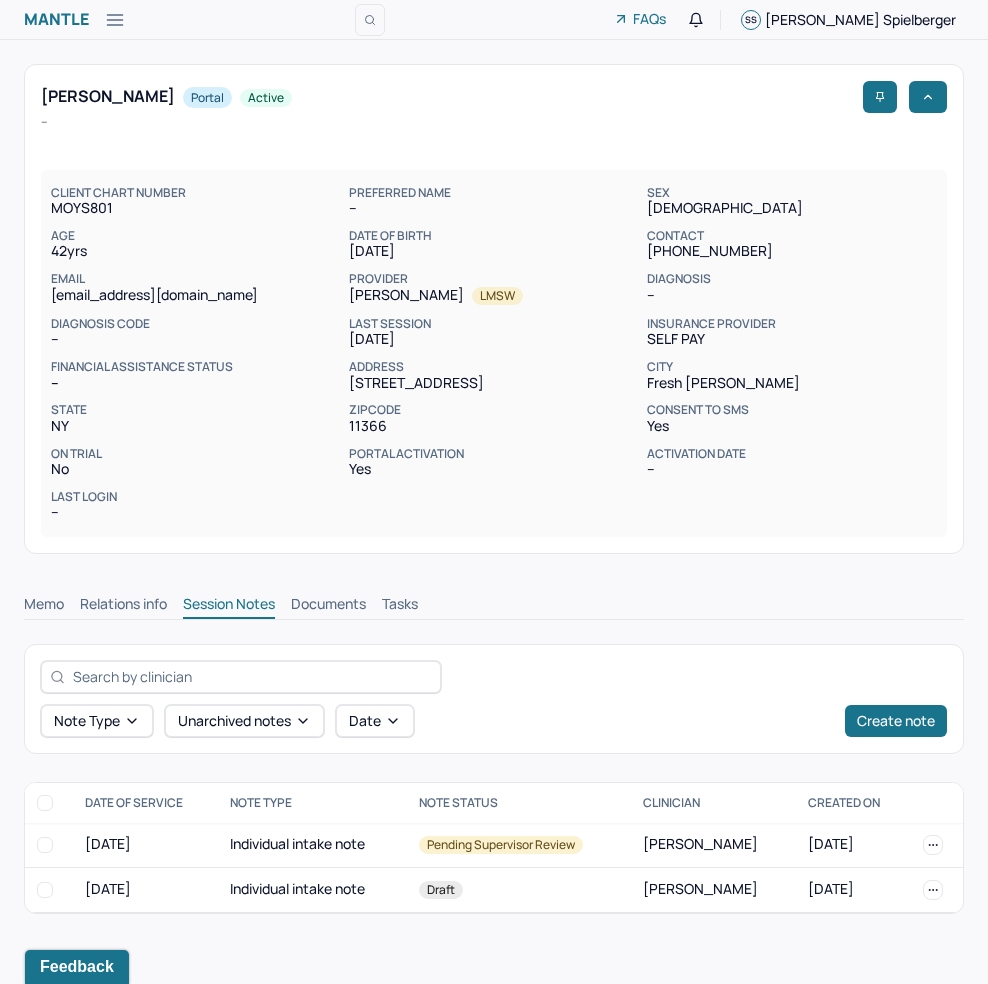 click on "CLIENT CHART NUMBER MOYS801 PREFERRED NAME -- SEX female AGE 42  yrs DATE OF BIRTH 03/24/1983  CONTACT (646) 643-3409 EMAIL violetm83@gmail.com PROVIDER SALZANO, LAUREN LMSW DIAGNOSIS -- DIAGNOSIS CODE -- LAST SESSION 07/21/2025 insurance provider Self Pay FINANCIAL ASSISTANCE STATUS -- Address 73-56 196th Place City Fresh Meadows State NY Zipcode 11366 Consent to Sms Yes On Trial No Portal Activation Yes Activation Date -- Last Login --" at bounding box center [494, 353] 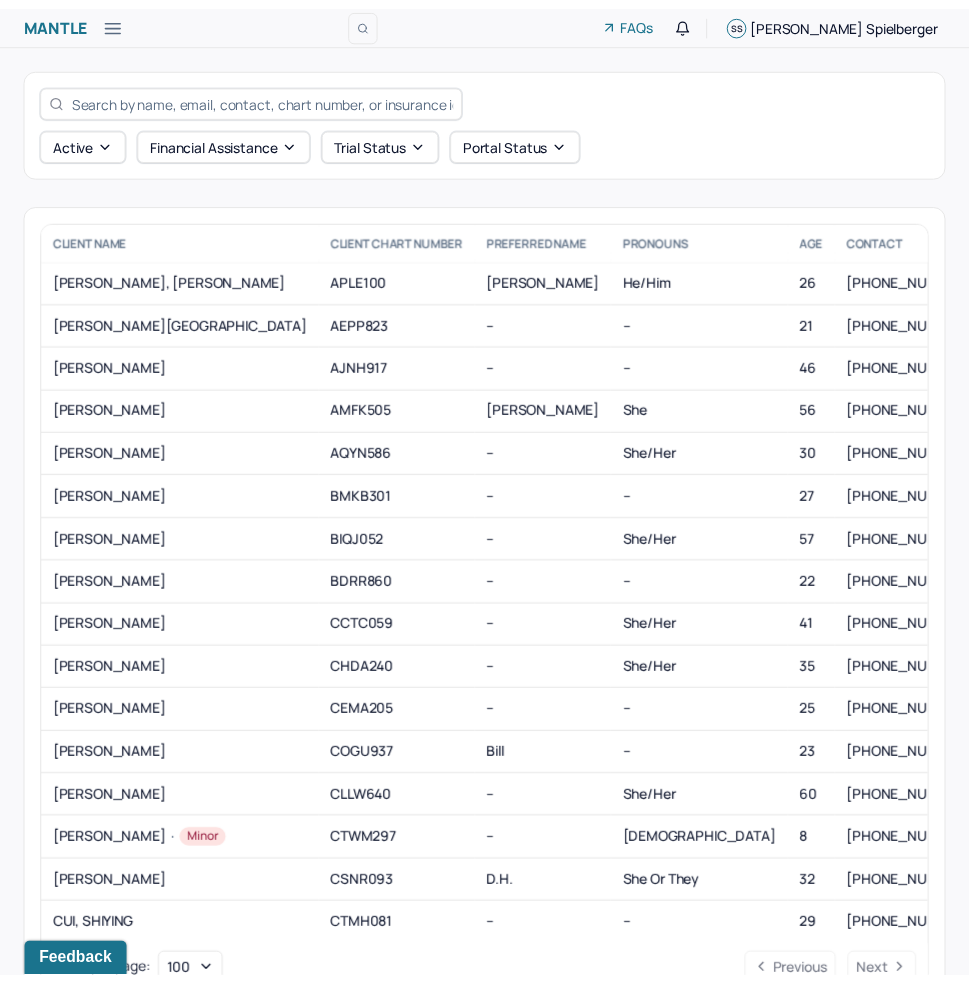 scroll, scrollTop: 63, scrollLeft: 0, axis: vertical 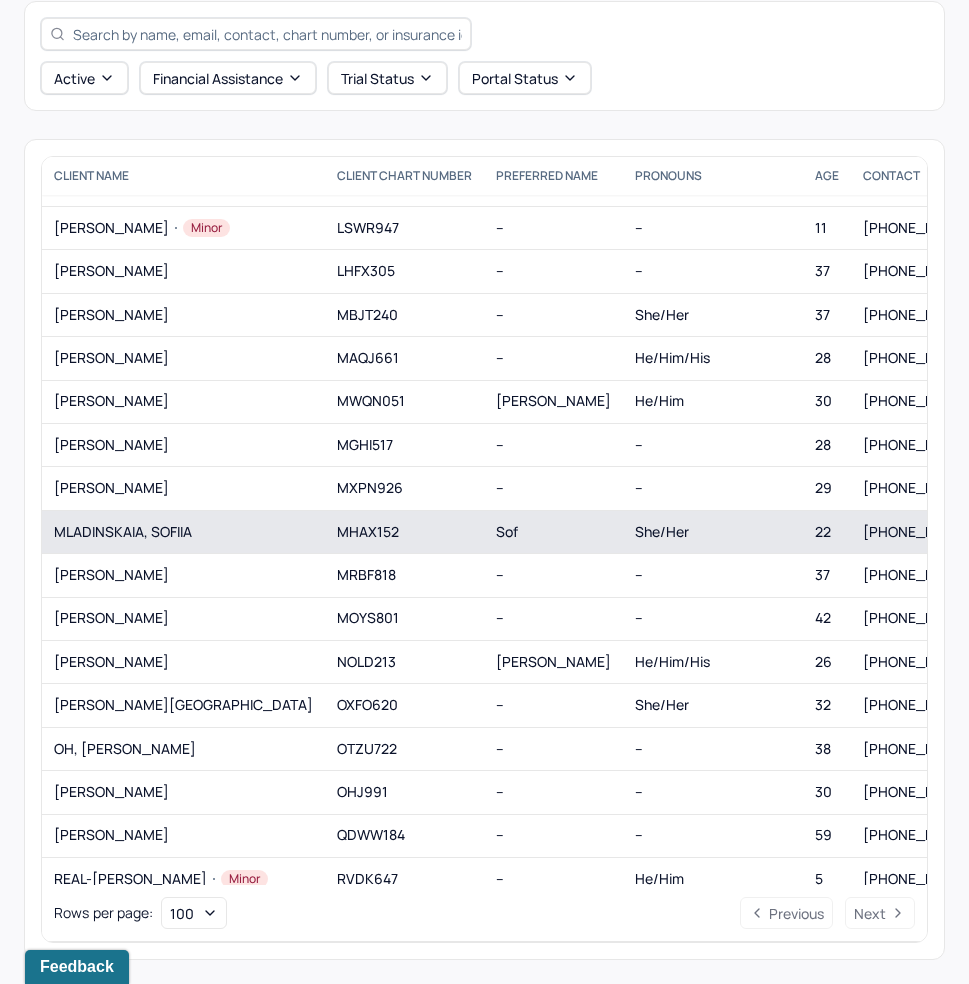 click on "Sof" at bounding box center (507, 531) 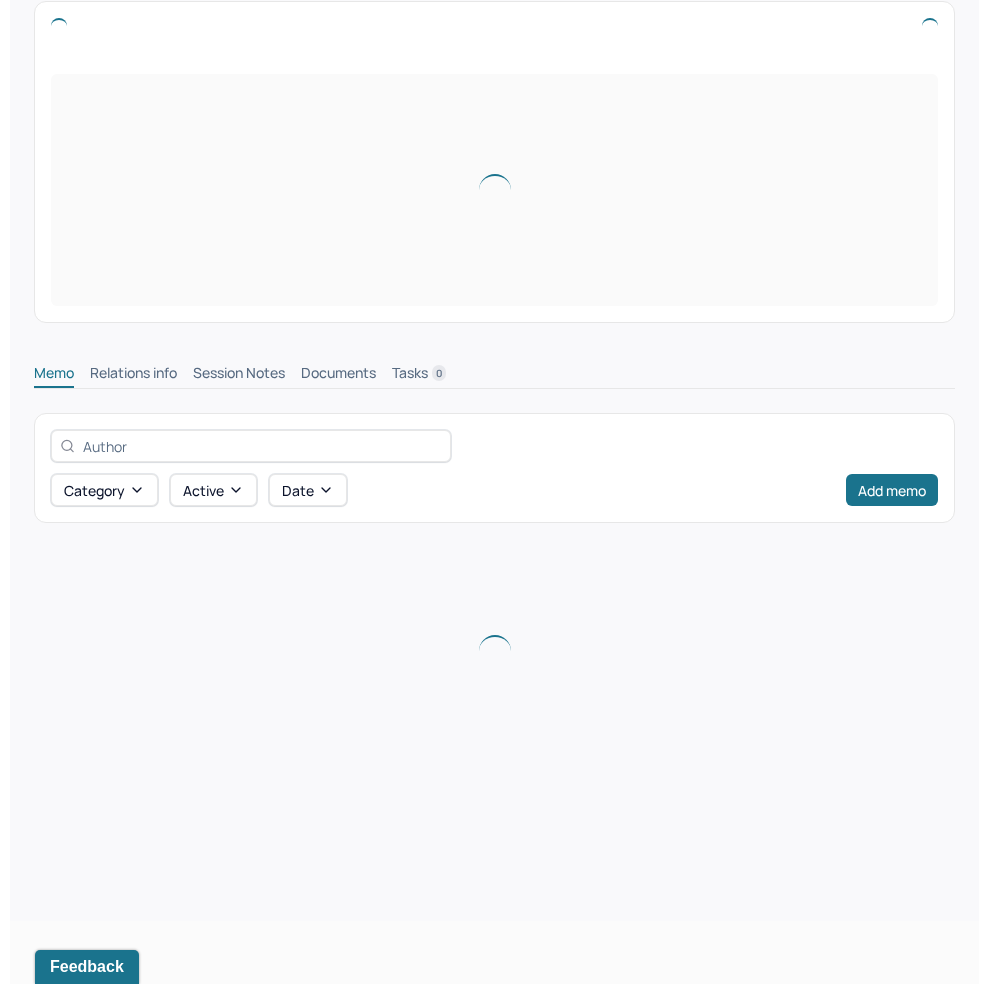 scroll, scrollTop: 0, scrollLeft: 0, axis: both 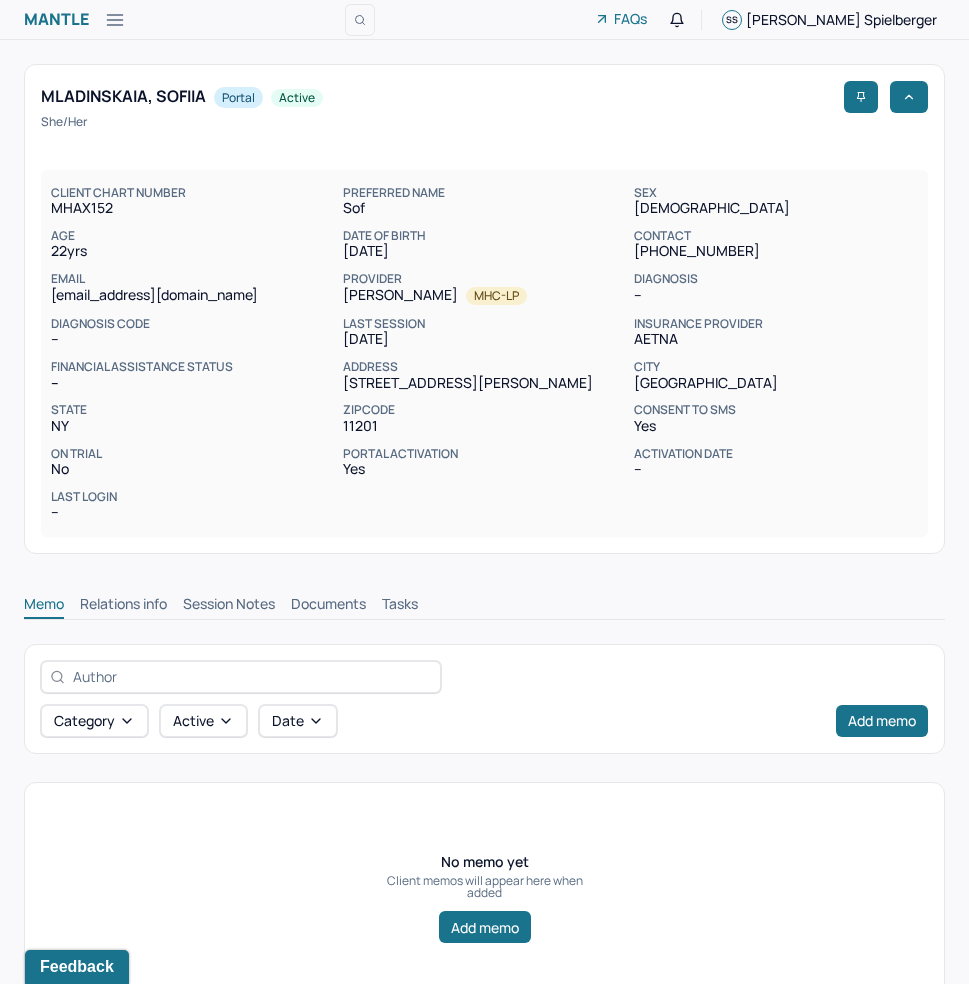 click on "Session Notes" at bounding box center (229, 606) 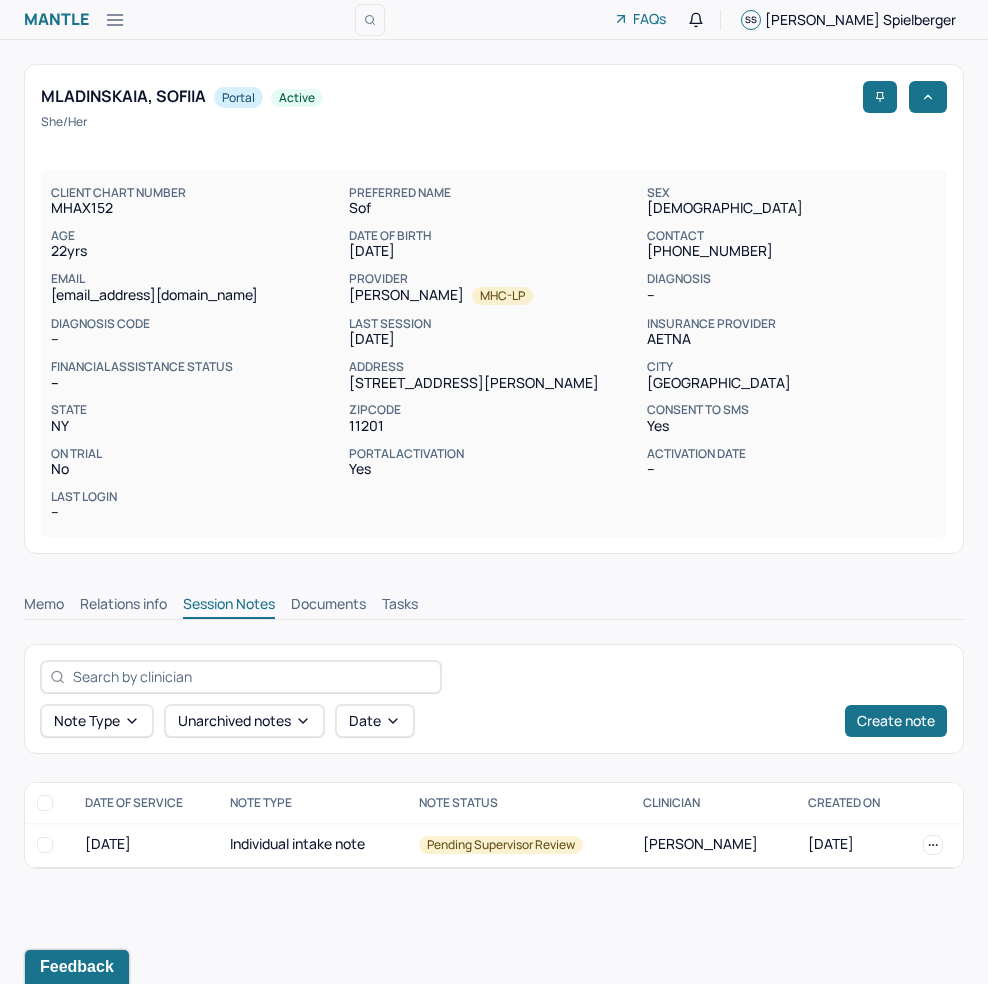 click on "Zipcode" at bounding box center (494, 410) 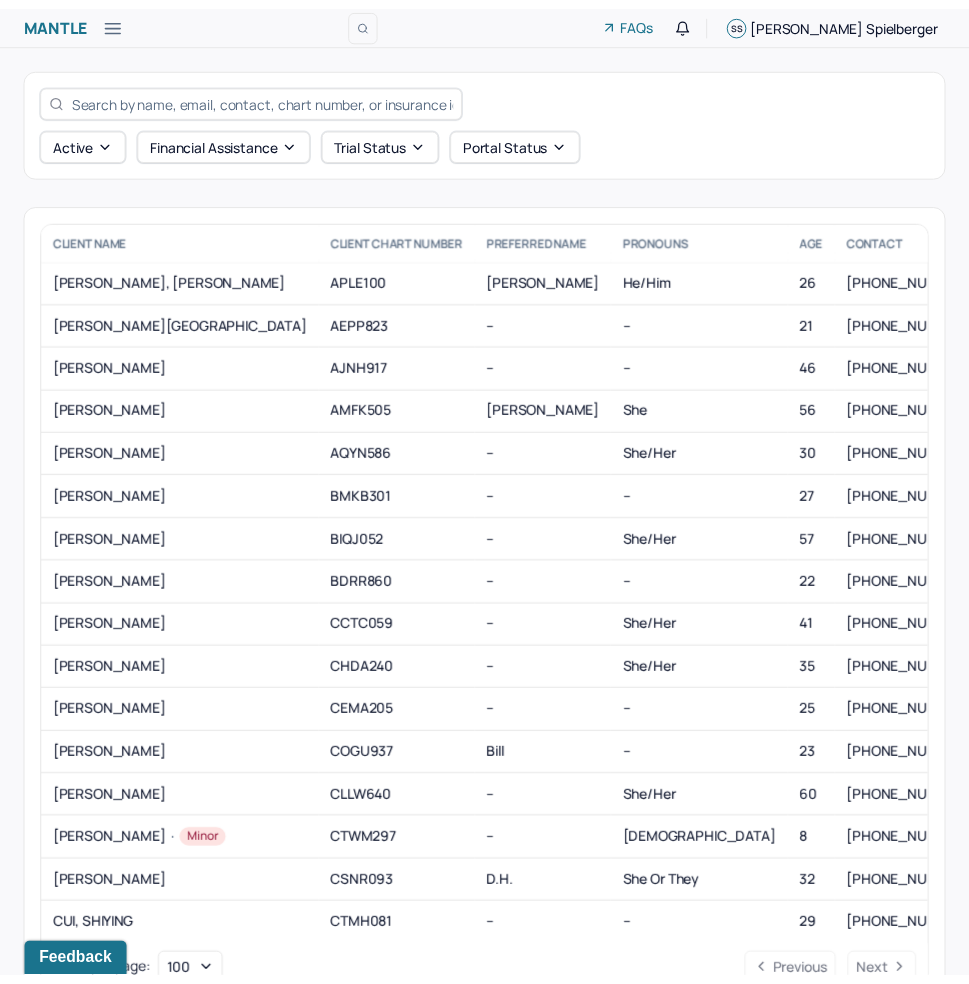 scroll, scrollTop: 63, scrollLeft: 0, axis: vertical 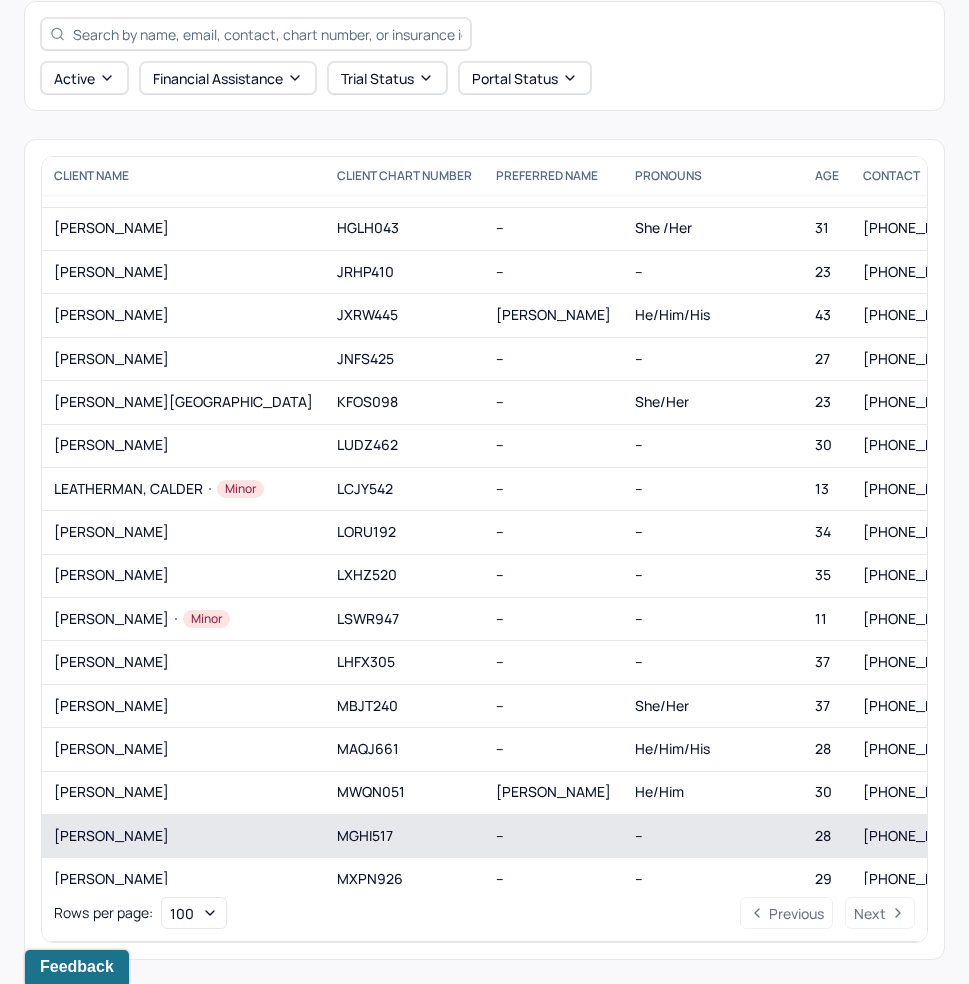 click on "MGHI517" at bounding box center [404, 836] 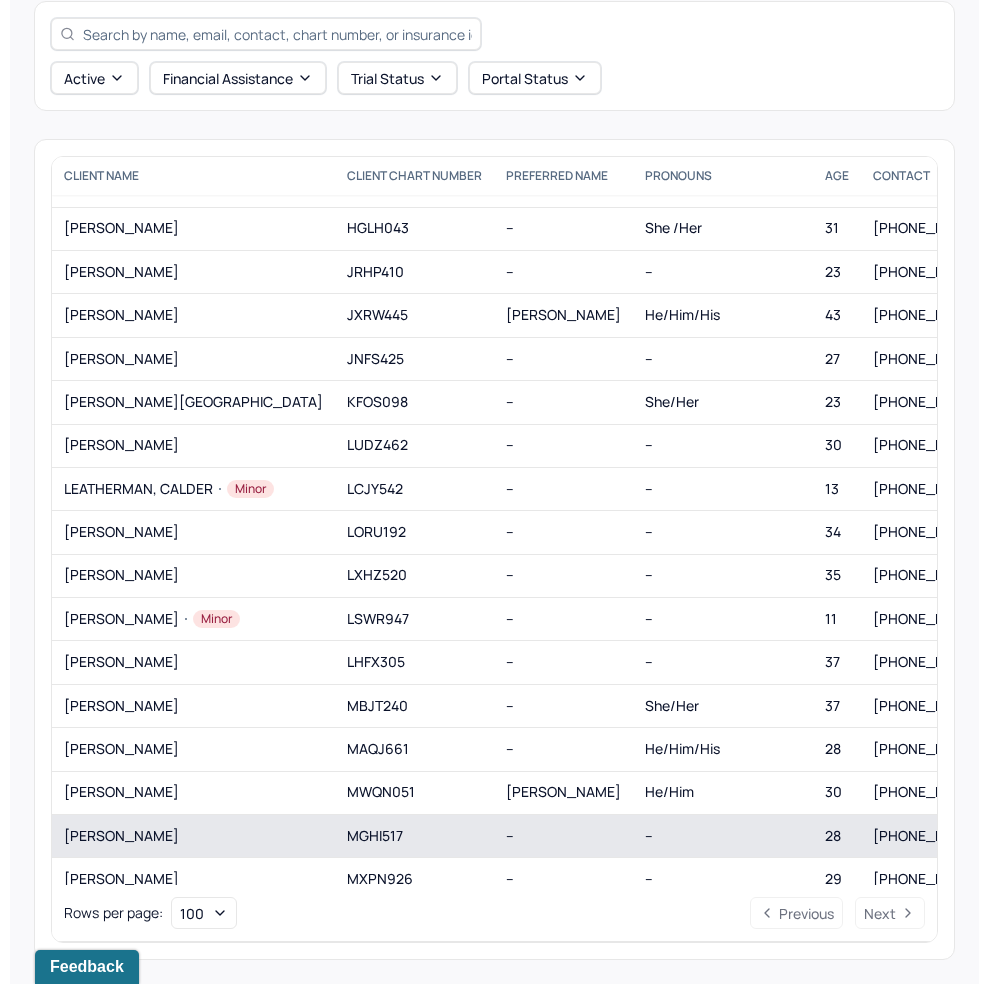 scroll, scrollTop: 0, scrollLeft: 0, axis: both 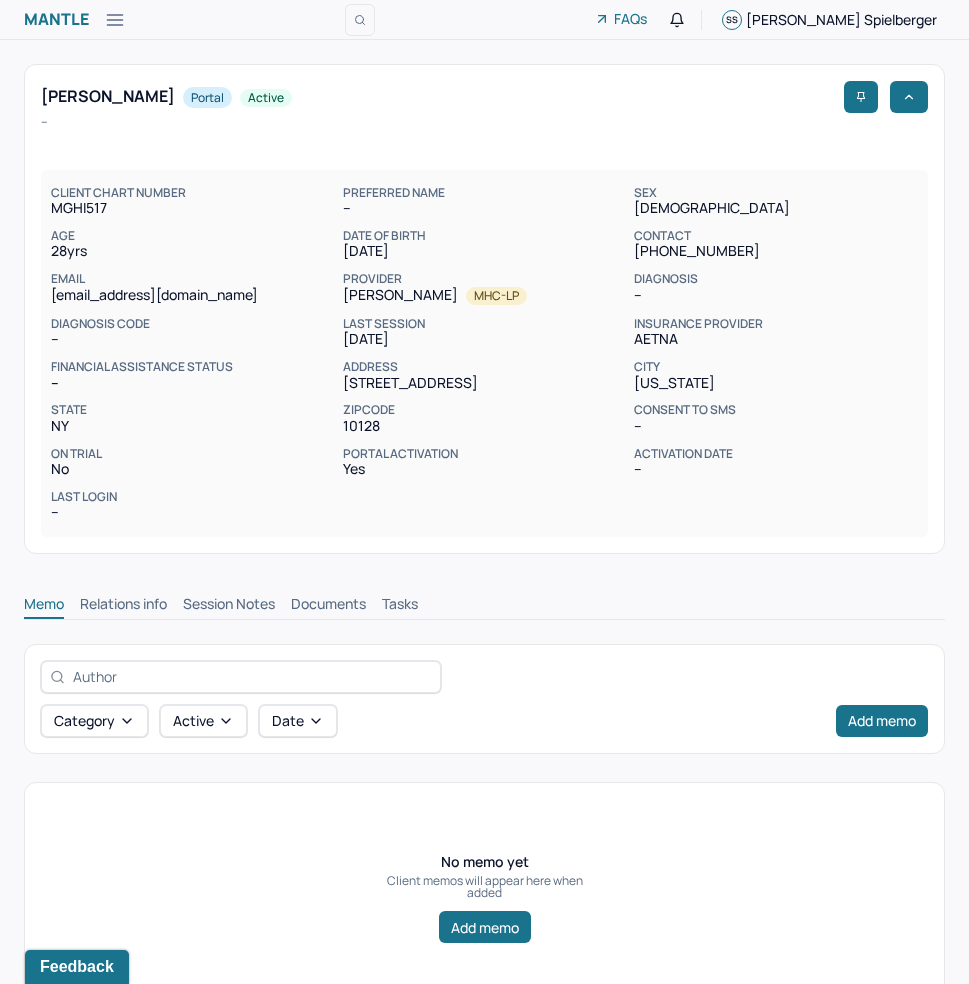 click on "Session Notes" at bounding box center (229, 606) 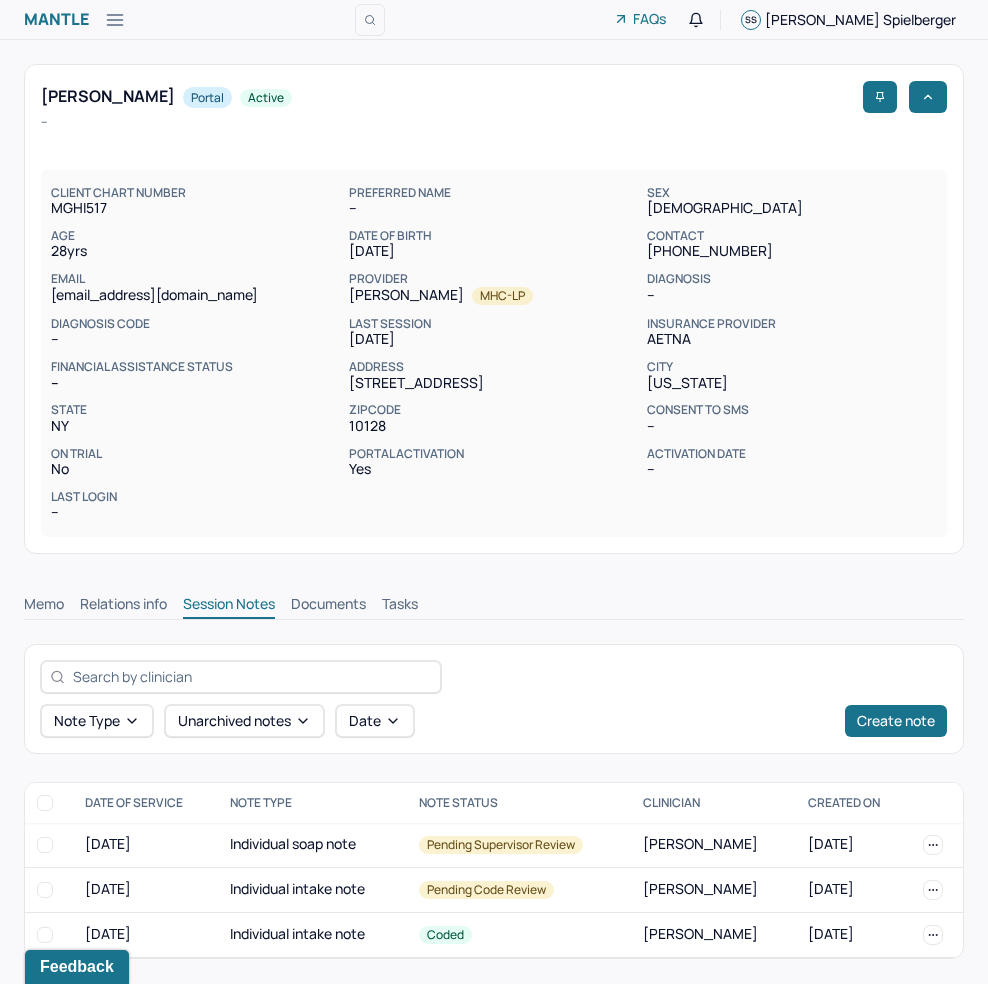 click on "MCMULLAN, MATTHEW Portal active -- CLIENT CHART NUMBER MGHI517 PREFERRED NAME -- SEX male AGE 28  yrs DATE OF BIRTH 02/22/1997  CONTACT (631) 903-4691 EMAIL matthewsmcmullan@gmail.com PROVIDER COWLING, EMILY MHC-LP DIAGNOSIS -- DIAGNOSIS CODE -- LAST SESSION 07/21/2025 insurance provider AETna FINANCIAL ASSISTANCE STATUS -- Address 337 East 88th St Apt 5B City New York State NY Zipcode 10128 Consent to Sms -- On Trial No Portal Activation Yes Activation Date -- Last Login --" at bounding box center (494, 309) 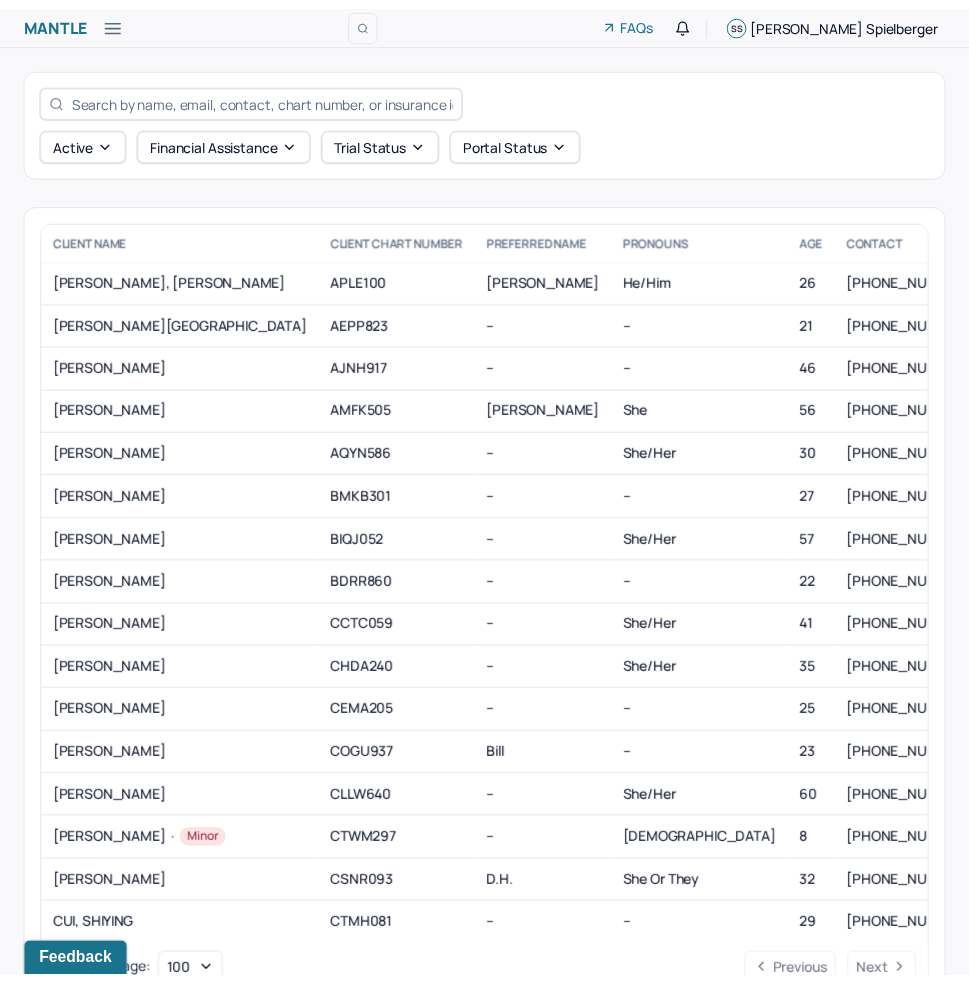 scroll, scrollTop: 63, scrollLeft: 0, axis: vertical 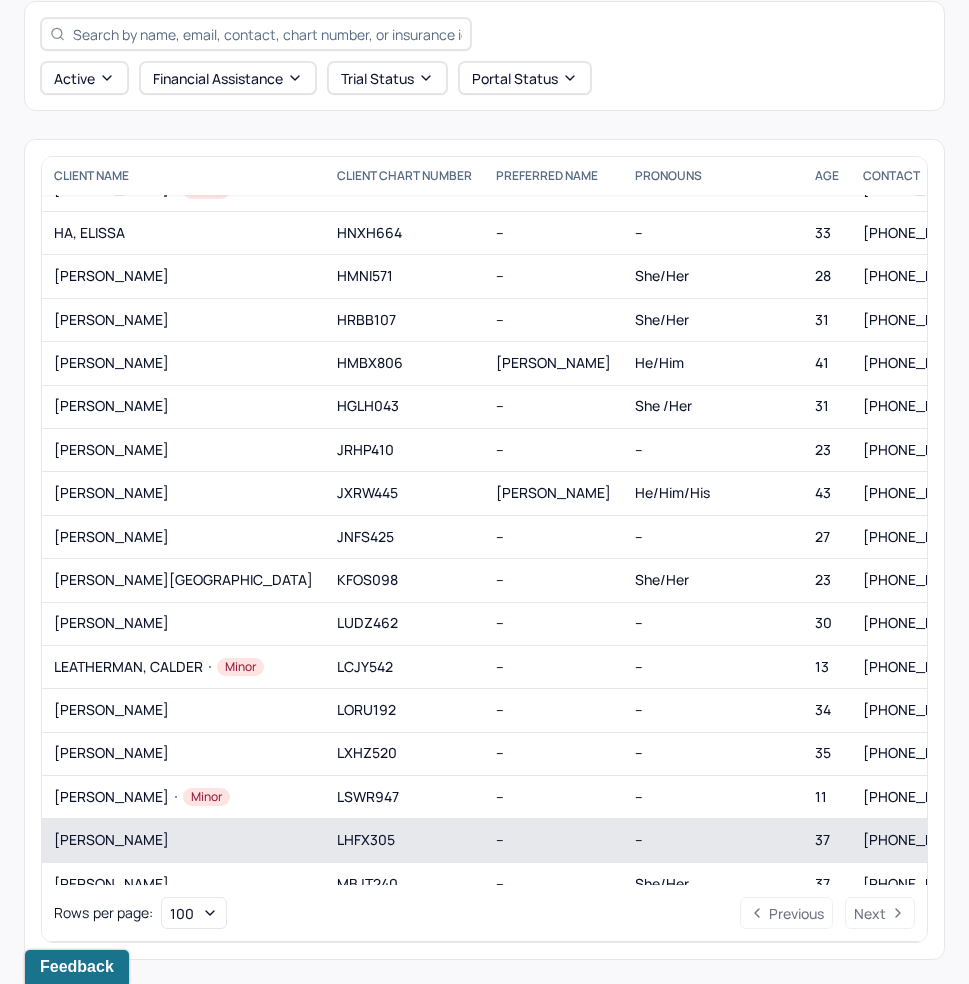 click on "LHFX305" at bounding box center [404, 840] 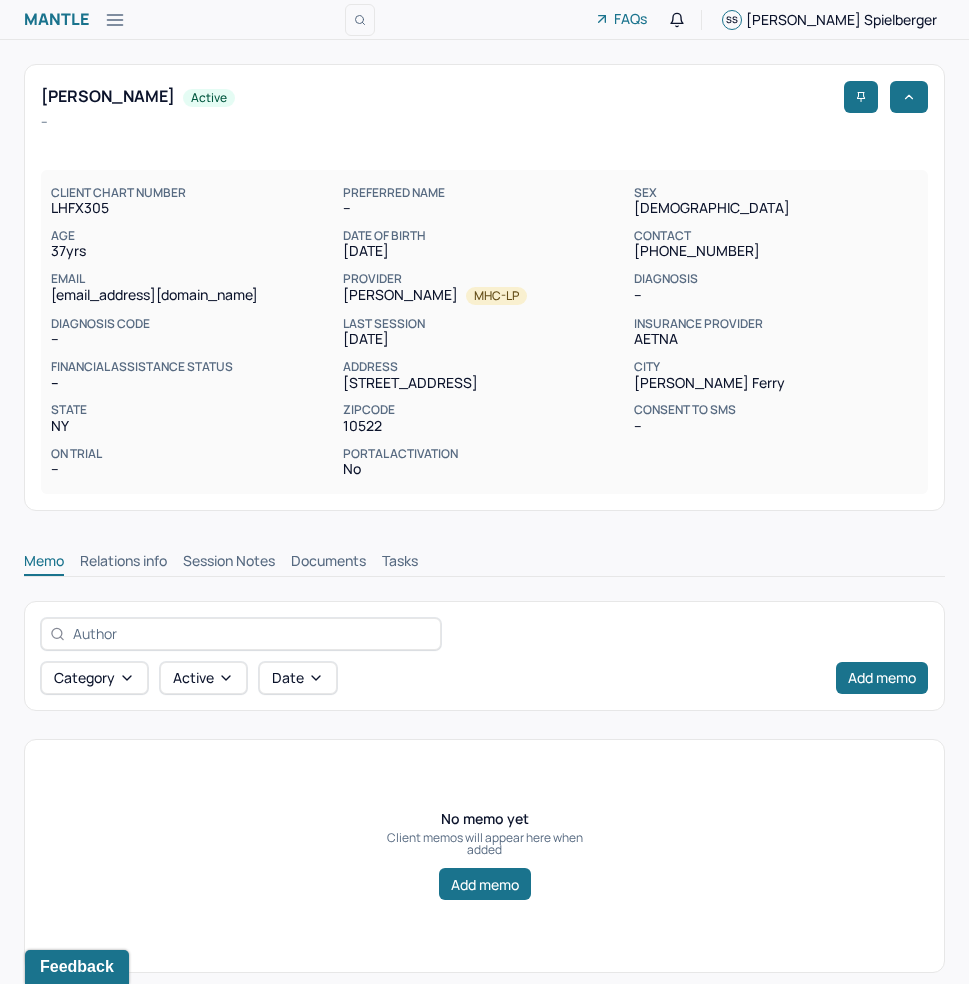 click on "Session Notes" at bounding box center [229, 563] 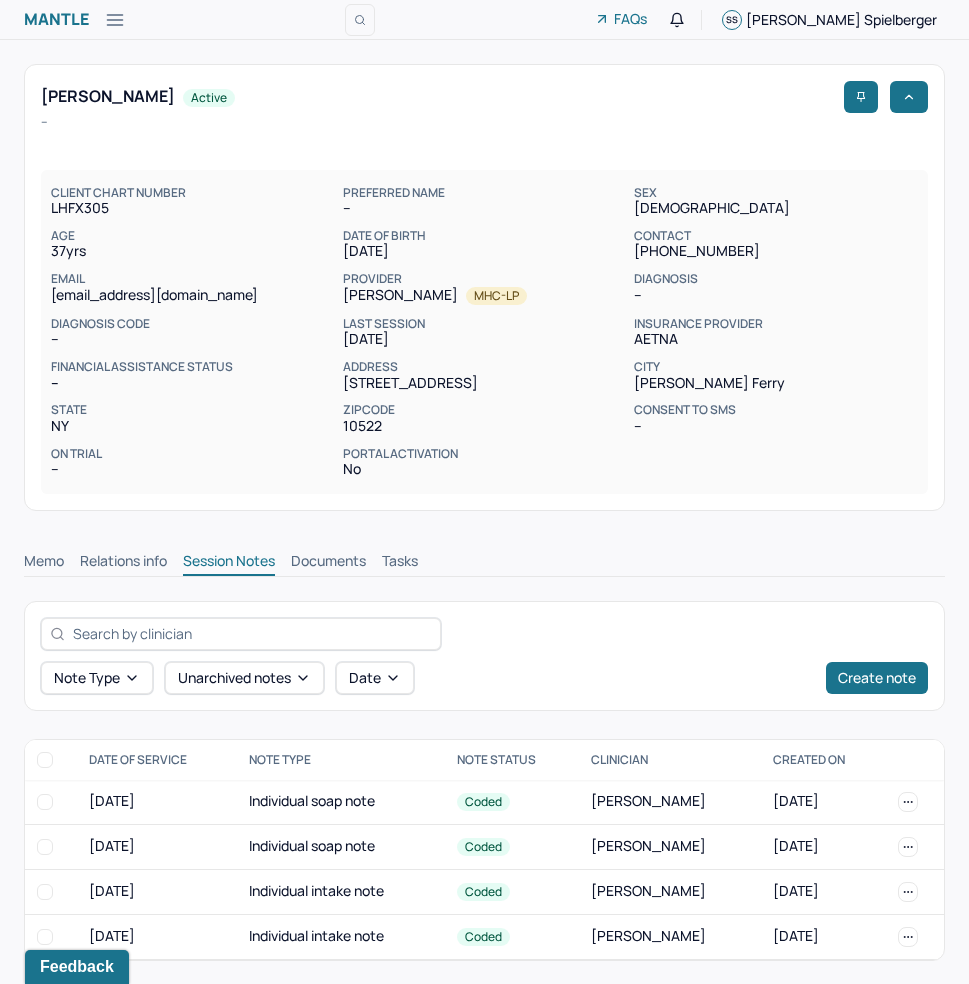 scroll, scrollTop: 1, scrollLeft: 0, axis: vertical 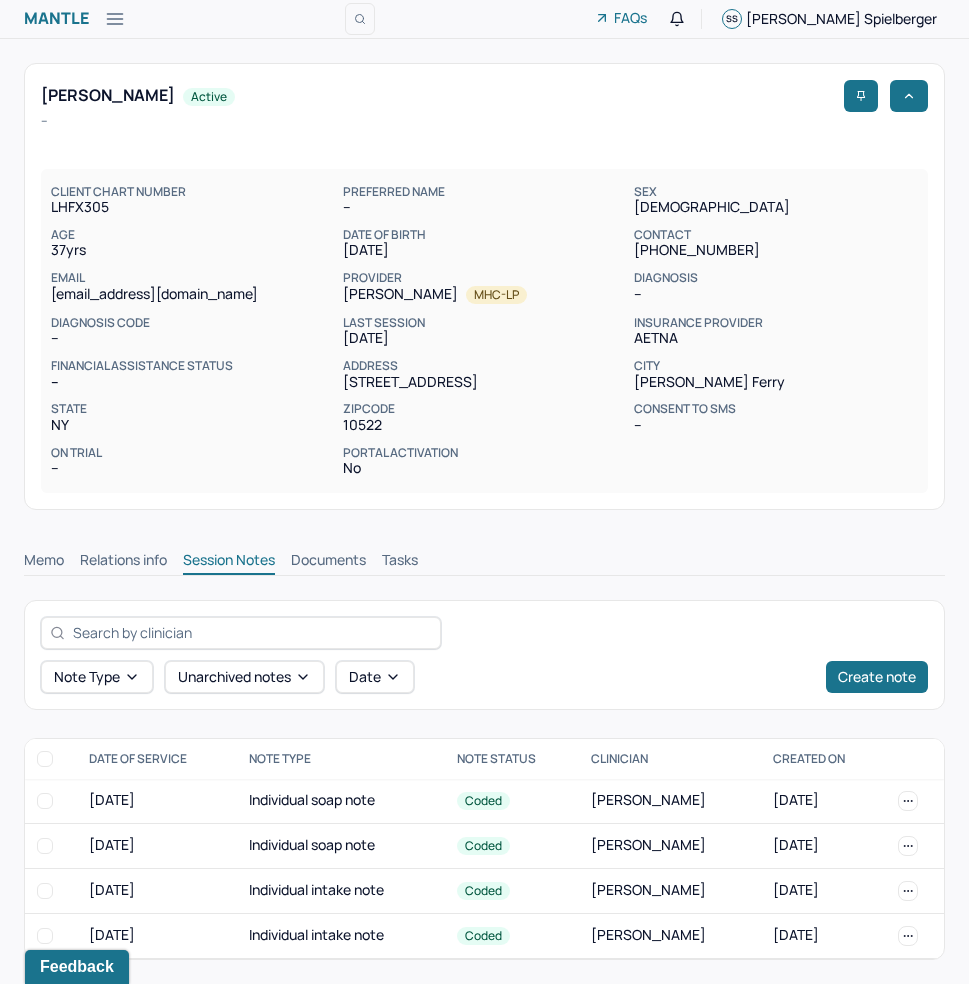 click on "--" at bounding box center (776, 425) 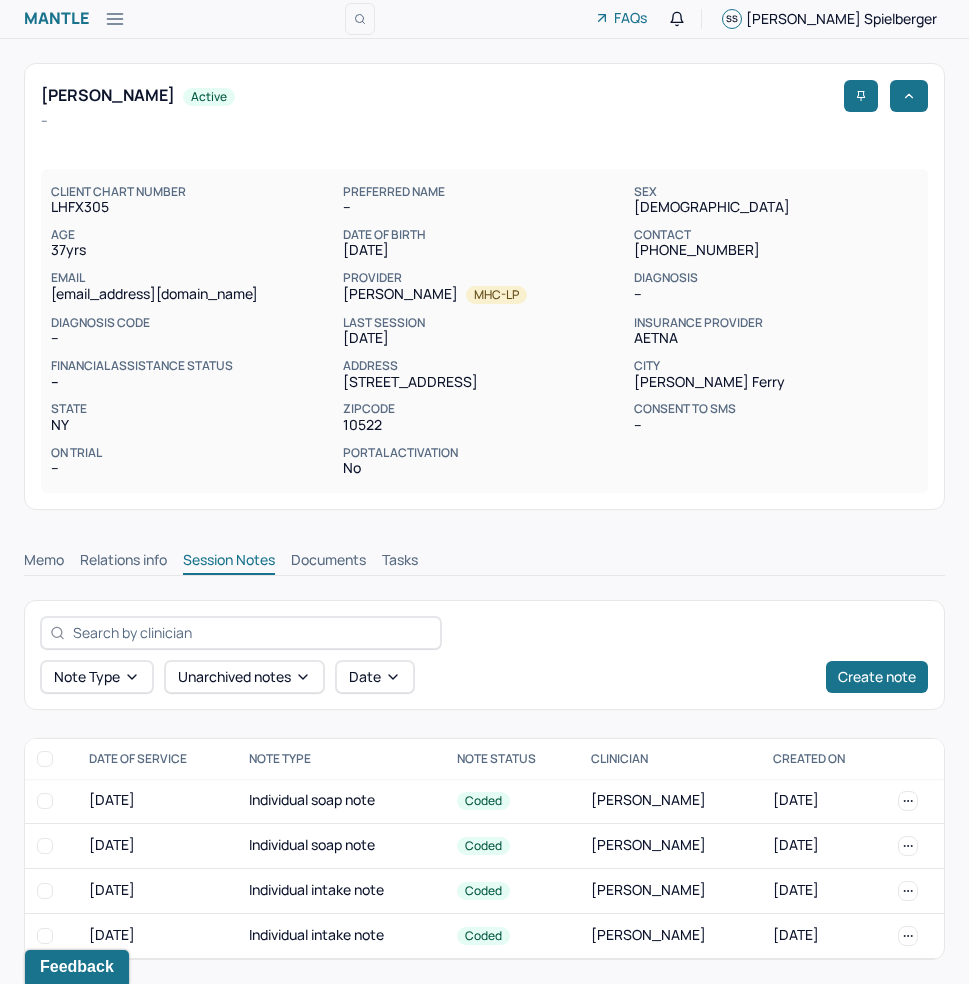 scroll, scrollTop: 0, scrollLeft: 0, axis: both 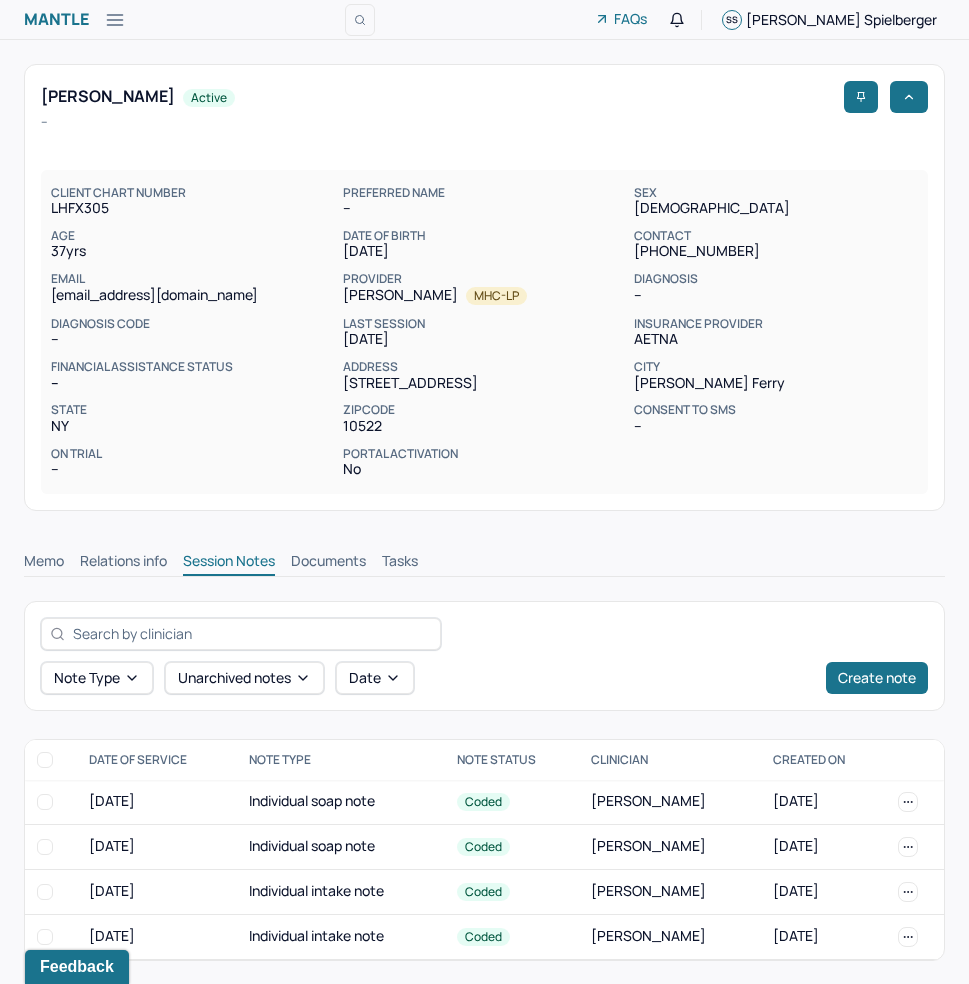 click on "Note type Unarchived notes Date Create note" at bounding box center [484, 656] 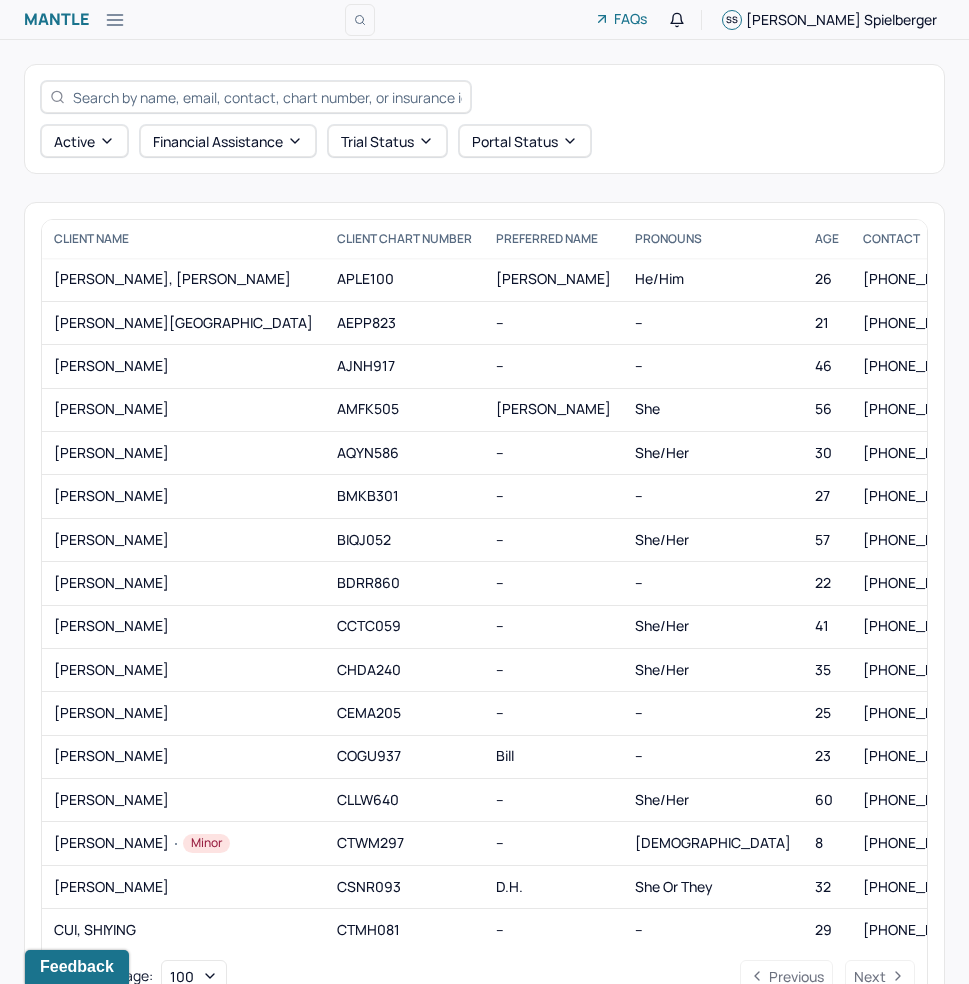 scroll, scrollTop: 63, scrollLeft: 0, axis: vertical 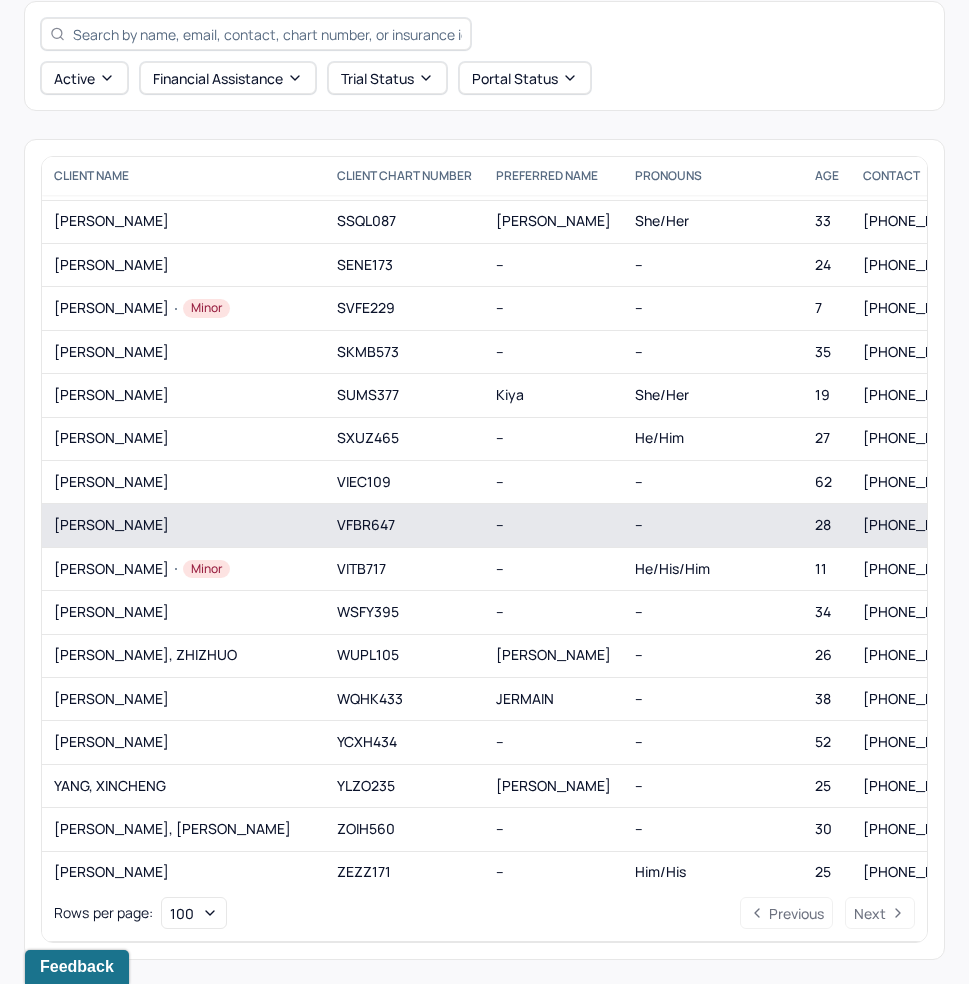 click on "--" at bounding box center (500, 524) 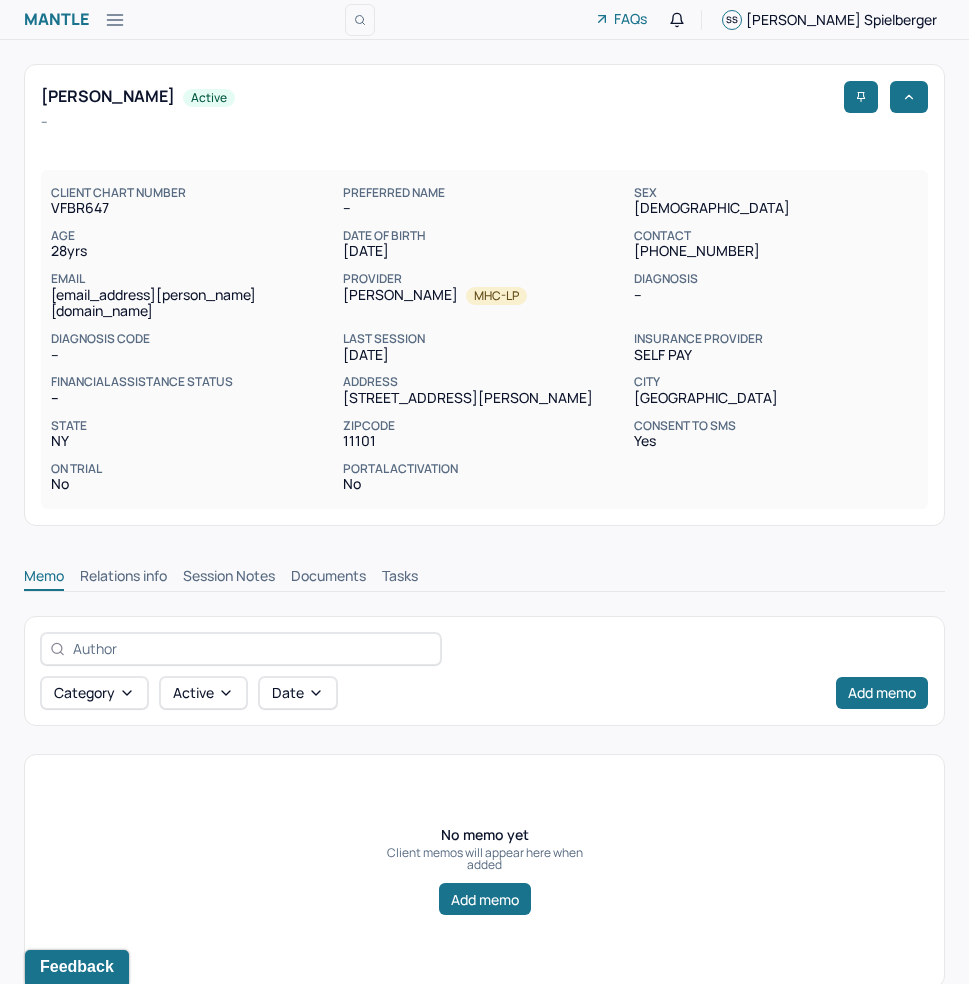click on "Session Notes" at bounding box center [229, 578] 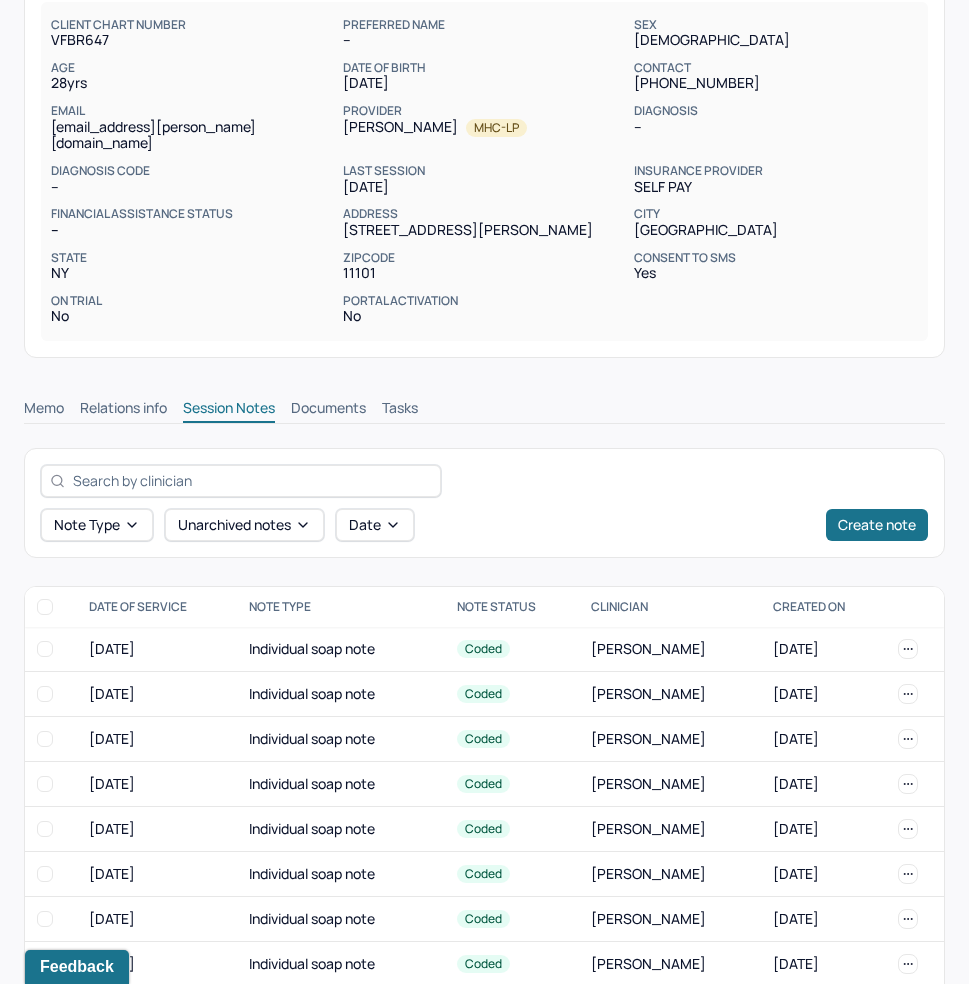 scroll, scrollTop: 451, scrollLeft: 0, axis: vertical 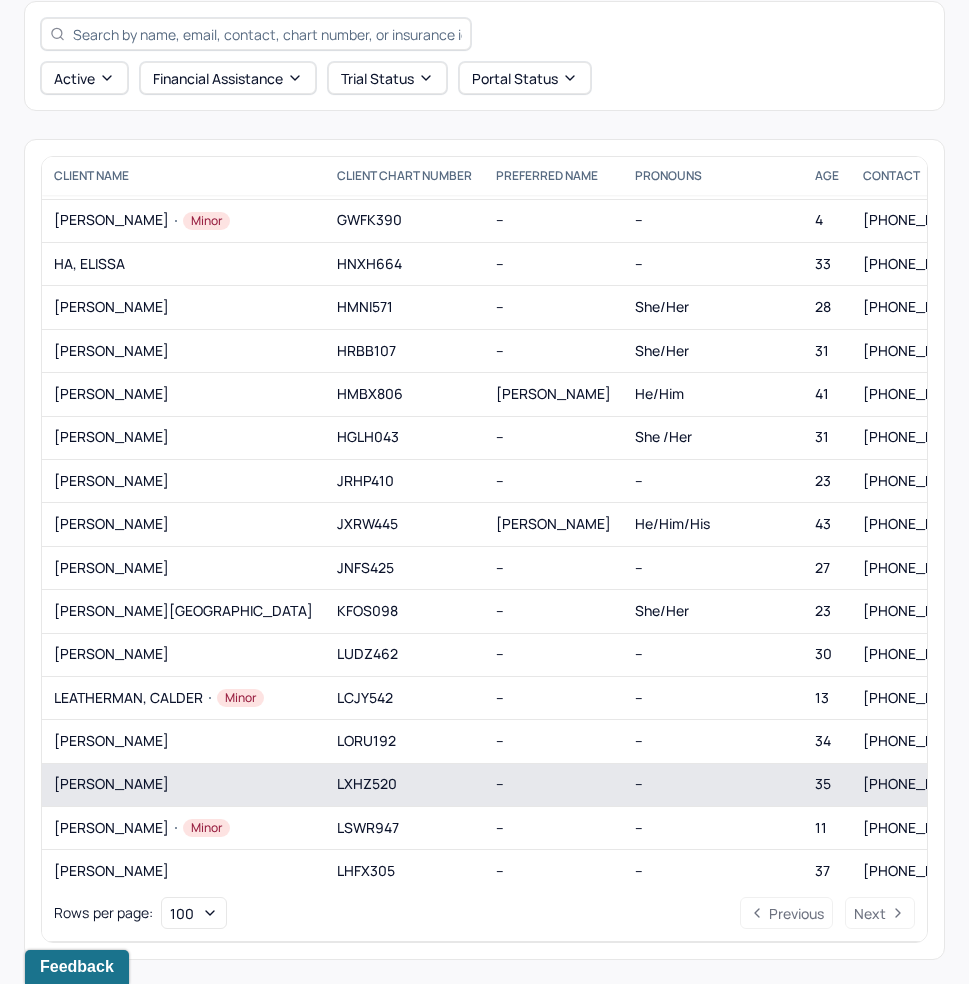 click on "LEWKOWICZ, JOSEPH" at bounding box center (183, 784) 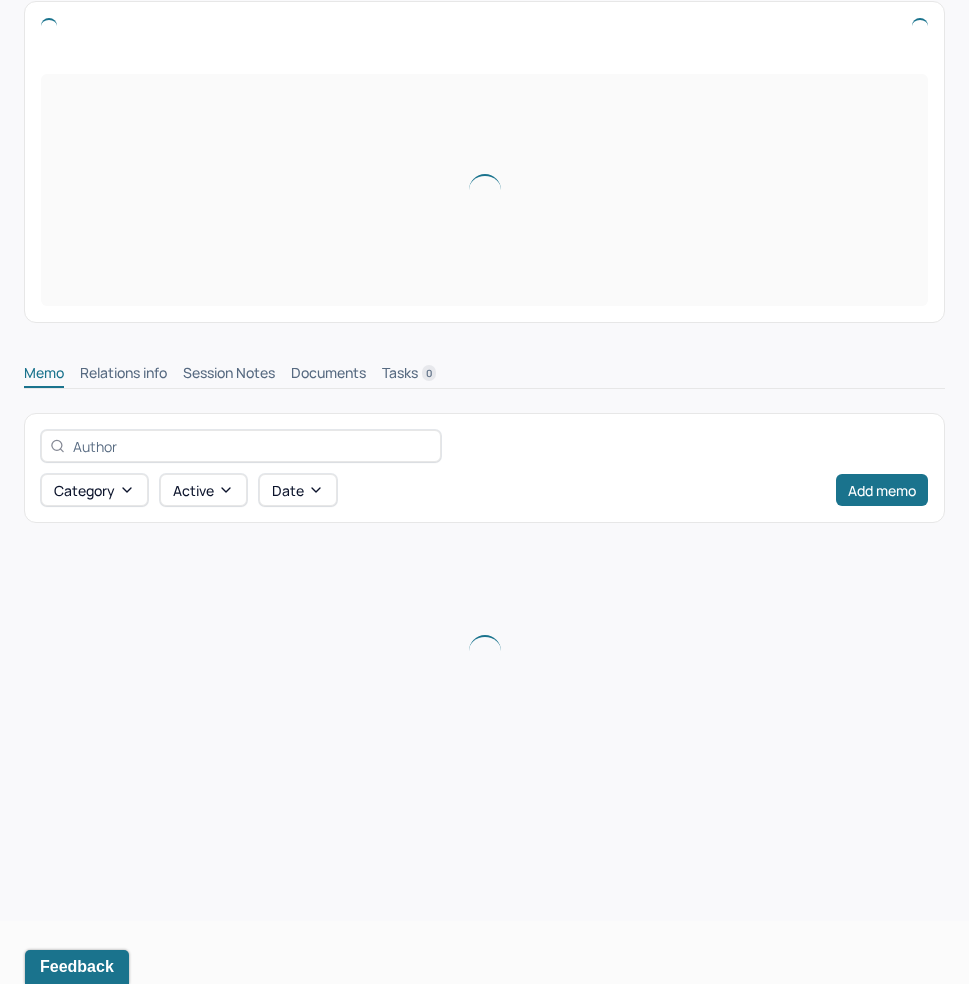 scroll, scrollTop: 0, scrollLeft: 0, axis: both 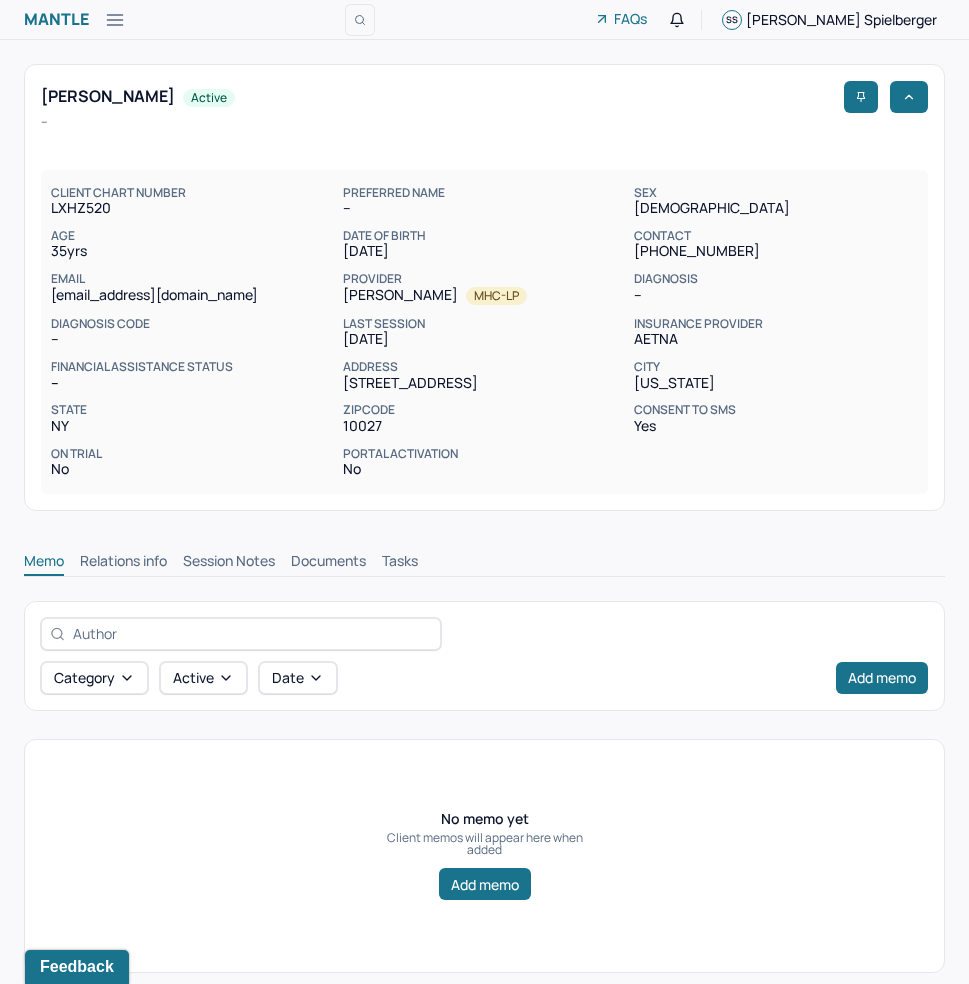 click on "Session Notes" at bounding box center [229, 563] 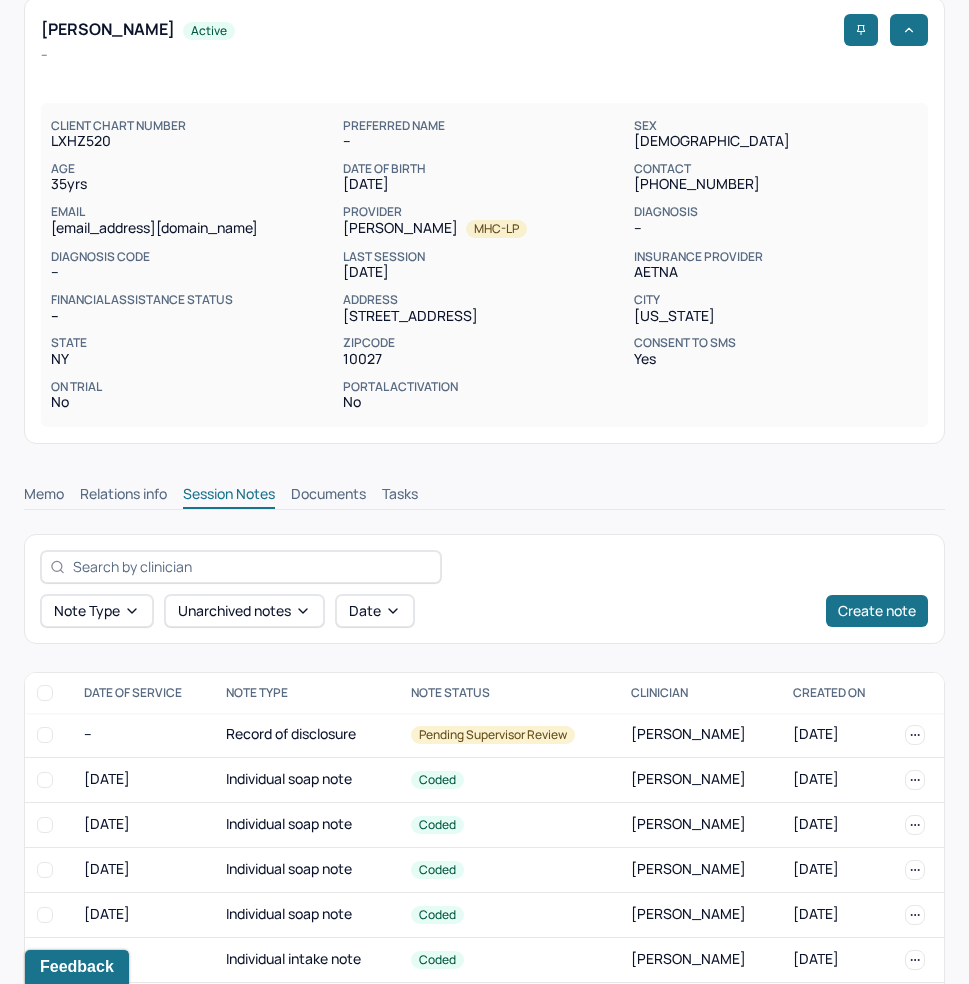 scroll, scrollTop: 136, scrollLeft: 0, axis: vertical 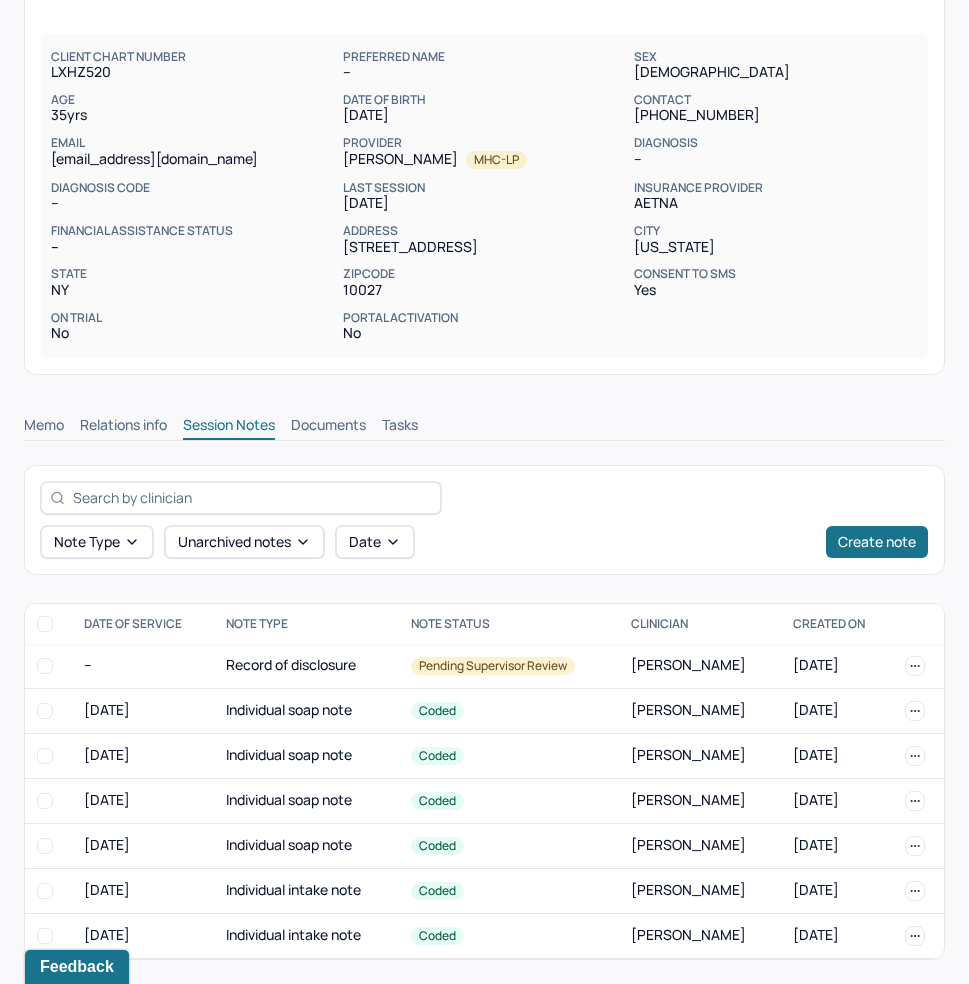 click on "No" at bounding box center [485, 333] 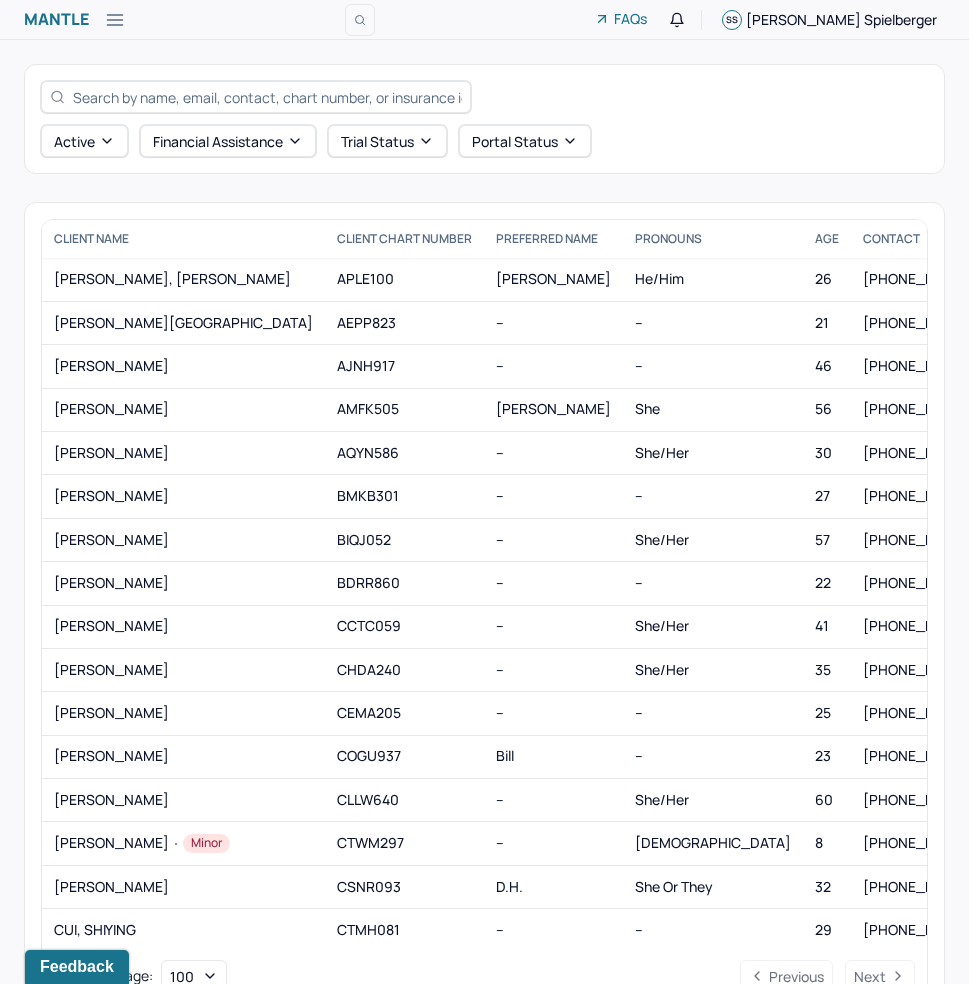 scroll, scrollTop: 63, scrollLeft: 0, axis: vertical 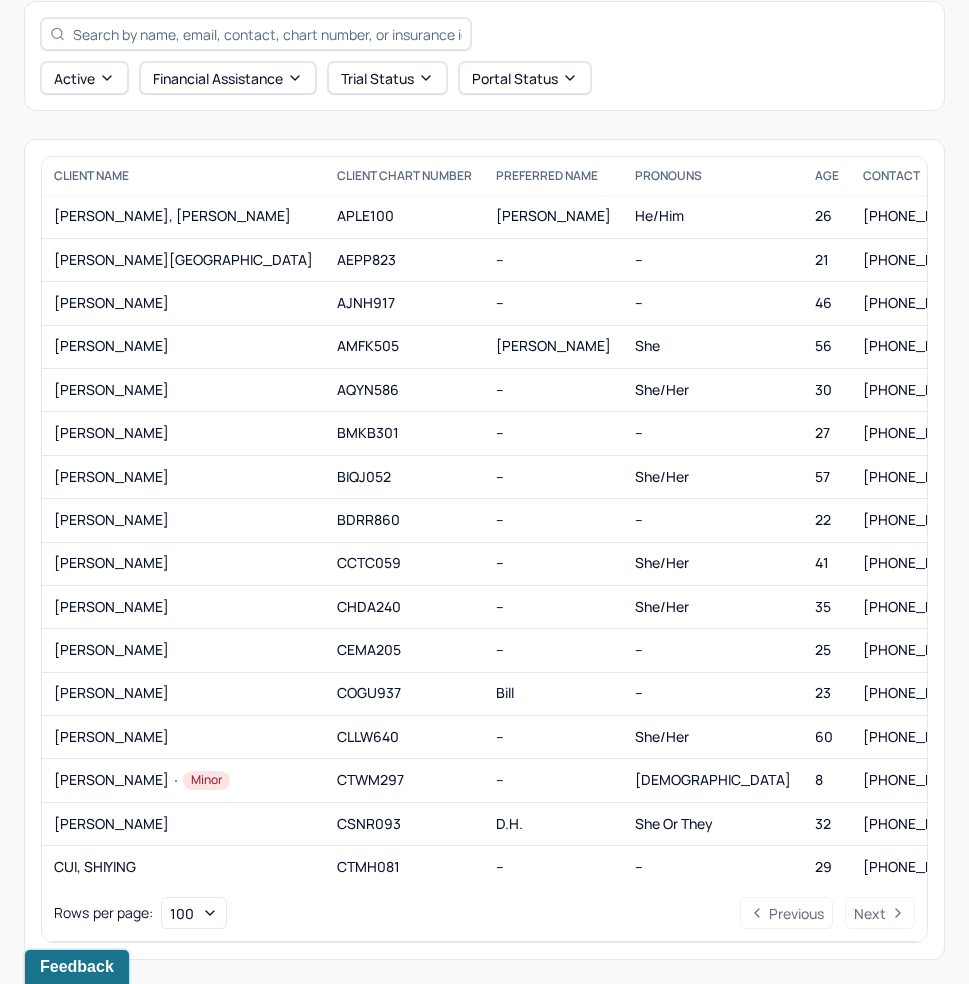 click on "Active Financial assistance Trial Status Portal Status" at bounding box center (484, 78) 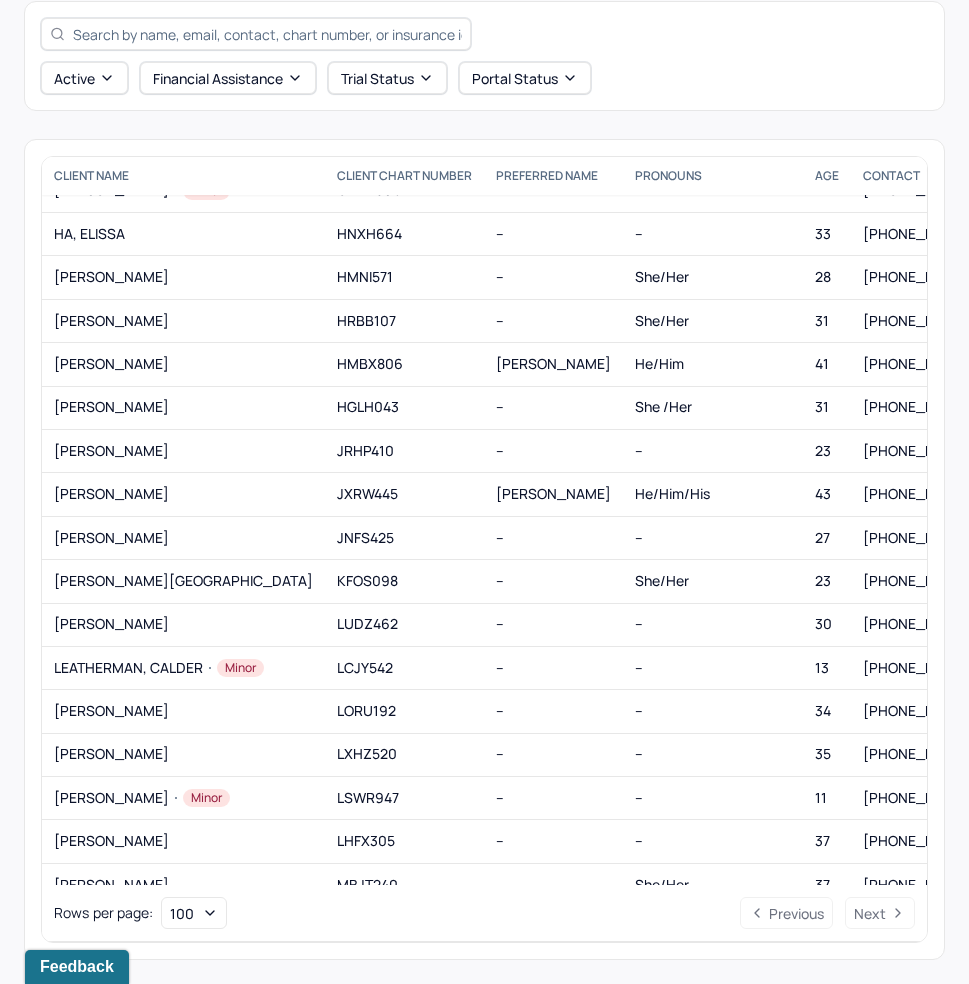 scroll, scrollTop: 936, scrollLeft: 0, axis: vertical 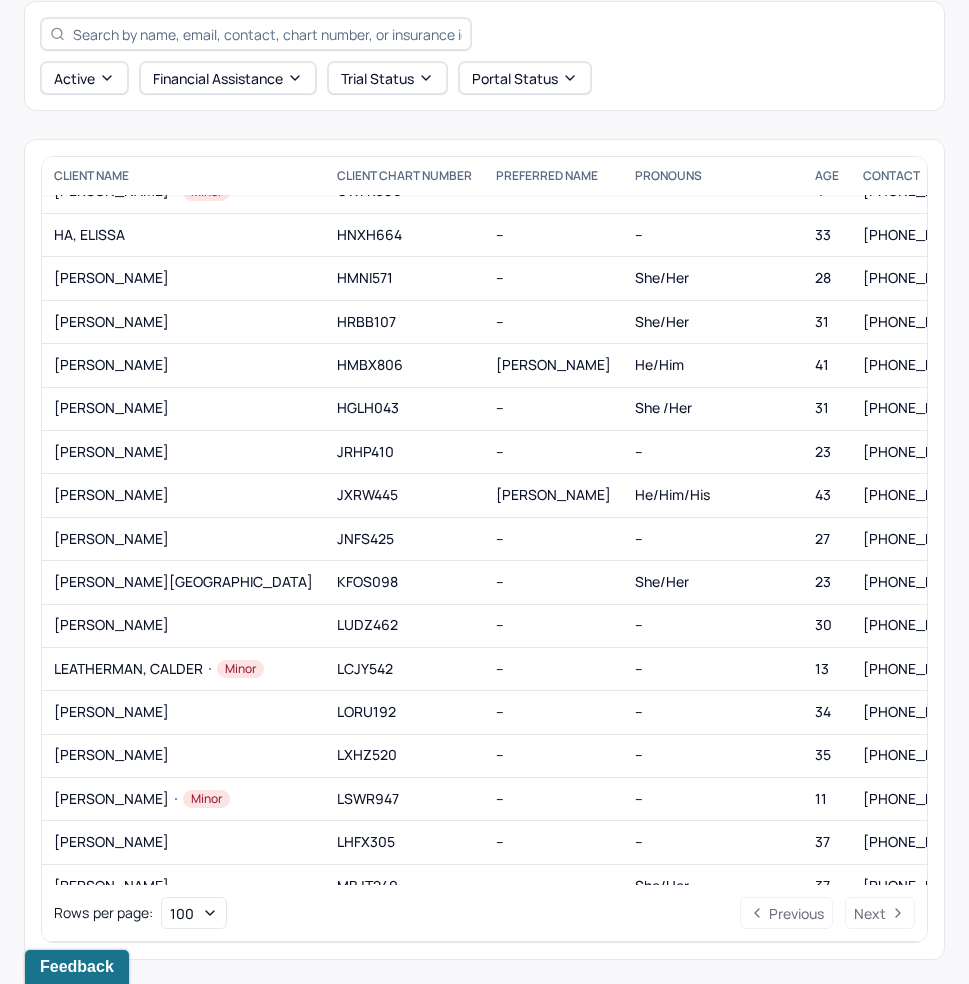 click on "--" at bounding box center (553, 712) 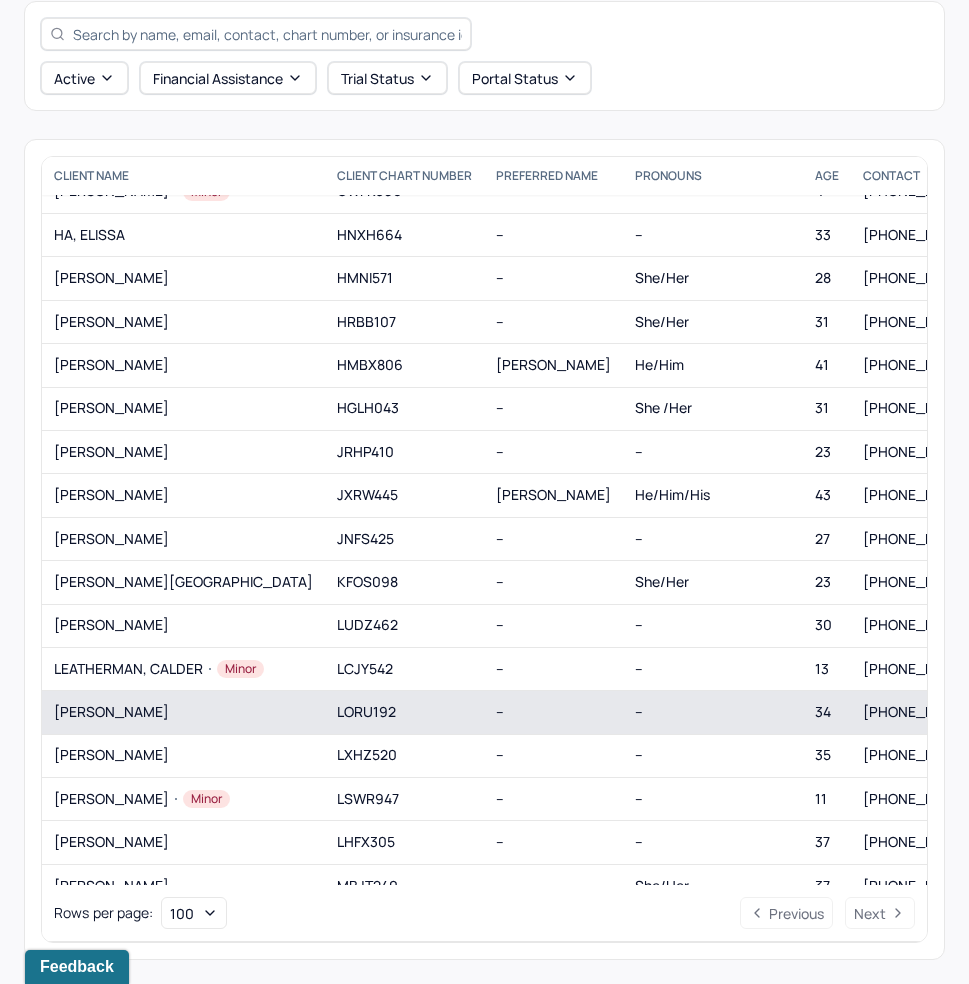 scroll, scrollTop: 0, scrollLeft: 0, axis: both 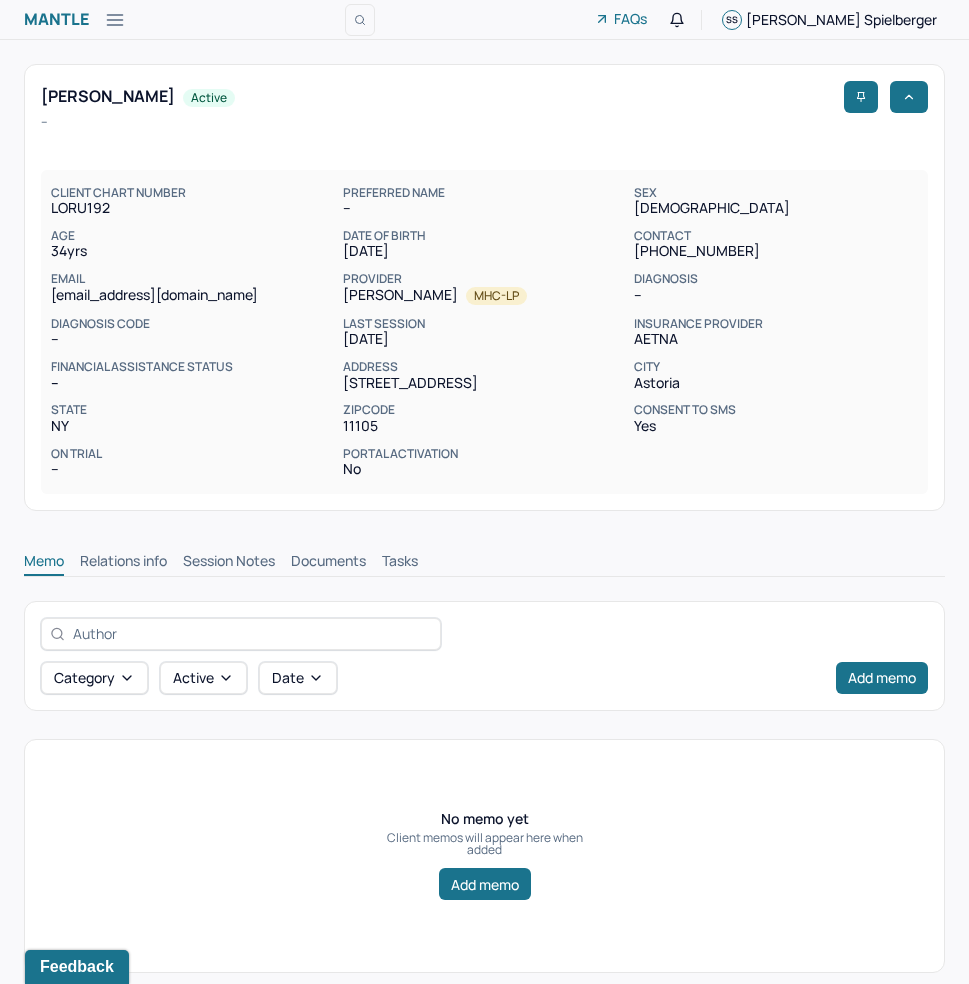 click on "Session Notes" at bounding box center [229, 563] 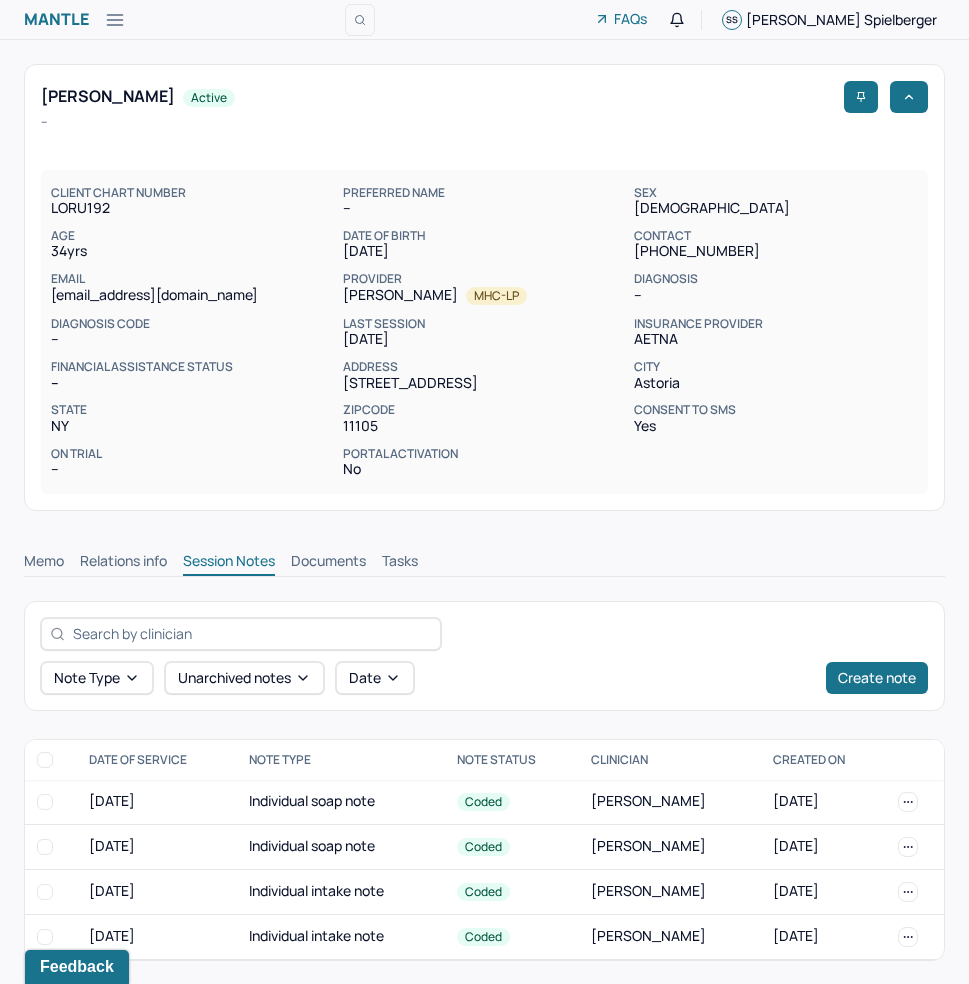 scroll, scrollTop: 1, scrollLeft: 0, axis: vertical 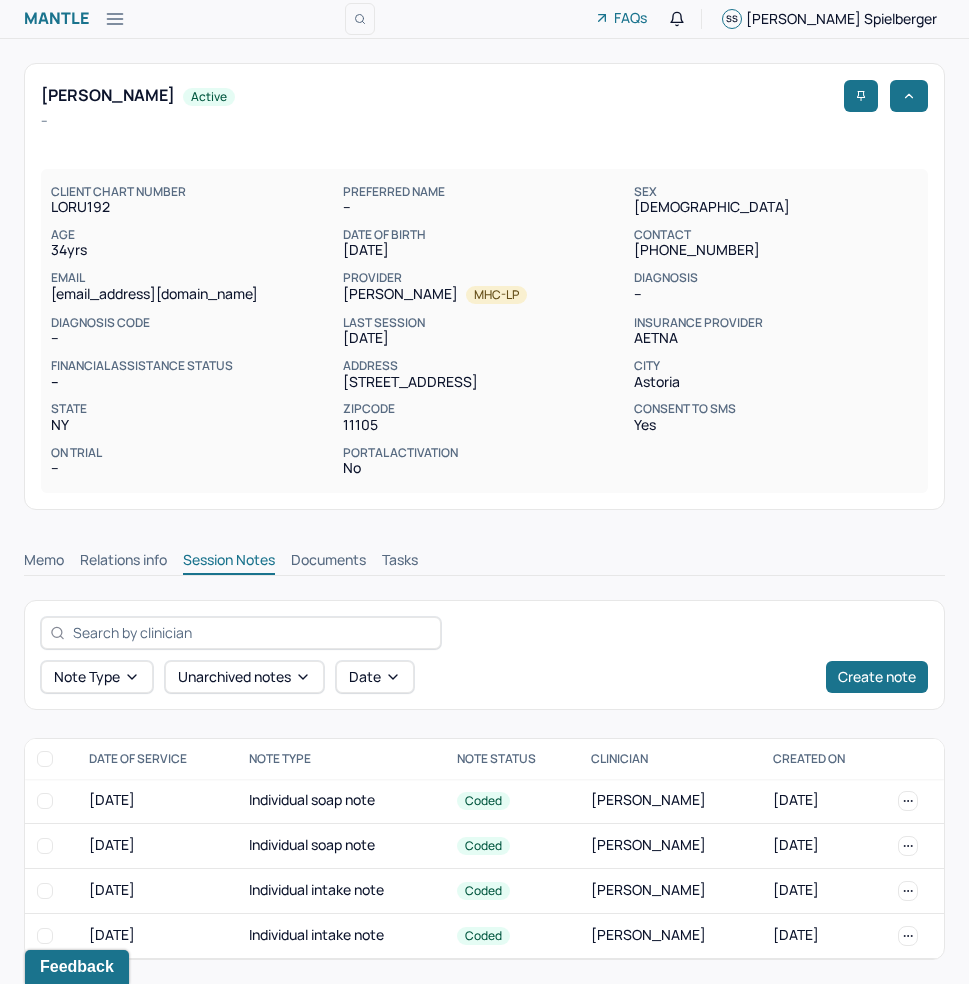 click on "Note type Unarchived notes Date Create note" at bounding box center (484, 655) 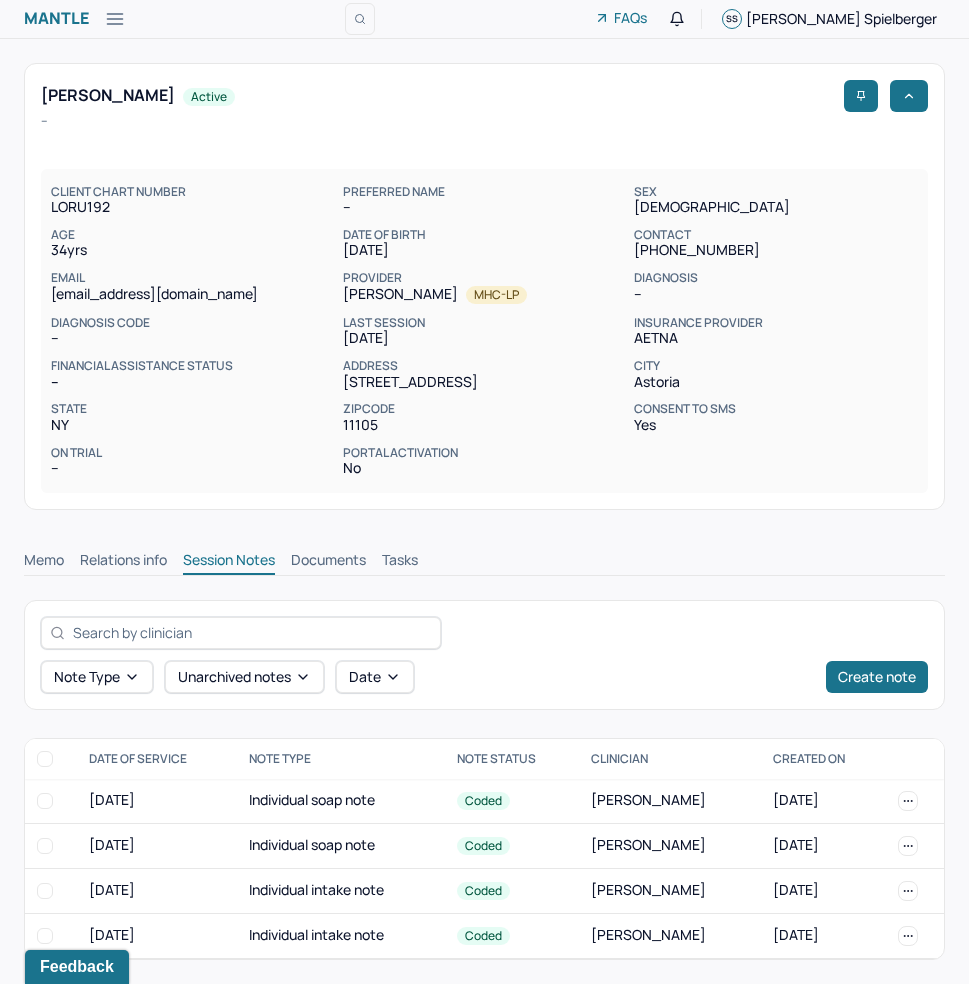 click on "Memo Relations info Session Notes Documents Tasks" at bounding box center [484, 563] 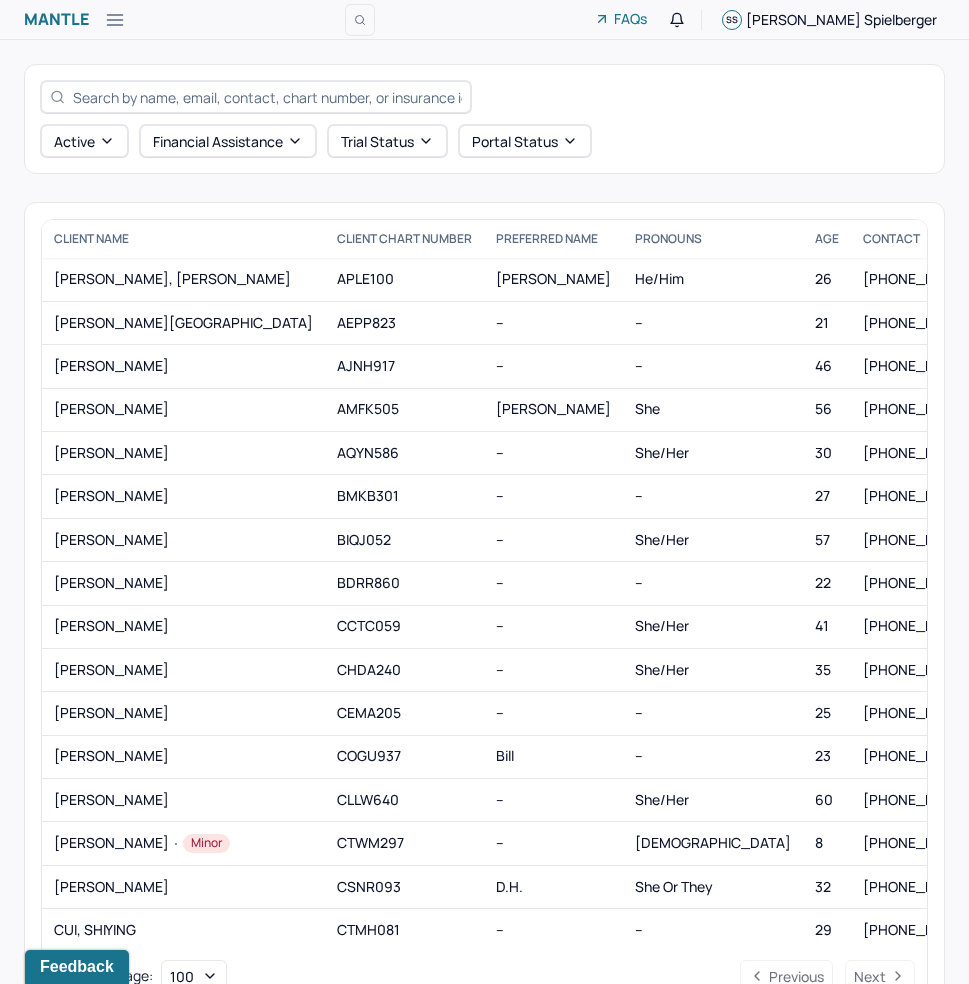 scroll, scrollTop: 63, scrollLeft: 0, axis: vertical 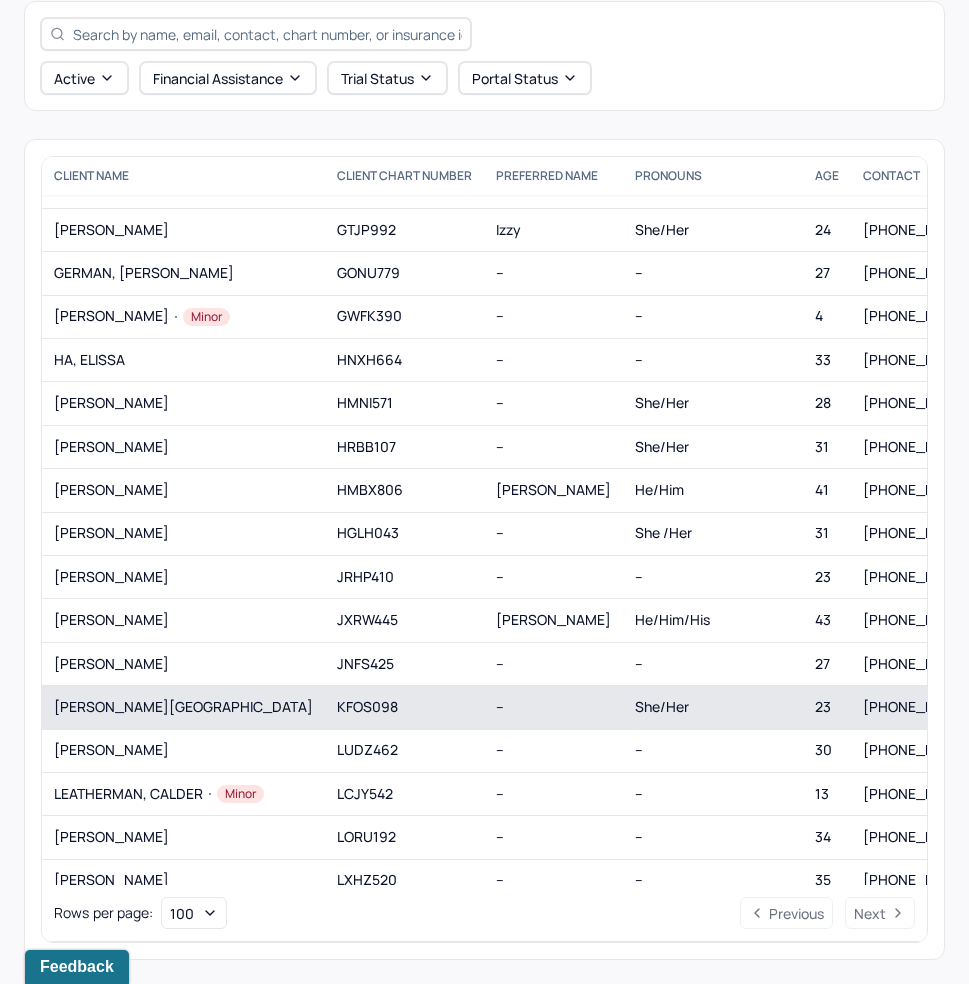 click on "KAWASH, SYDNI" at bounding box center [183, 707] 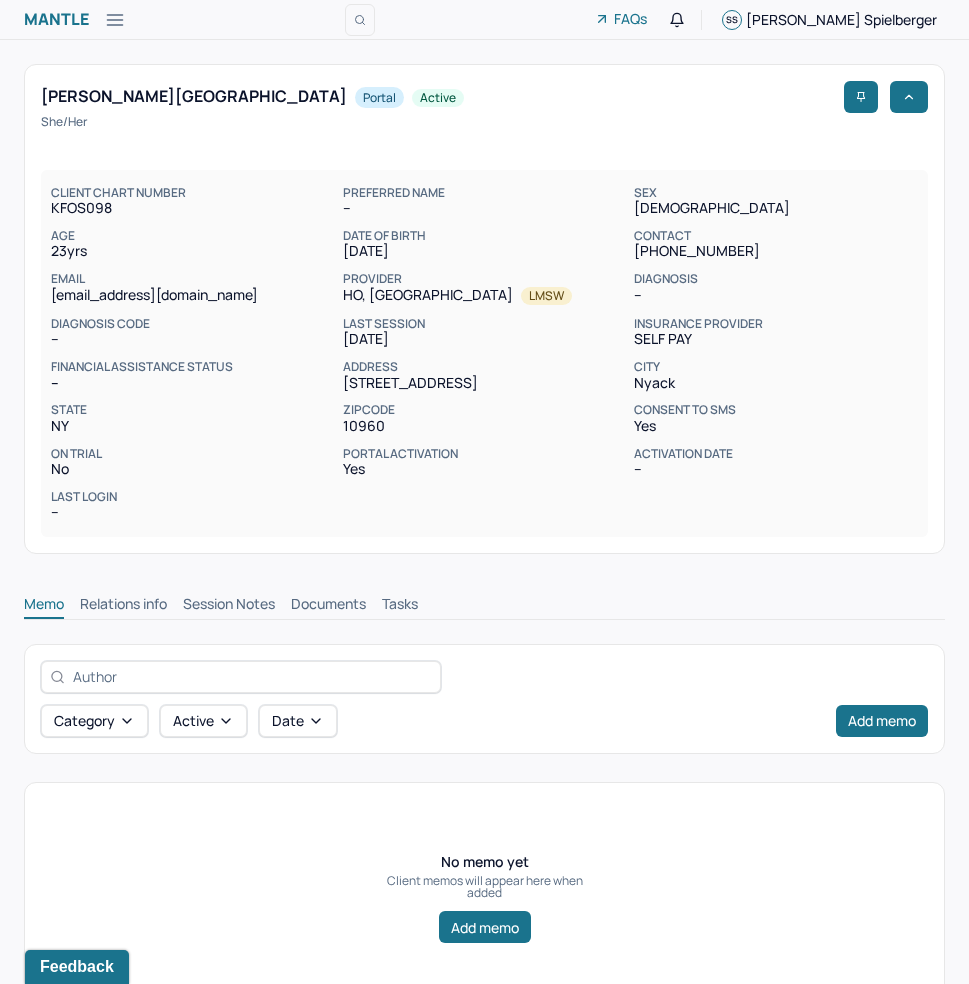 click on "Session Notes" at bounding box center [229, 606] 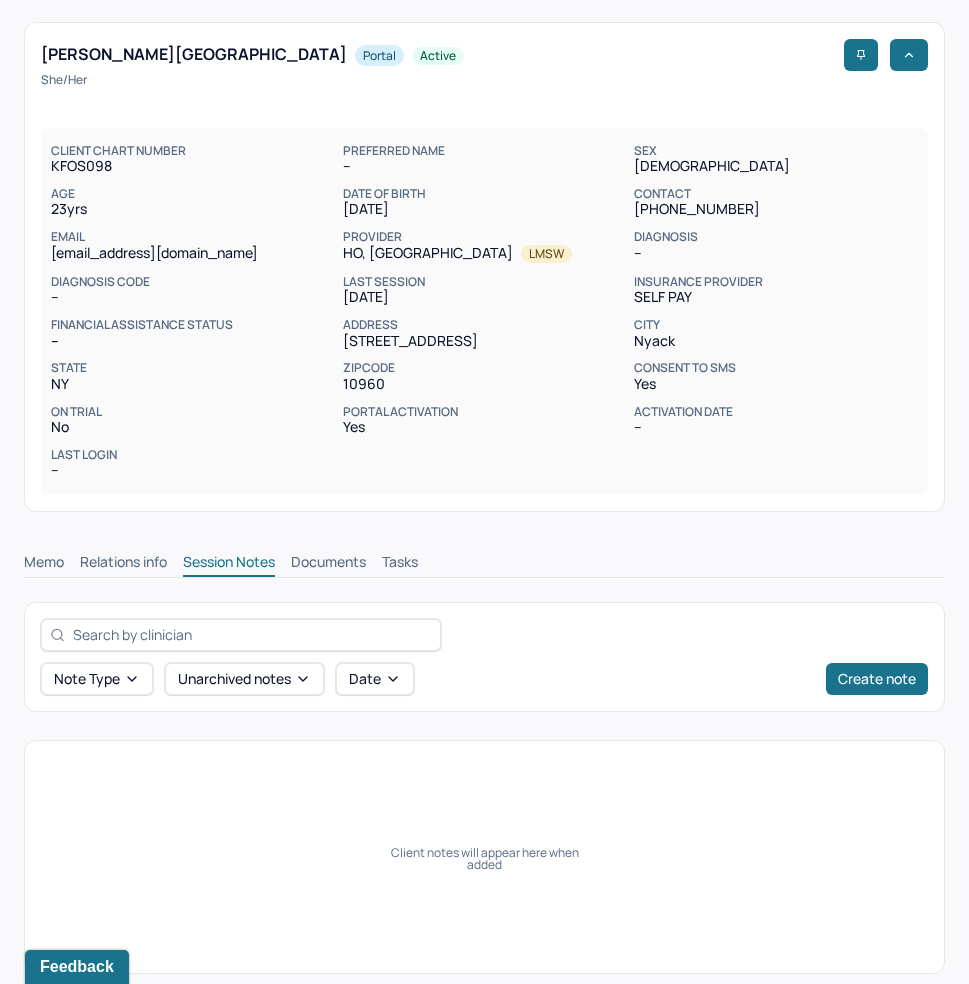 scroll, scrollTop: 43, scrollLeft: 0, axis: vertical 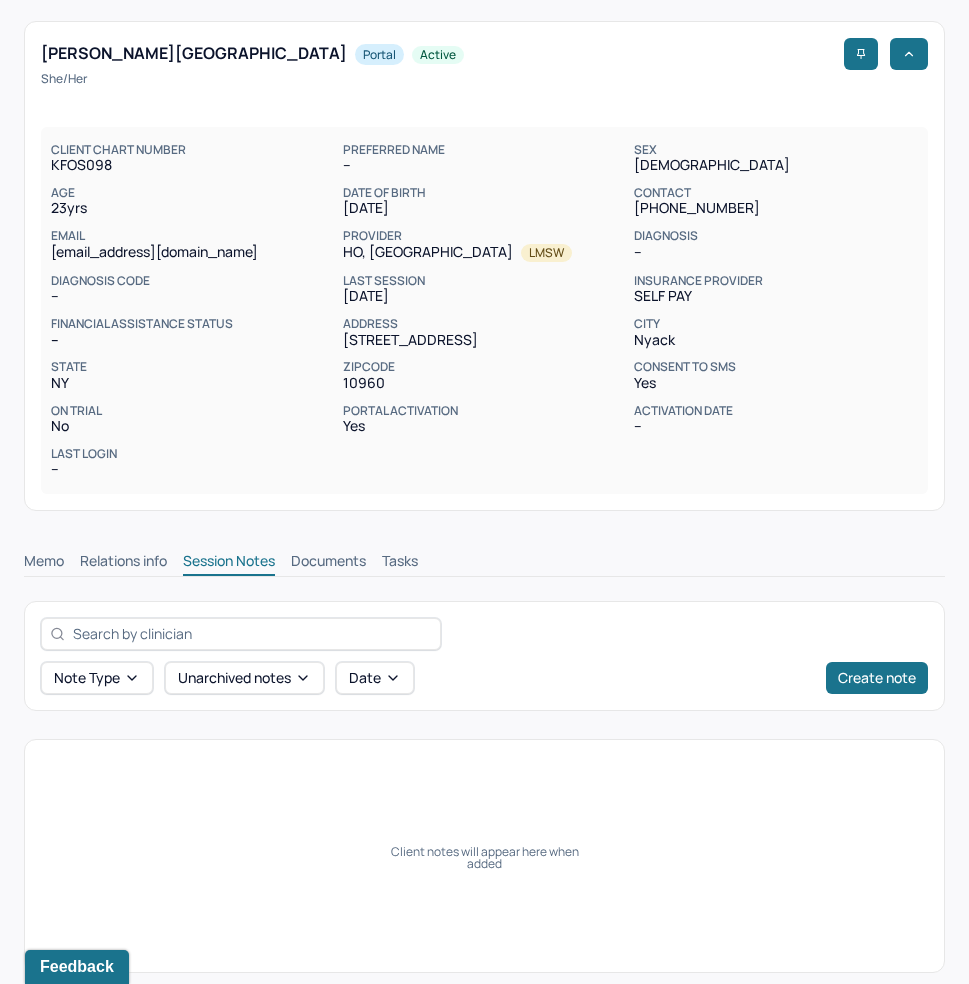 click on "Memo Relations info Session Notes Documents Tasks" at bounding box center (484, 556) 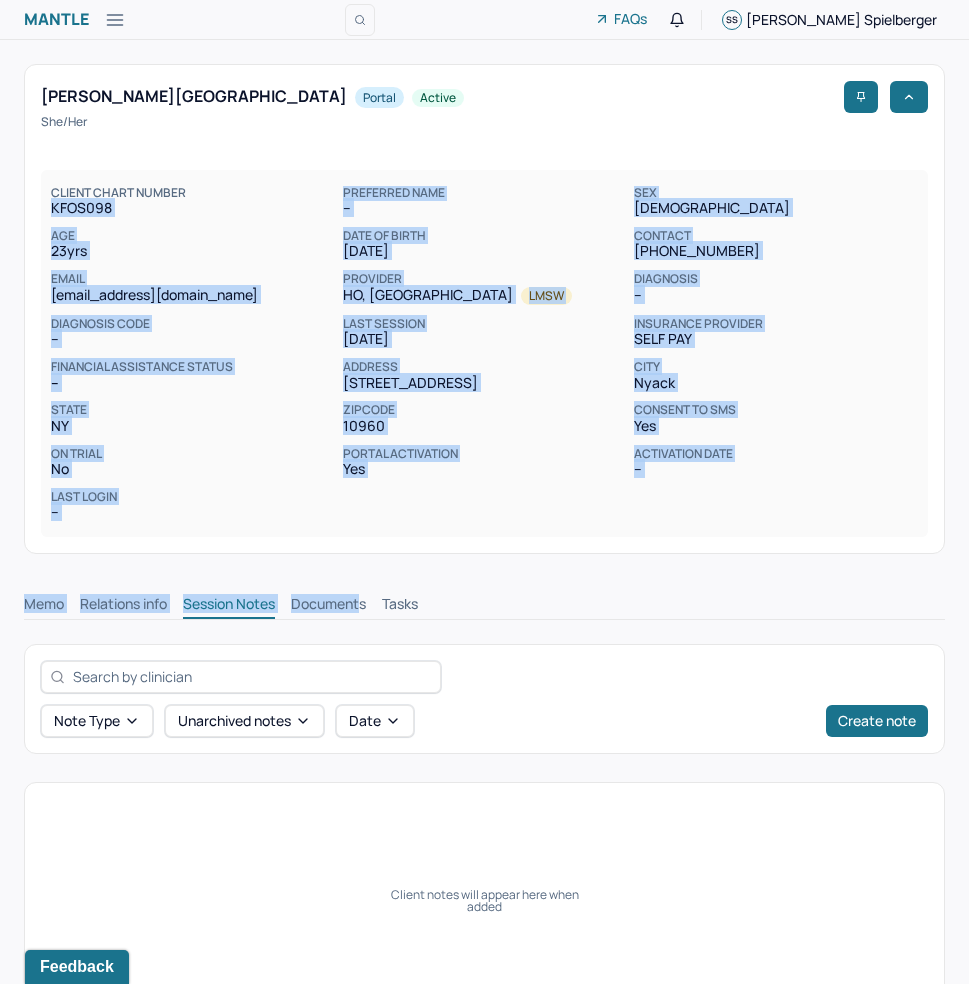 drag, startPoint x: 825, startPoint y: 512, endPoint x: 148, endPoint y: 159, distance: 763.5038 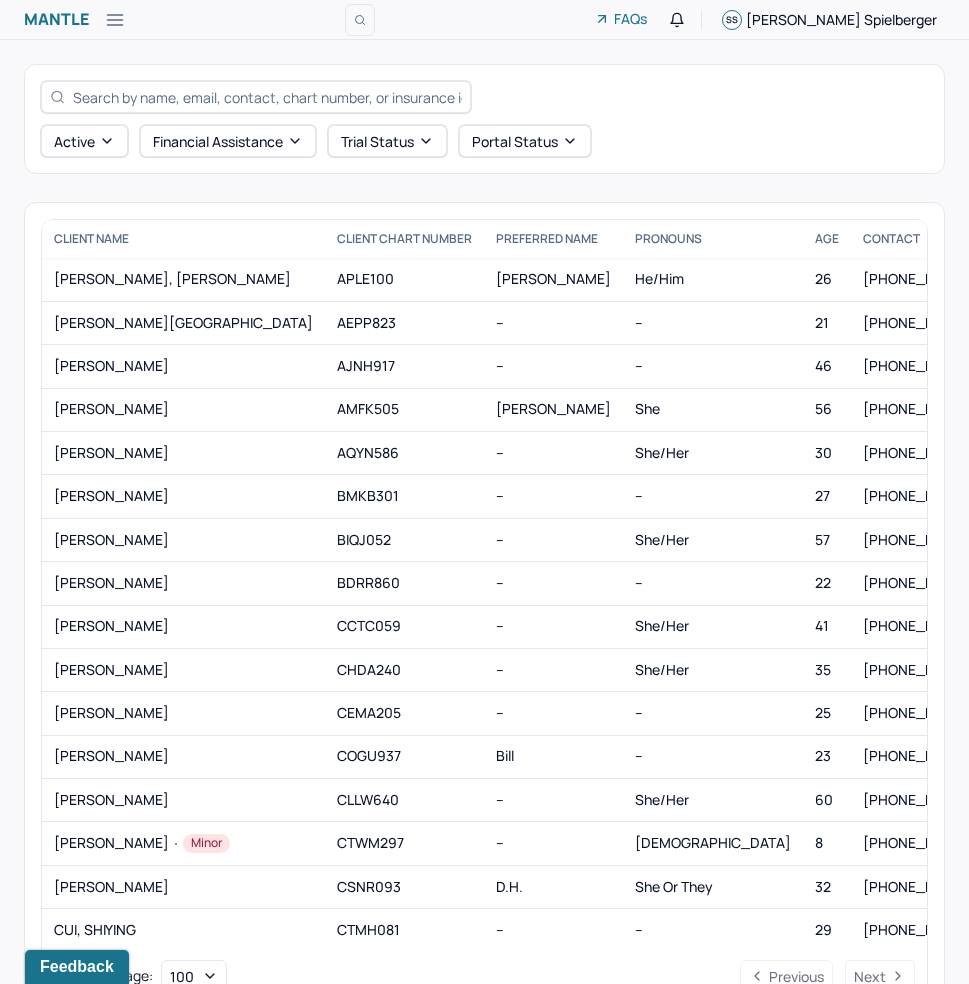 scroll, scrollTop: 63, scrollLeft: 0, axis: vertical 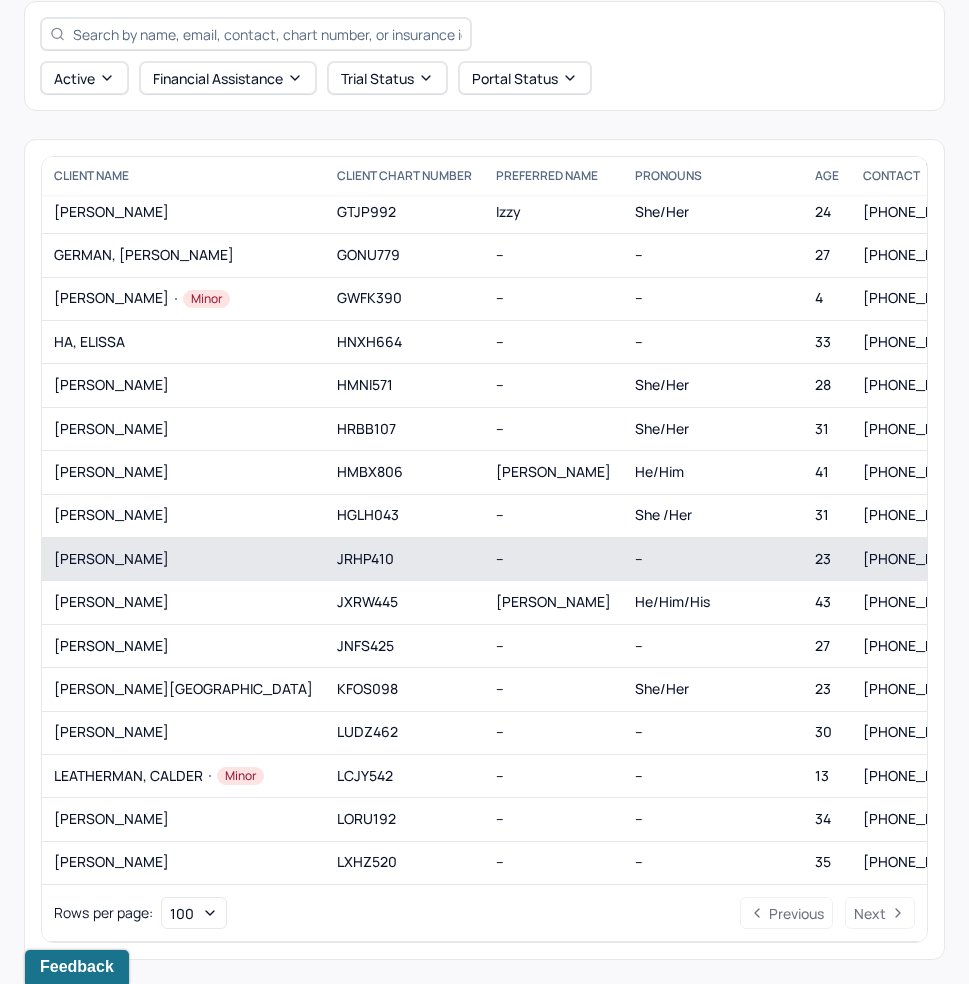 click on "23" at bounding box center [827, 558] 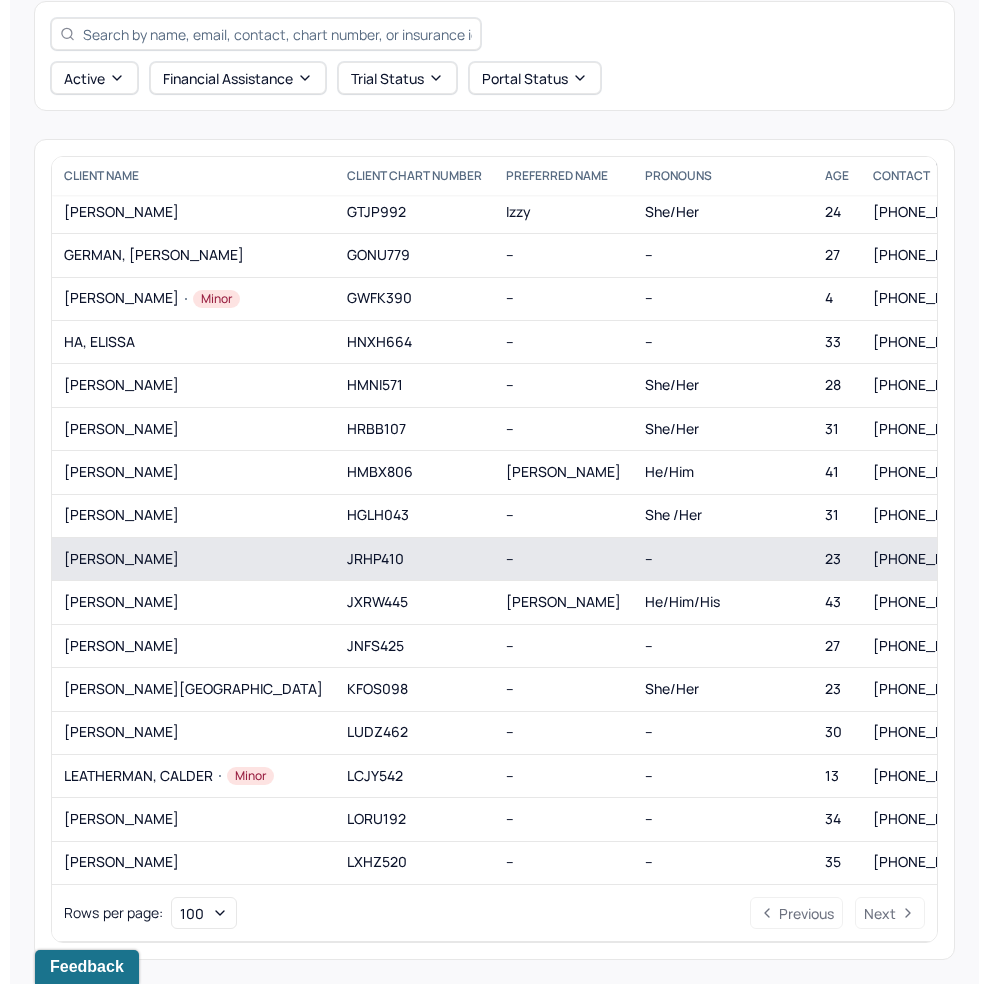 scroll, scrollTop: 0, scrollLeft: 0, axis: both 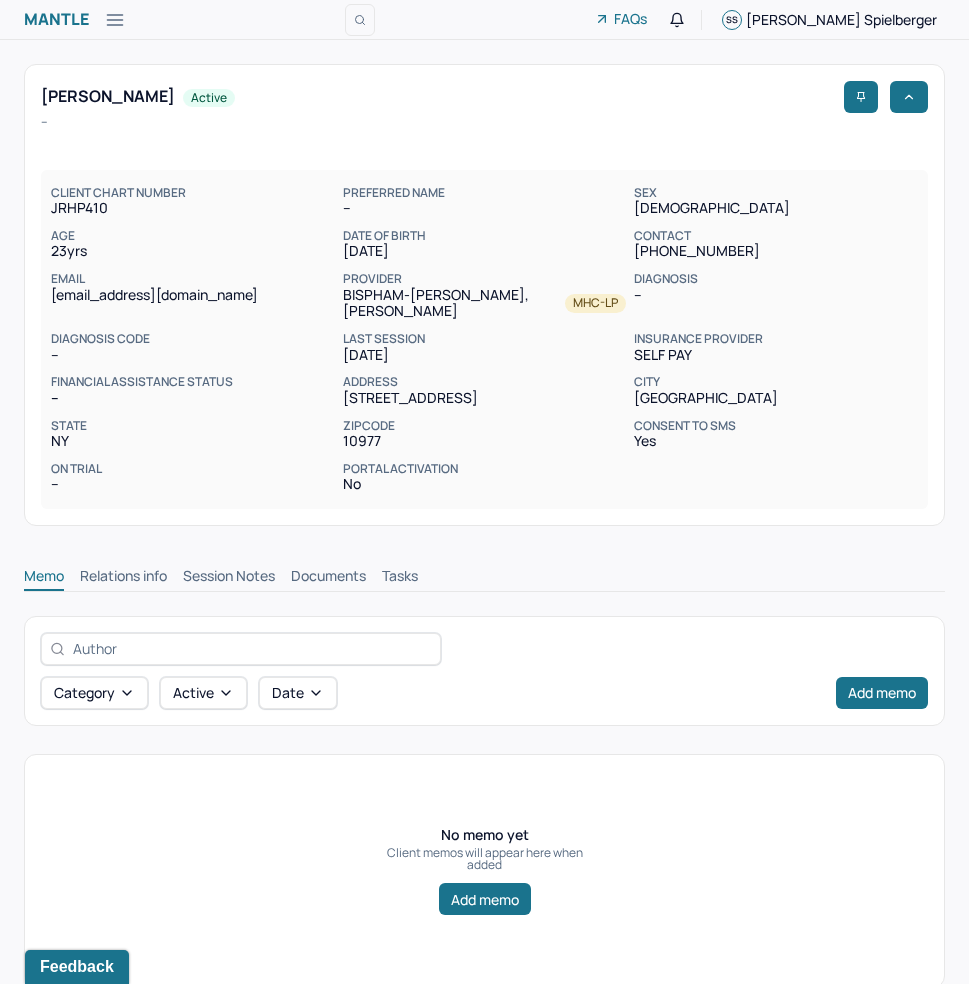 click on "Session Notes" at bounding box center [229, 578] 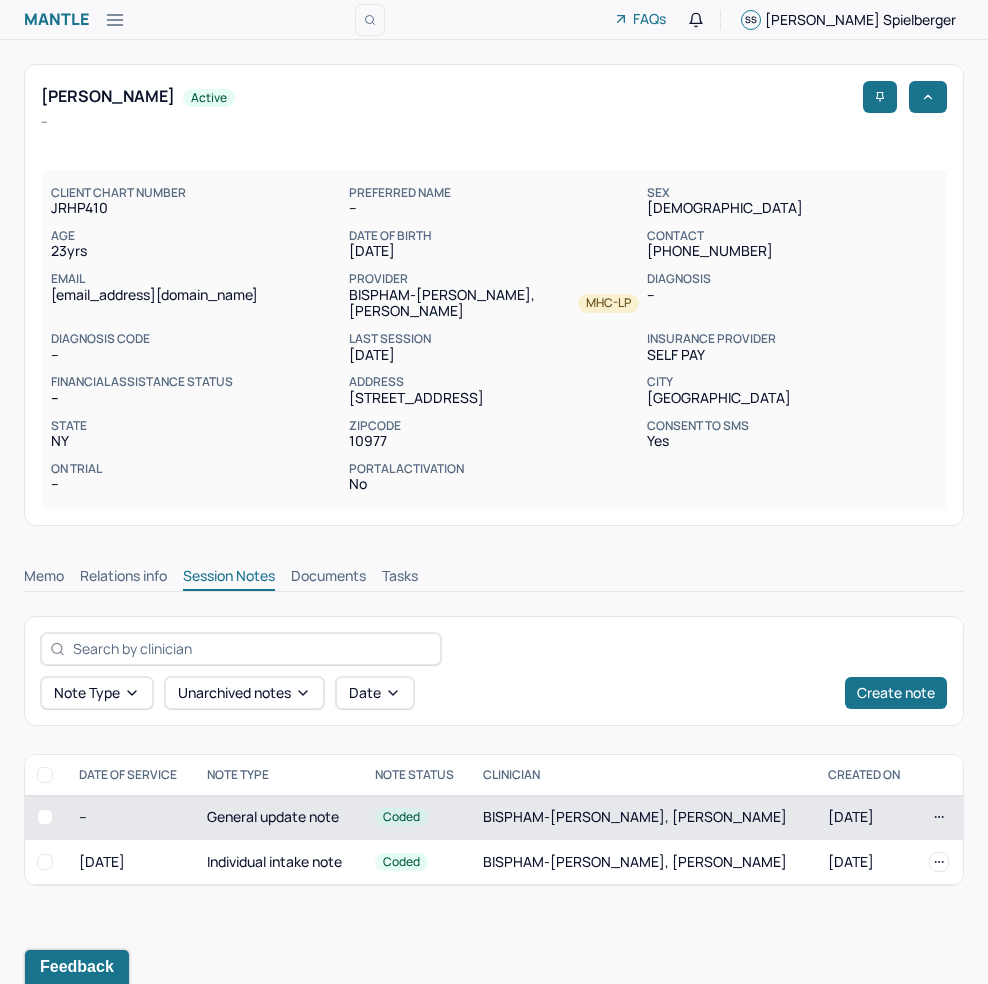 click on "Coded" at bounding box center (417, 817) 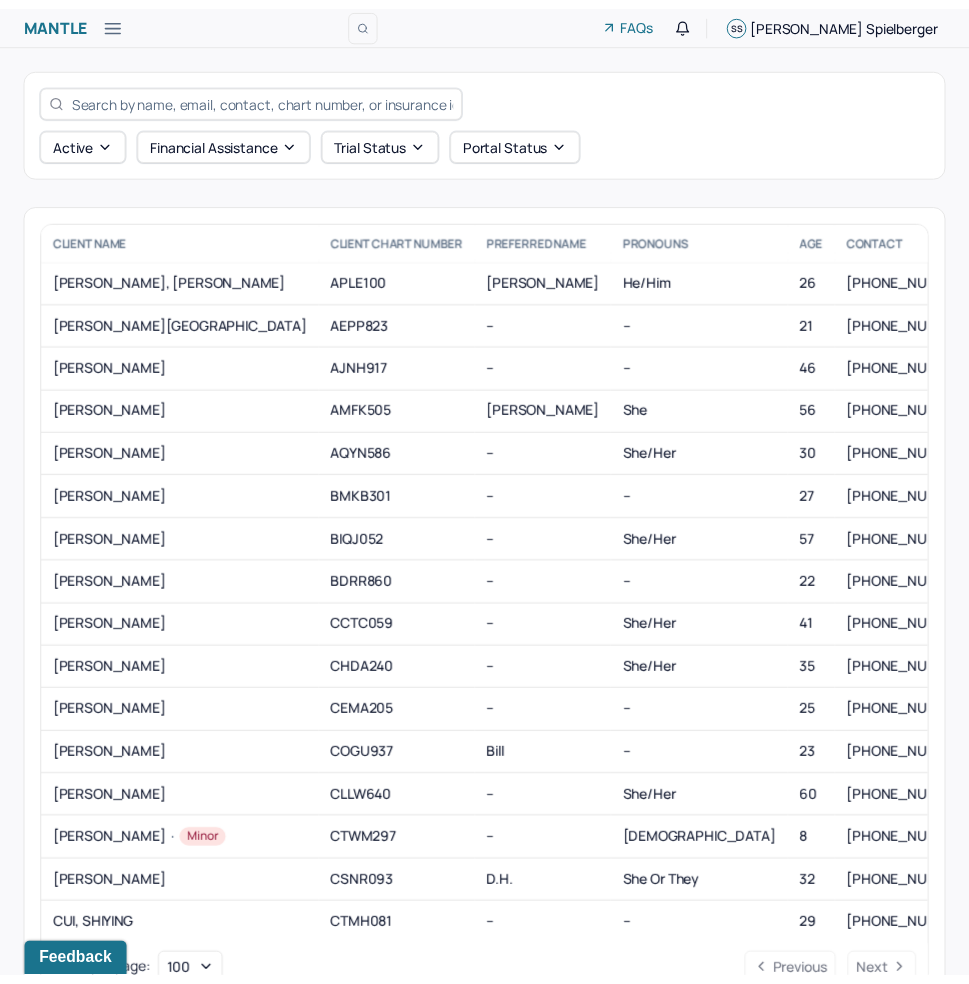 scroll, scrollTop: 63, scrollLeft: 0, axis: vertical 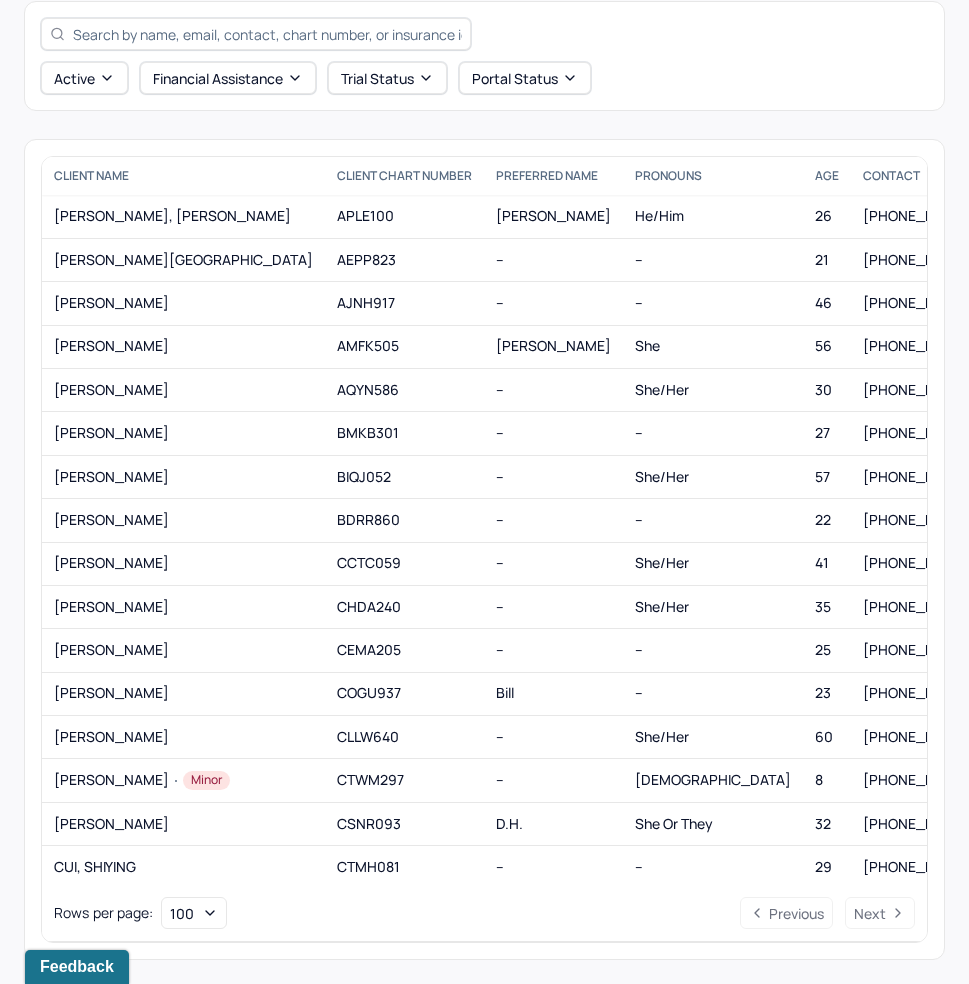 click on "Active Financial assistance Trial Status Portal Status" at bounding box center (484, 56) 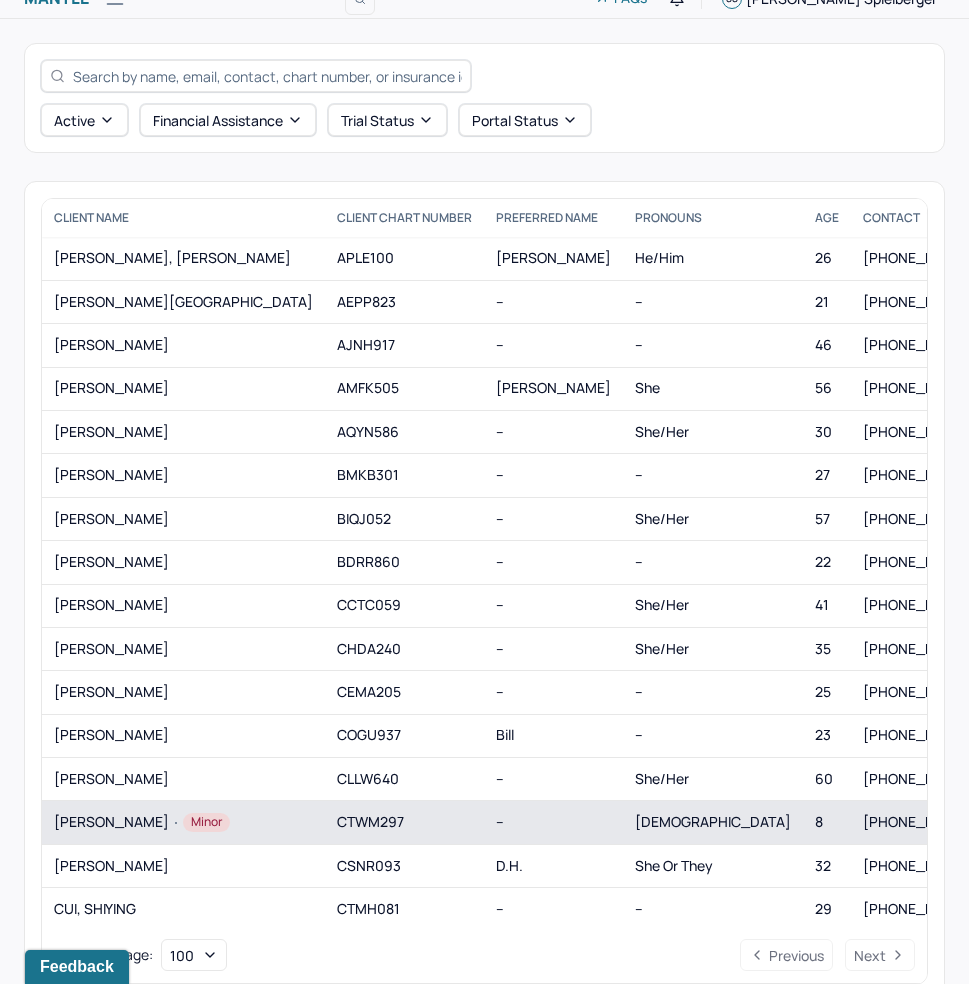 scroll, scrollTop: 63, scrollLeft: 0, axis: vertical 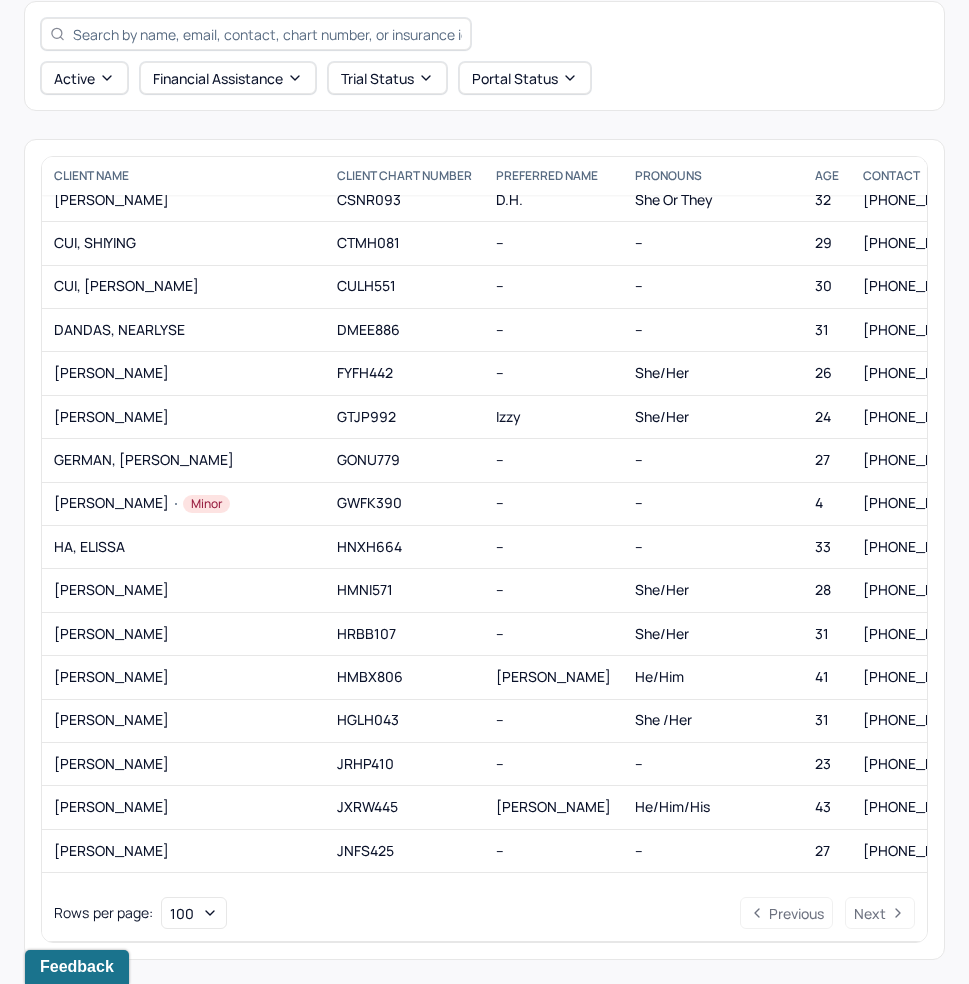 click on "JRHP410" at bounding box center [404, 763] 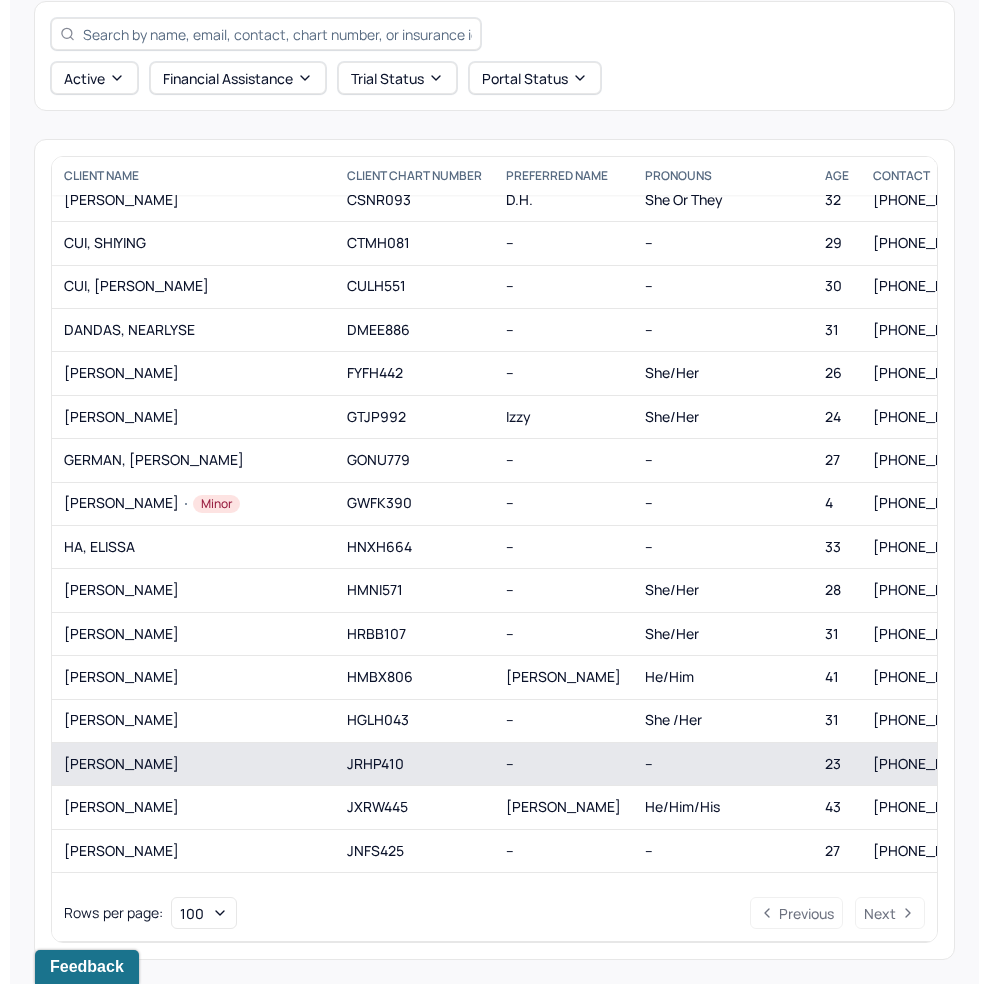 scroll, scrollTop: 0, scrollLeft: 0, axis: both 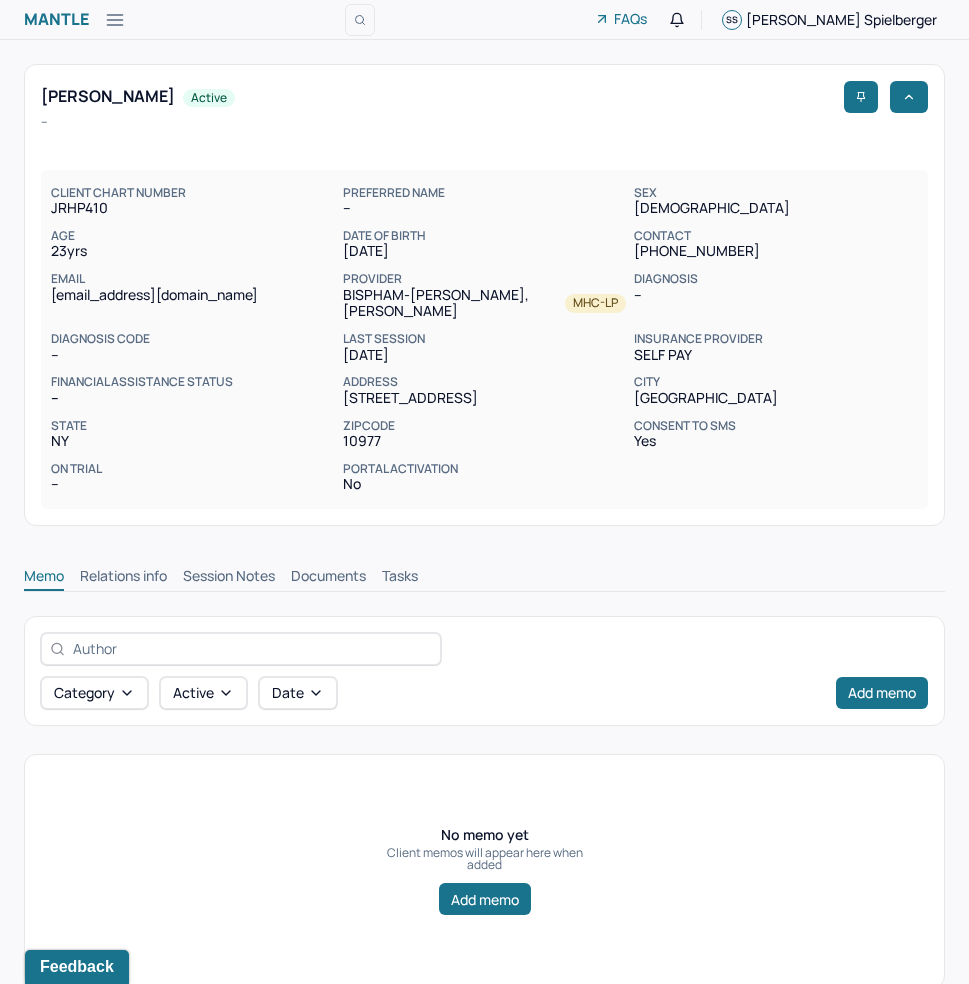 click on "Memo Relations info Session Notes Documents Tasks" at bounding box center [484, 571] 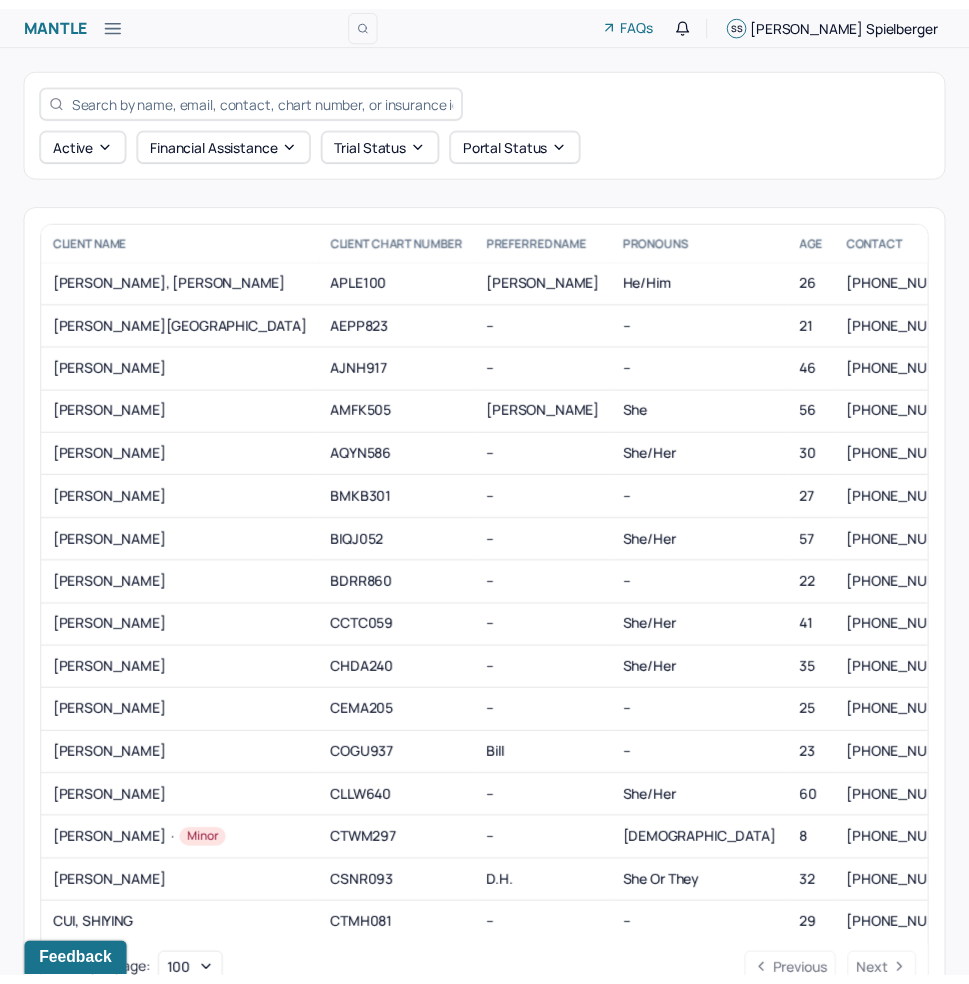 scroll, scrollTop: 63, scrollLeft: 0, axis: vertical 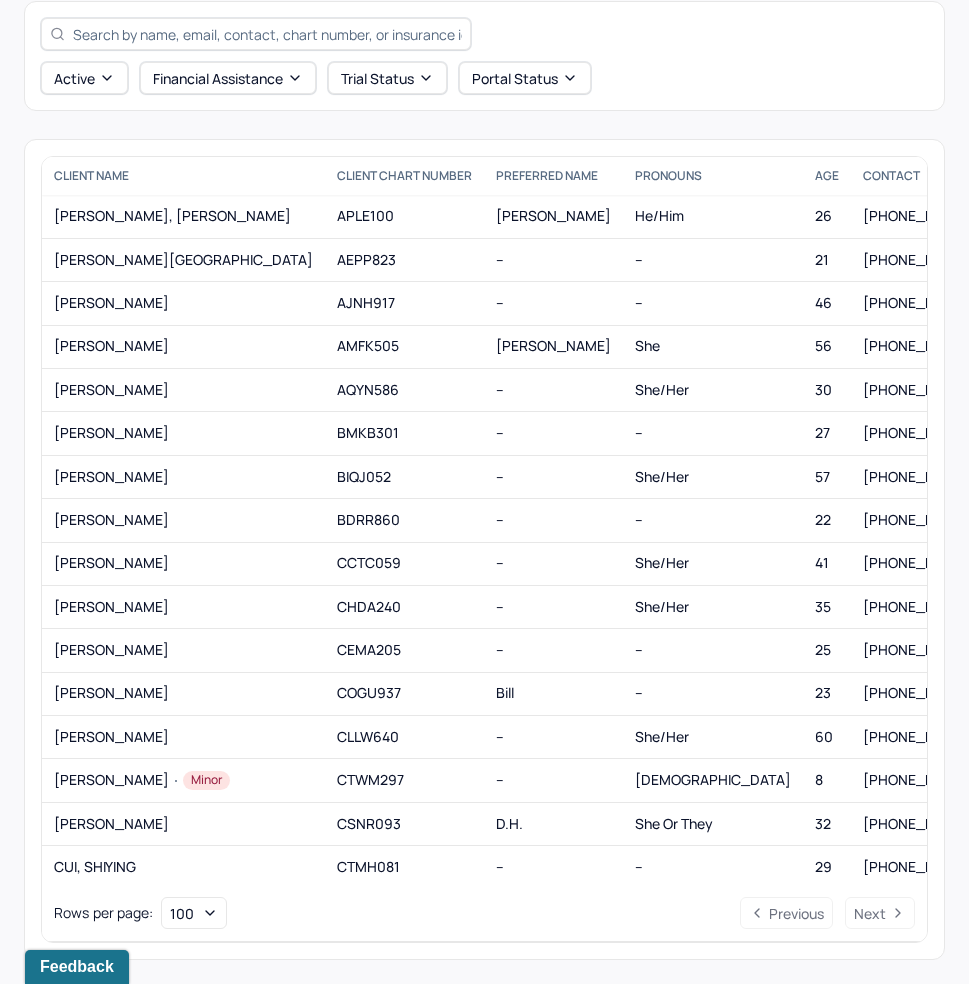 click on "Active Financial assistance Trial Status Portal Status" at bounding box center (484, 78) 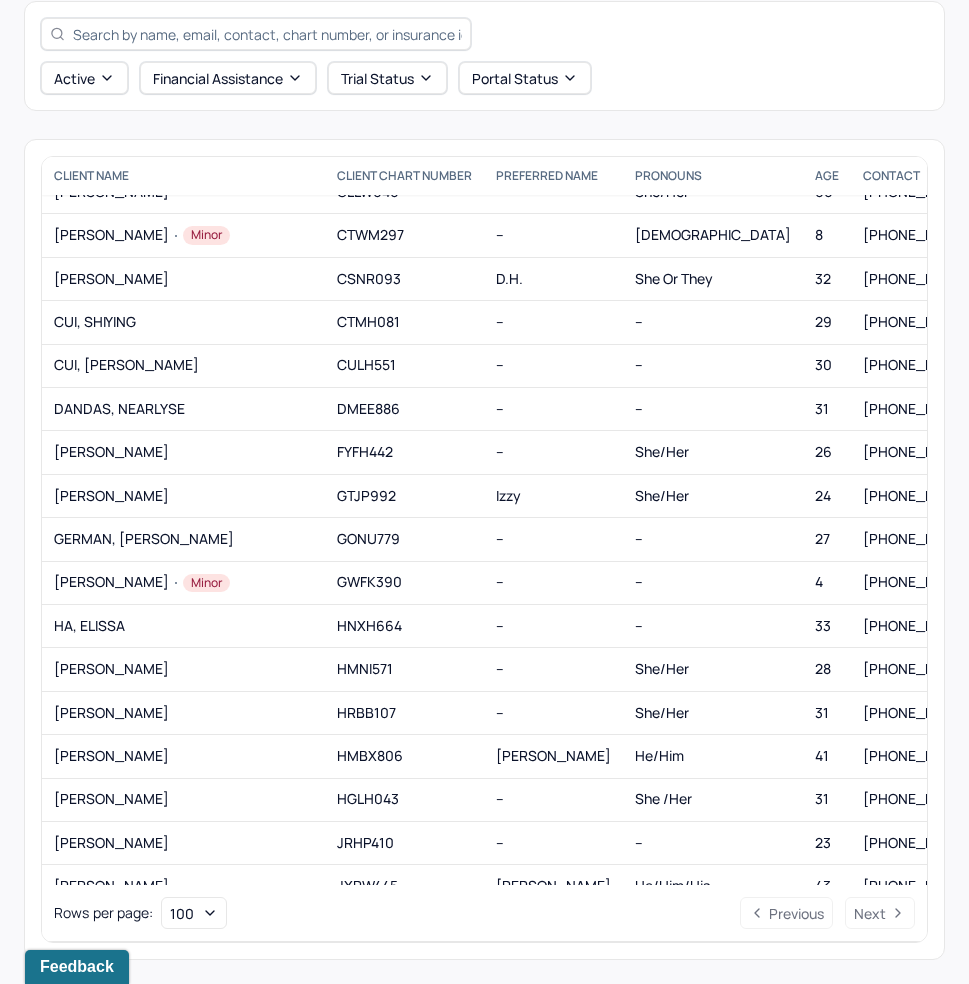 scroll, scrollTop: 549, scrollLeft: 0, axis: vertical 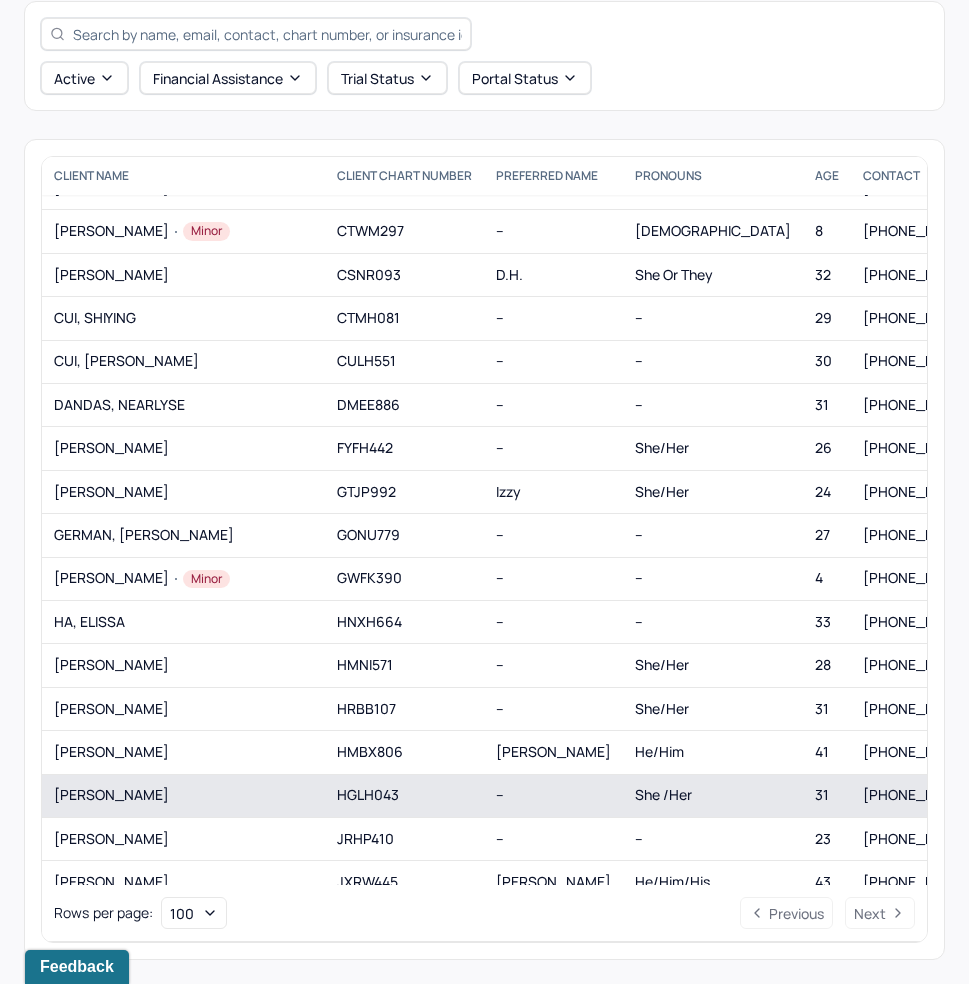 click on "HGLH043" at bounding box center (404, 795) 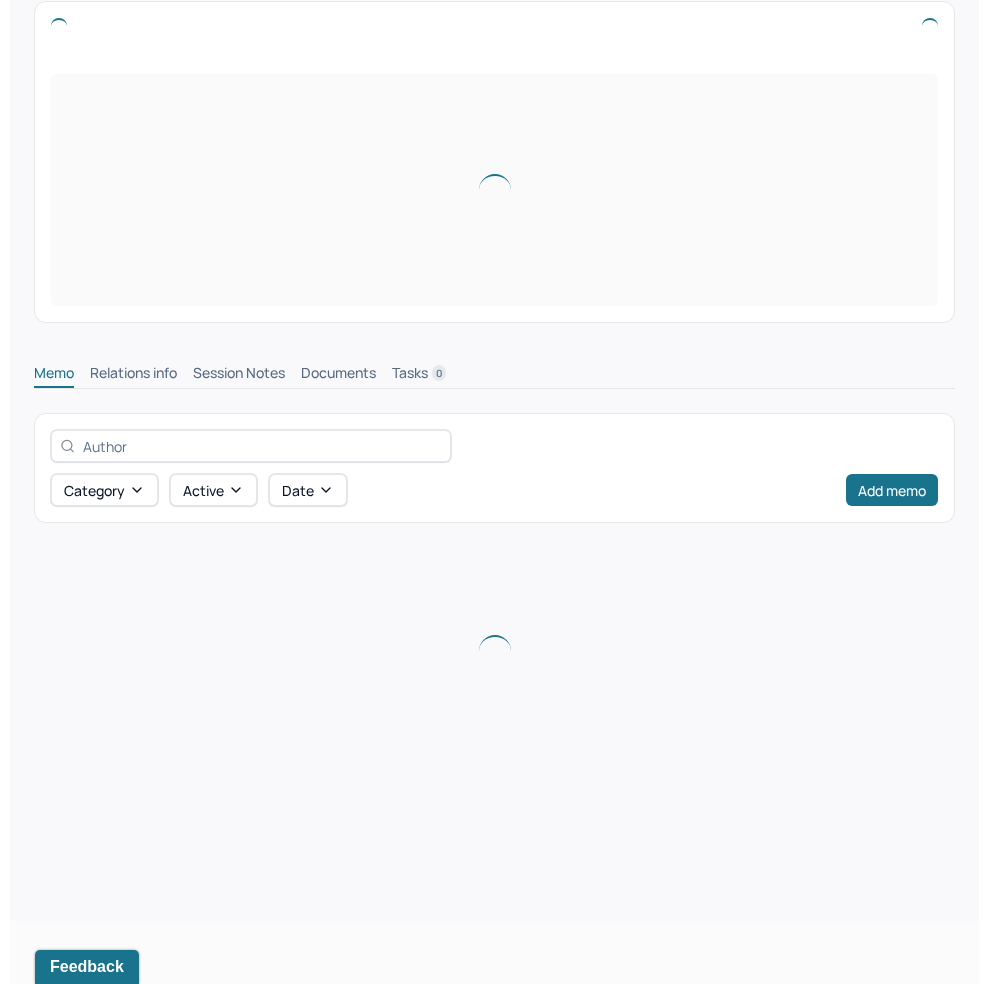 scroll, scrollTop: 0, scrollLeft: 0, axis: both 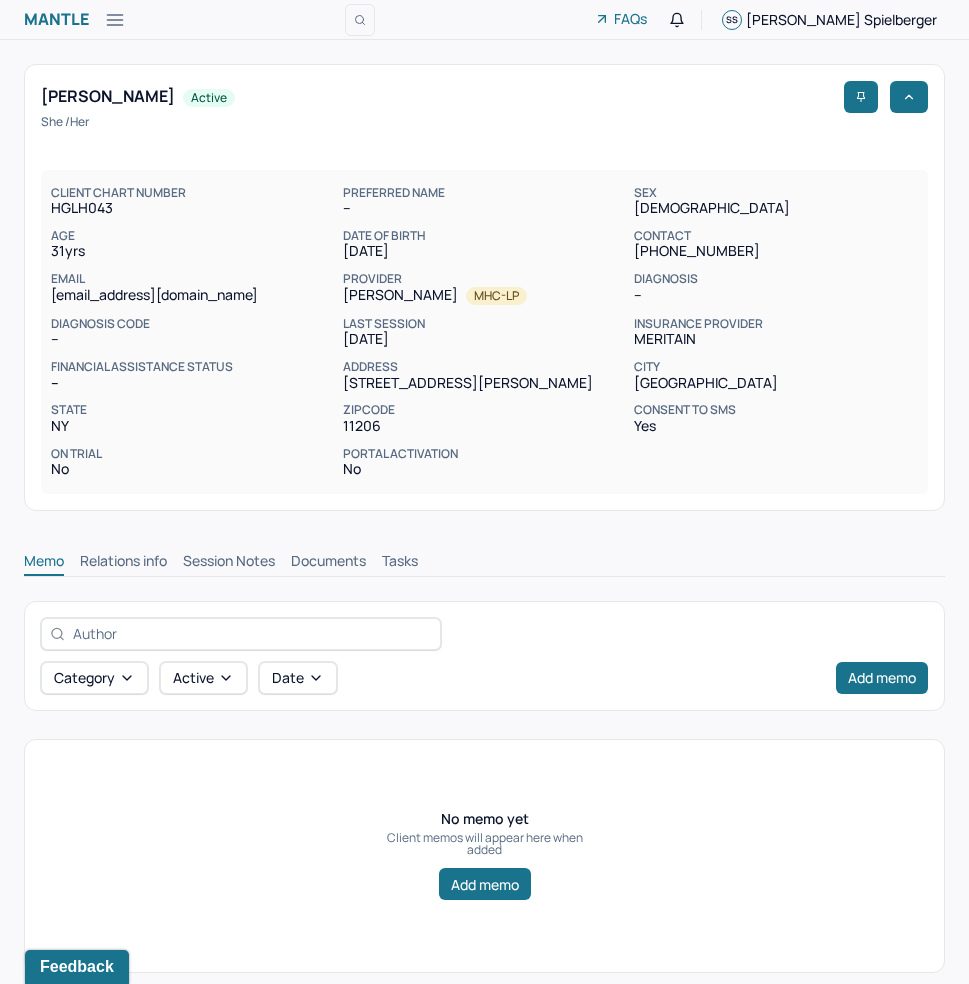 click on "Session Notes" at bounding box center (229, 563) 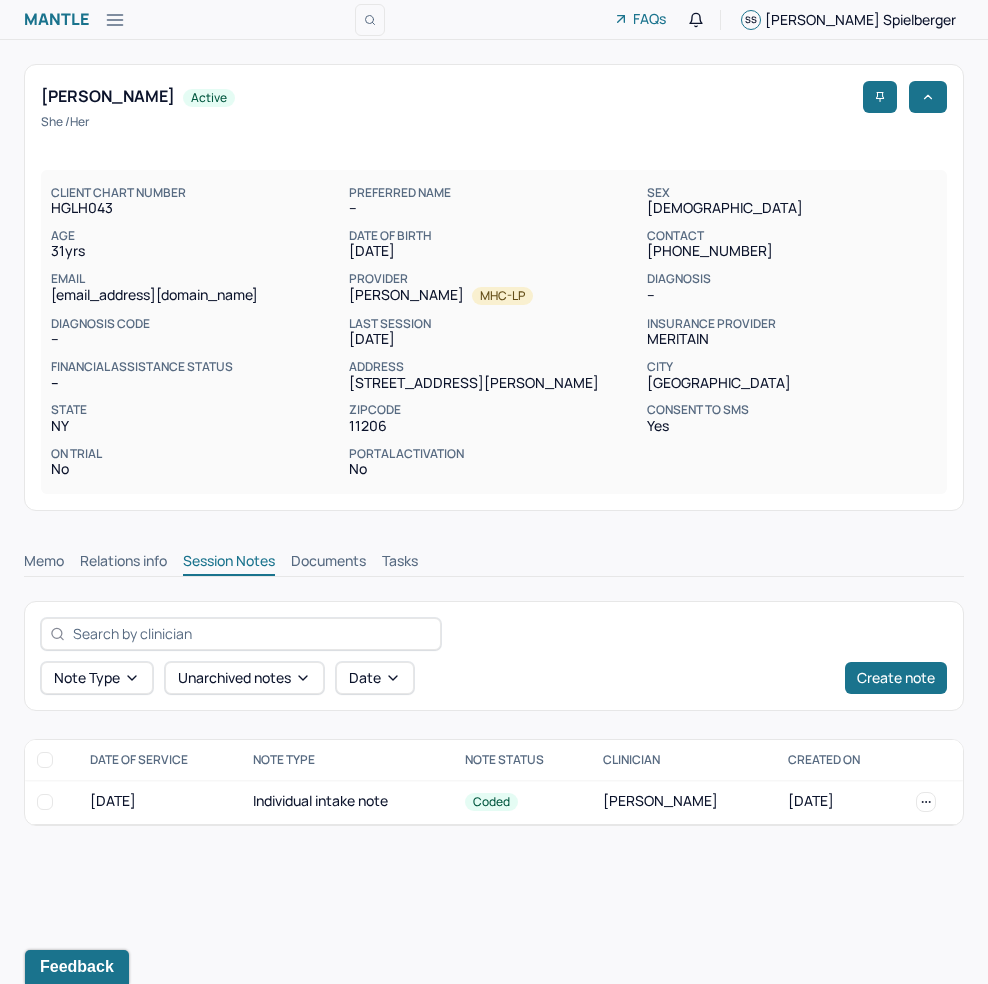 drag, startPoint x: 744, startPoint y: 814, endPoint x: 716, endPoint y: 895, distance: 85.70297 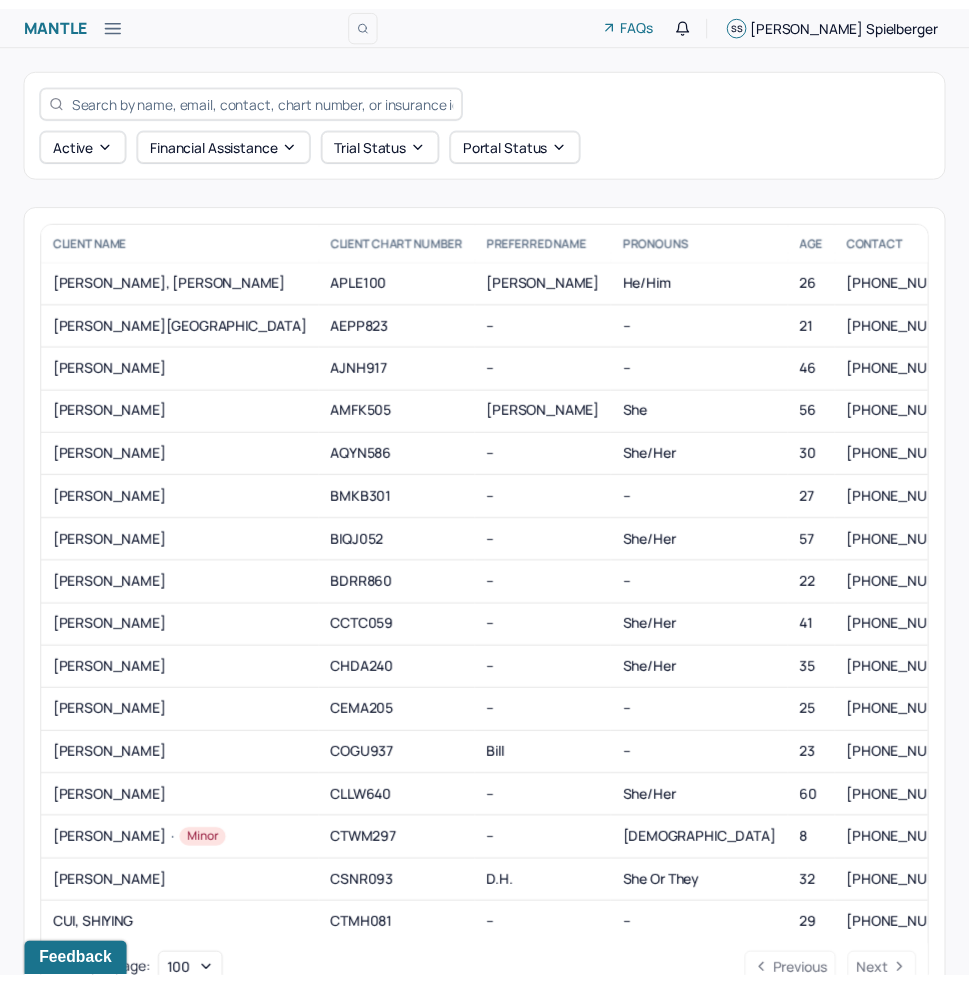 scroll, scrollTop: 63, scrollLeft: 0, axis: vertical 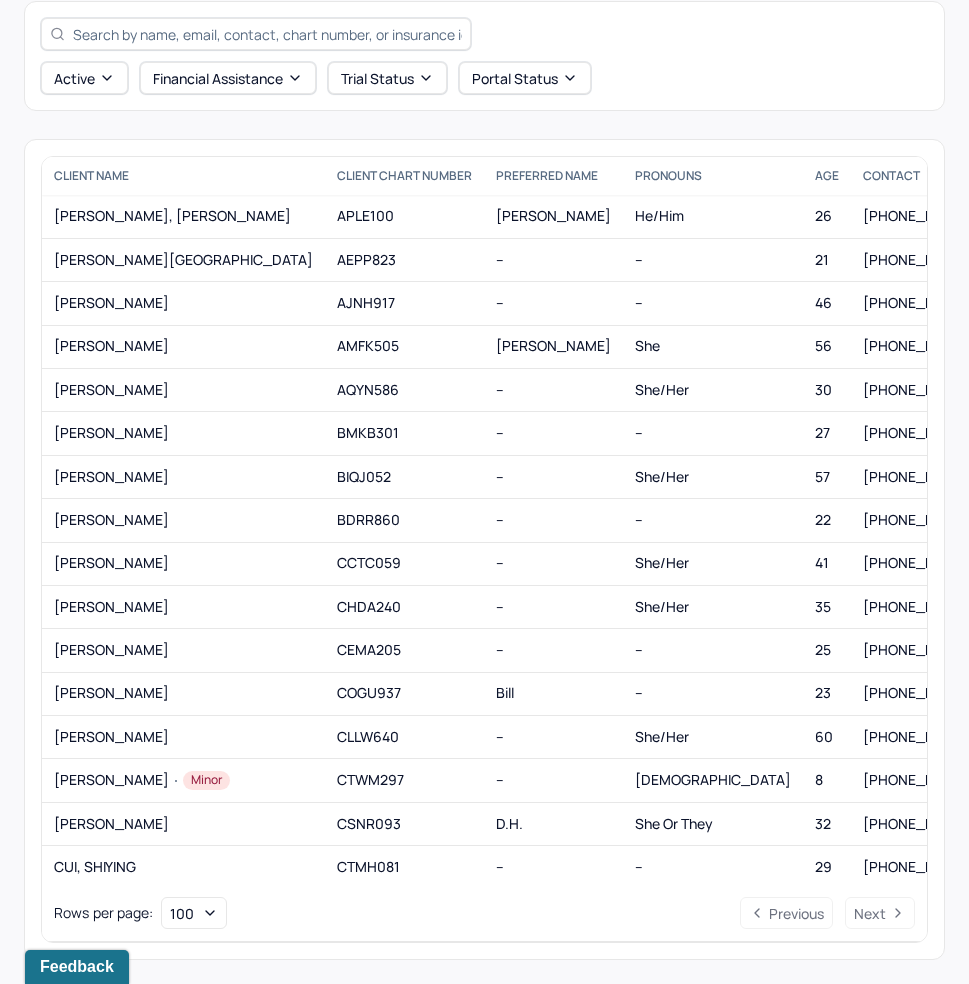 click on "Active Financial assistance Trial Status Portal Status" at bounding box center (484, 56) 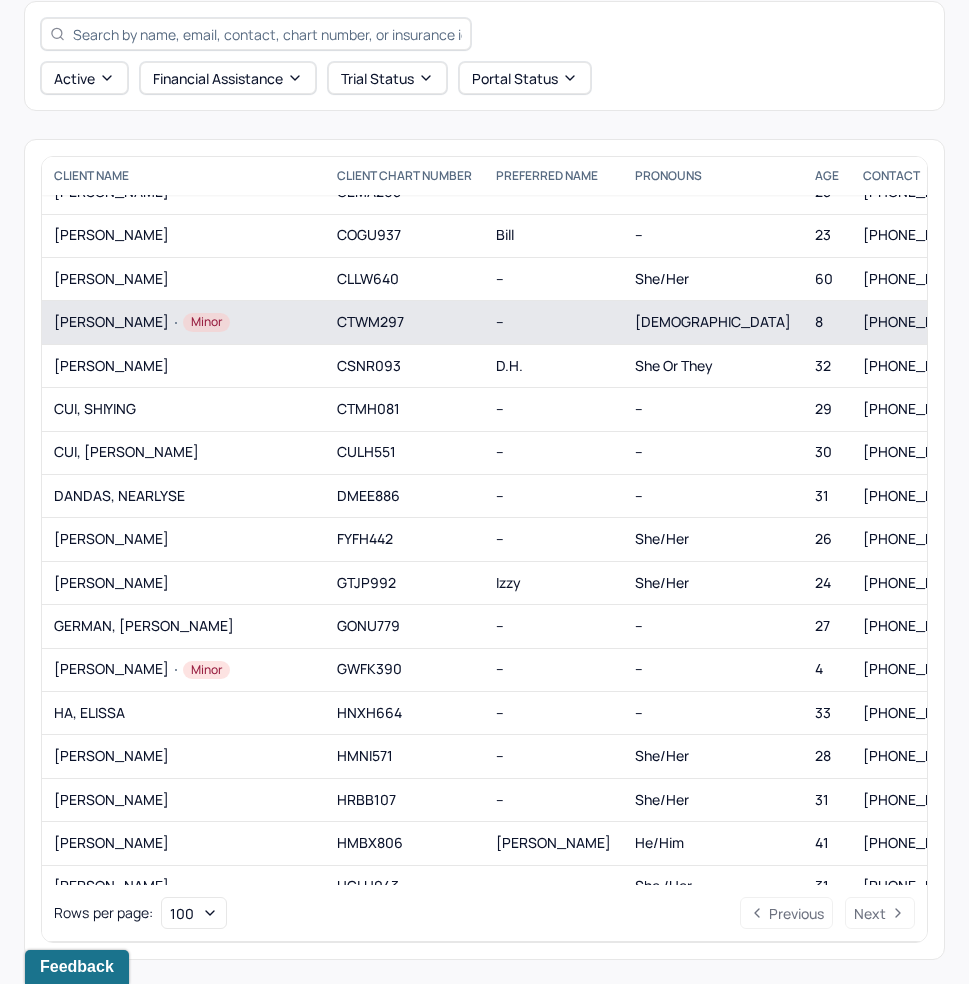 scroll, scrollTop: 465, scrollLeft: 0, axis: vertical 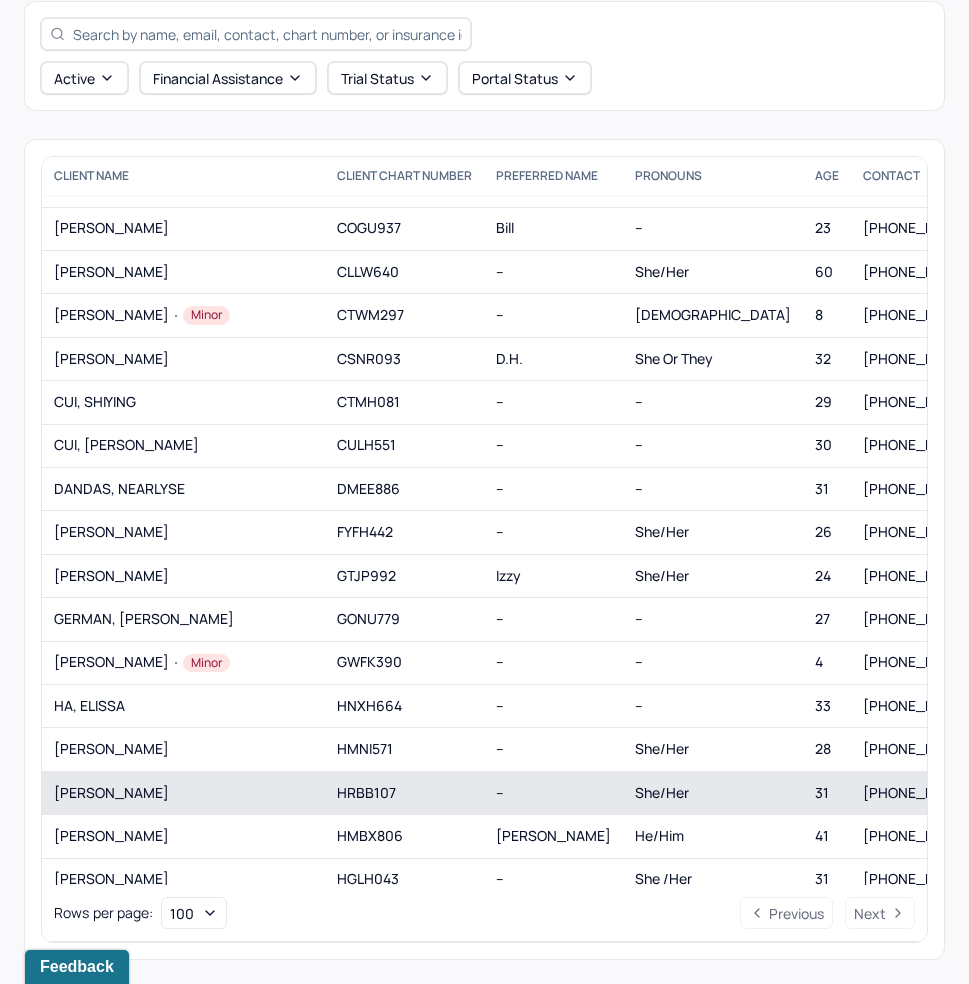 click on "HRBB107" at bounding box center [404, 792] 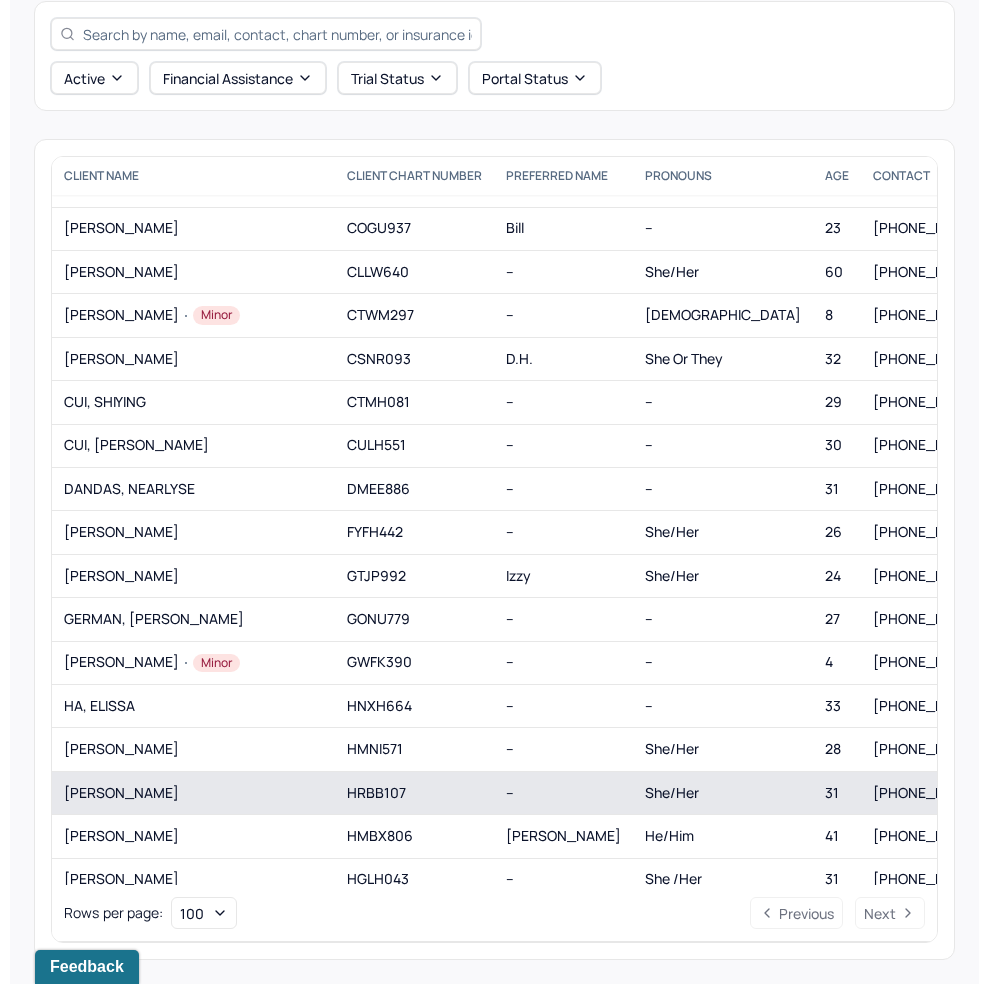scroll, scrollTop: 0, scrollLeft: 0, axis: both 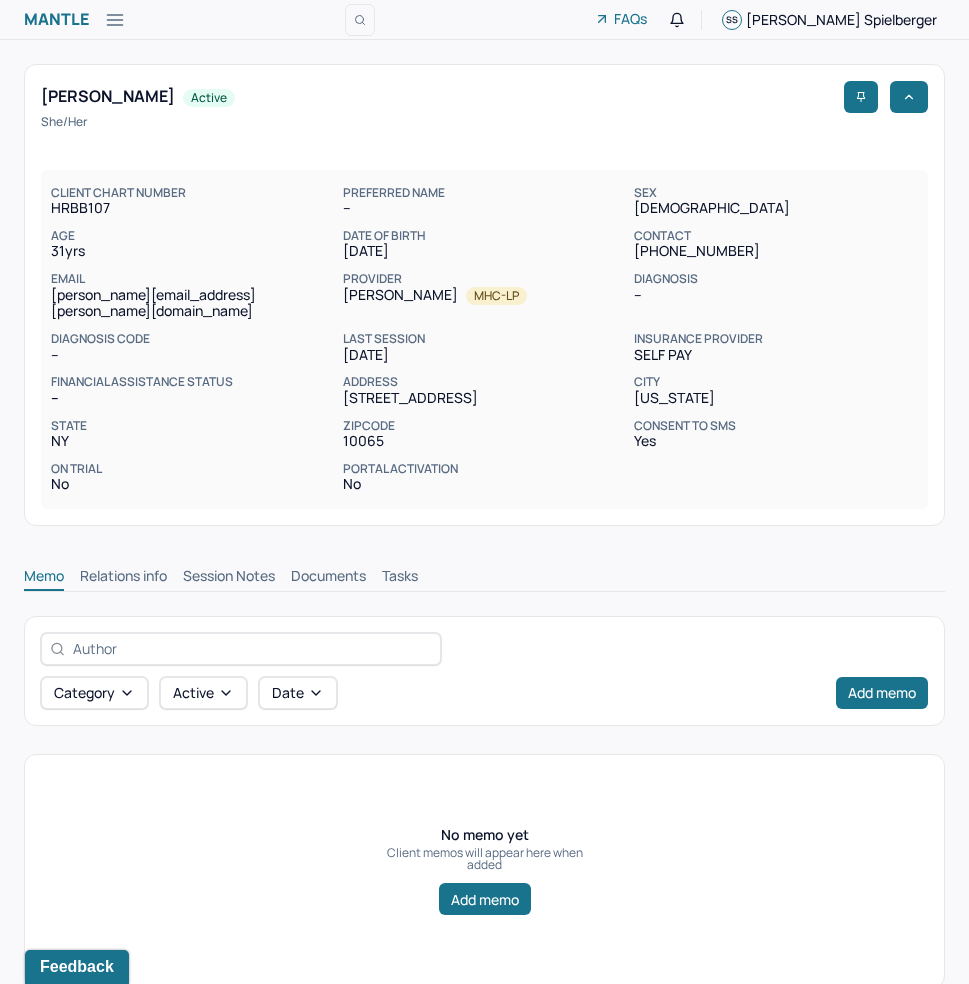 click on "Session Notes" at bounding box center (229, 578) 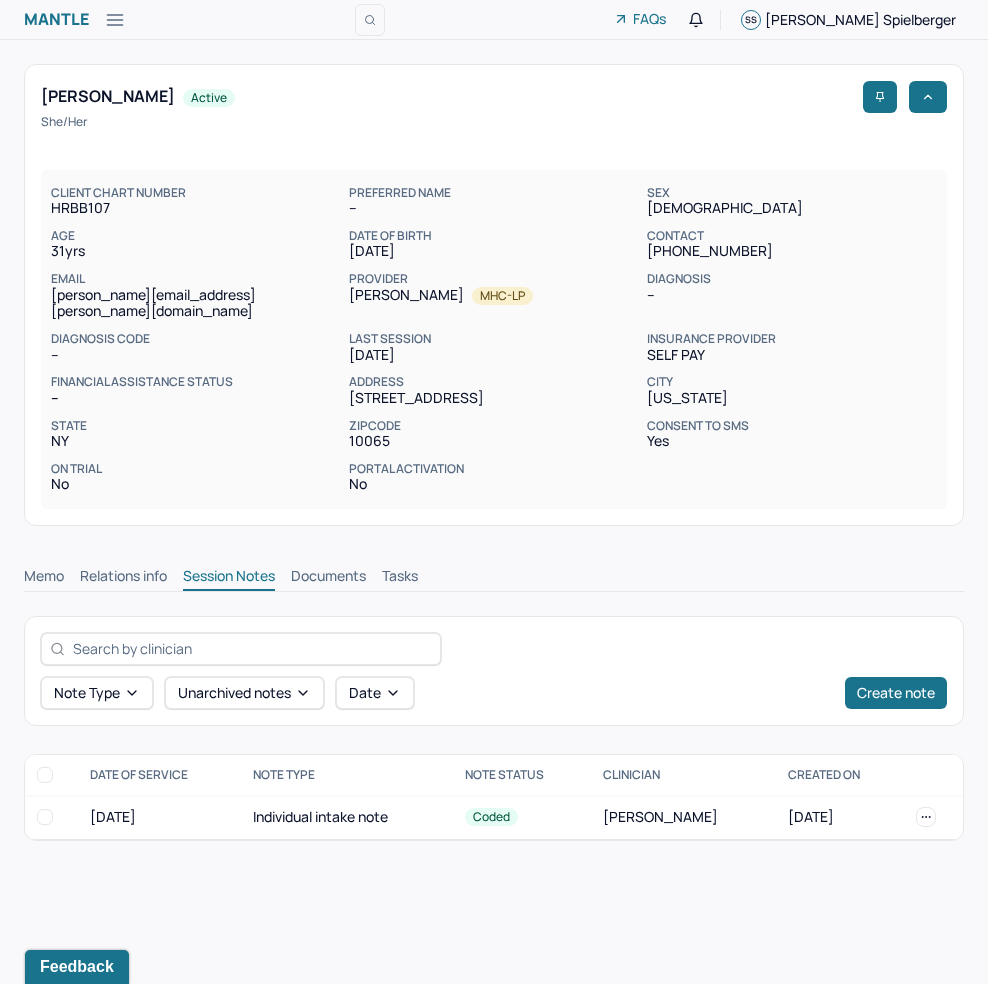 click on "Mantle Client  FAQs SS Stephanie   Spielberger HAGHIGHAT, ROXANNA active she/her CLIENT CHART NUMBER HRBB107 PREFERRED NAME -- SEX female AGE 31  yrs DATE OF BIRTH 11/27/1993  CONTACT (408) 500-8518 EMAIL roxanna.haghighat@gmail.com PROVIDER ZHANG, WEI MHC-LP DIAGNOSIS -- DIAGNOSIS CODE -- LAST SESSION 07/17/2025 insurance provider Self Pay FINANCIAL ASSISTANCE STATUS -- Address 325 E 64th St Apt 414 City New York State NY Zipcode 10065 Consent to Sms Yes On Trial No Portal Activation No Memo Relations info Session Notes Documents Tasks Note type Unarchived notes Date Create note DATE OF SERVICE Note Type Note Status Clinician CREATED ON 07/17/2025 Individual intake note Coded ZHANG, WEI 07/18/2025 Coded 07/17/2025 Individual intake note Clinician: ZHANG, WEI Created on: 07/18/2025" at bounding box center [494, 492] 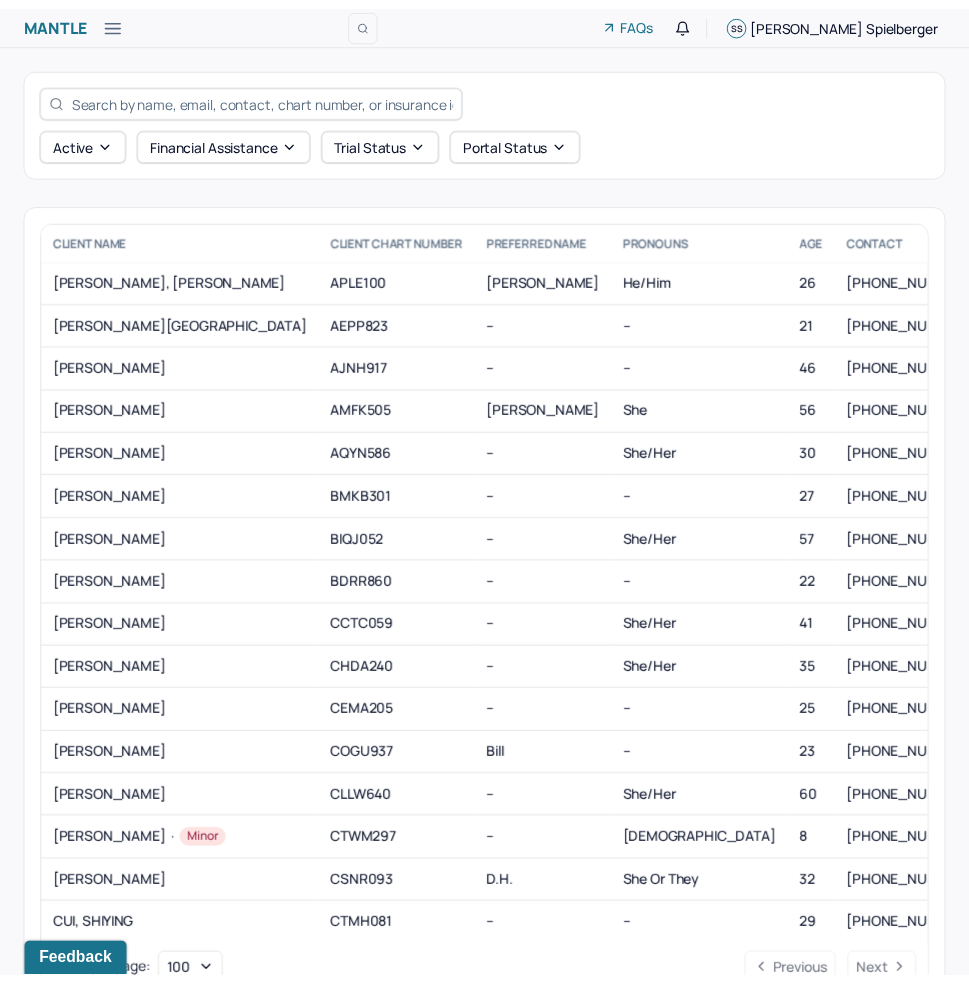 scroll, scrollTop: 63, scrollLeft: 0, axis: vertical 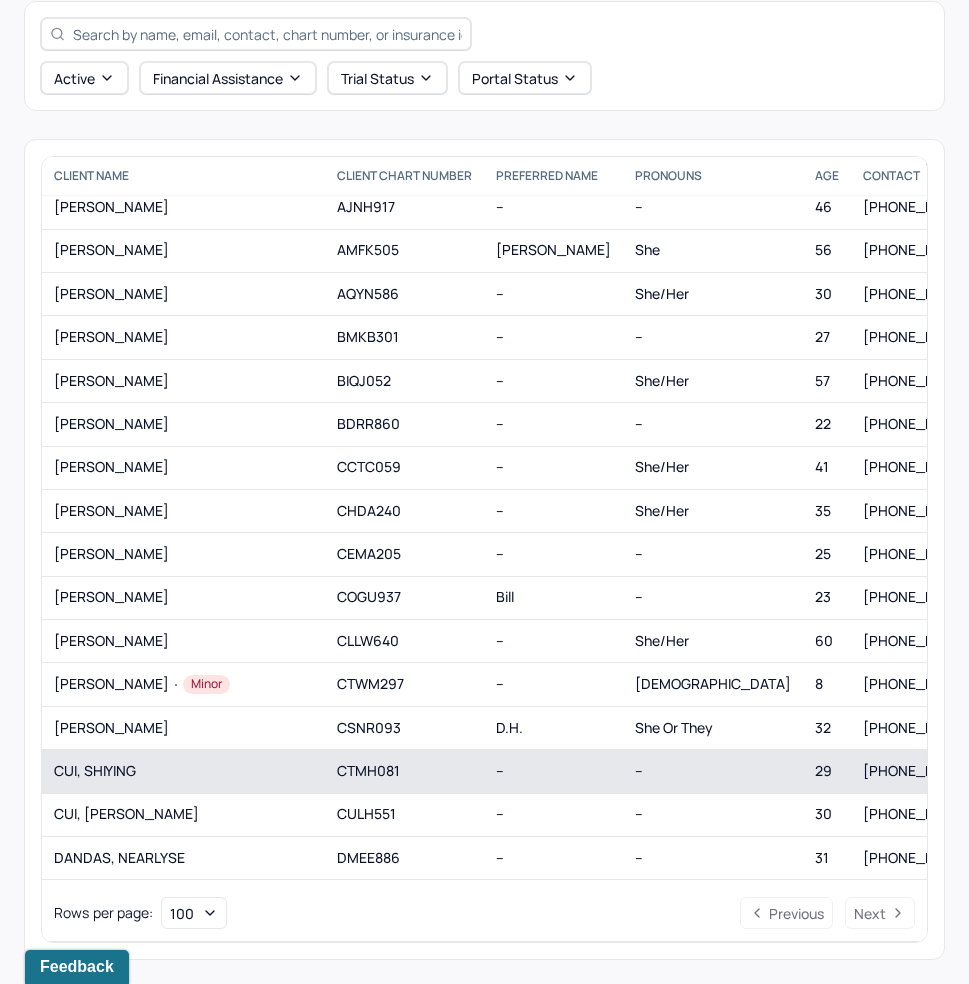 click on "CTMH081" at bounding box center (404, 771) 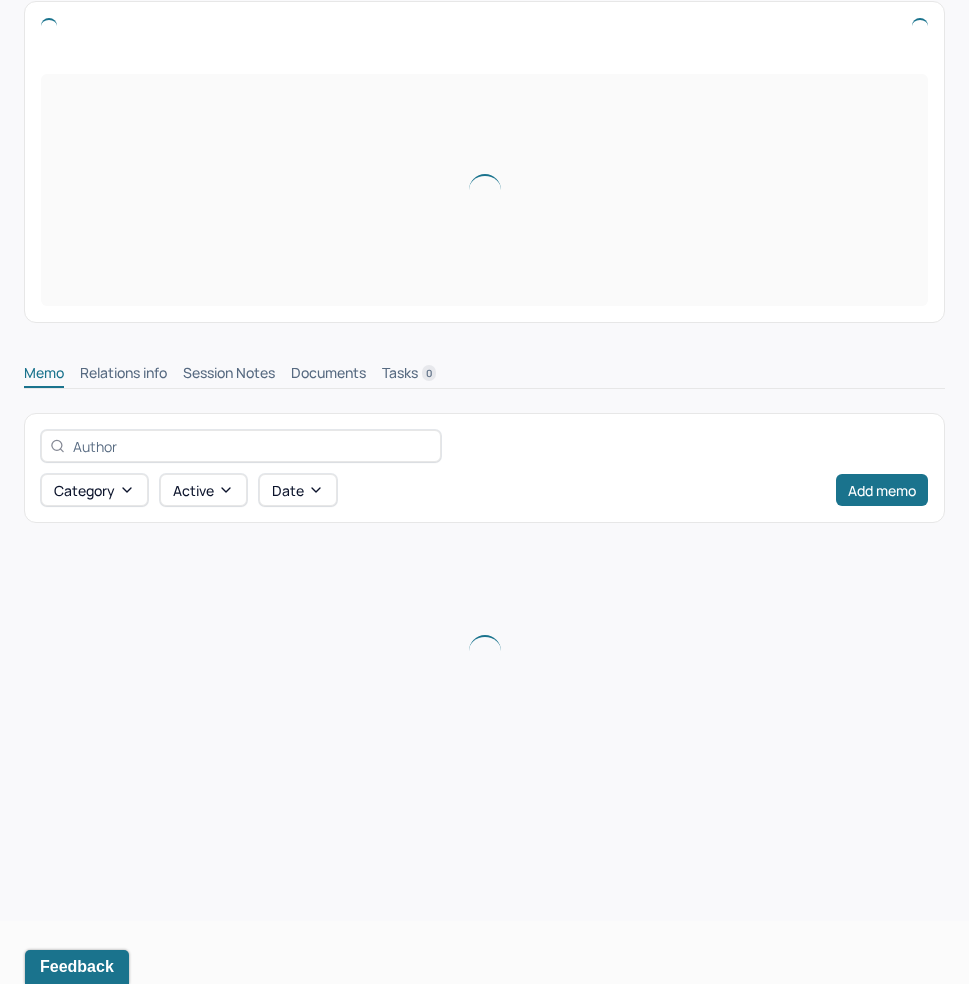 scroll, scrollTop: 0, scrollLeft: 0, axis: both 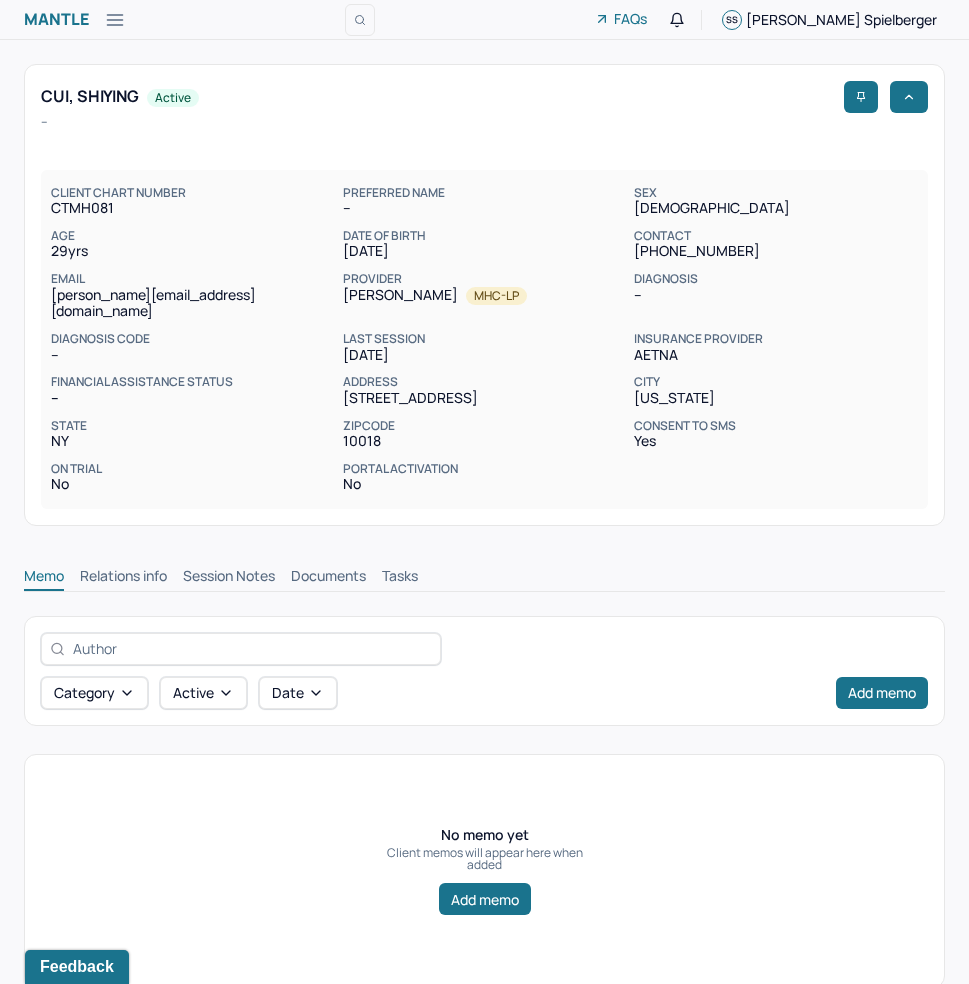 click on "Session Notes" at bounding box center (229, 578) 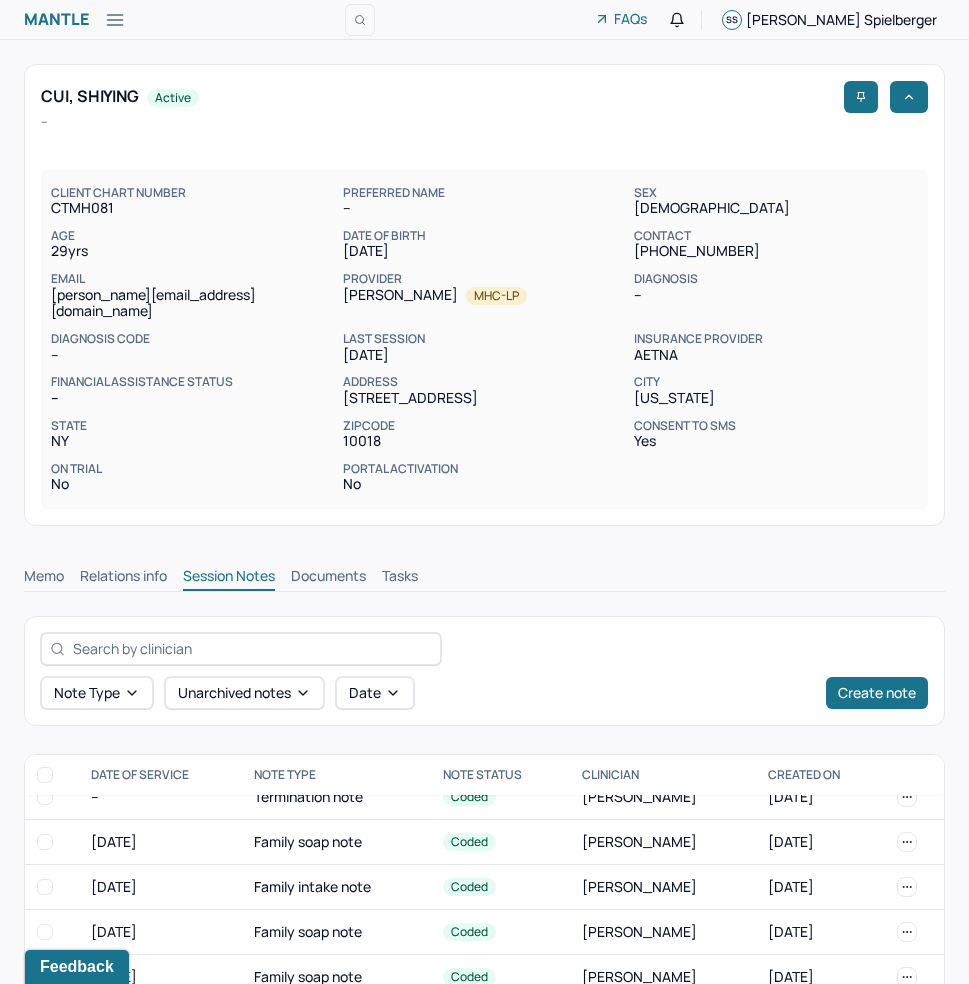 scroll, scrollTop: 0, scrollLeft: 0, axis: both 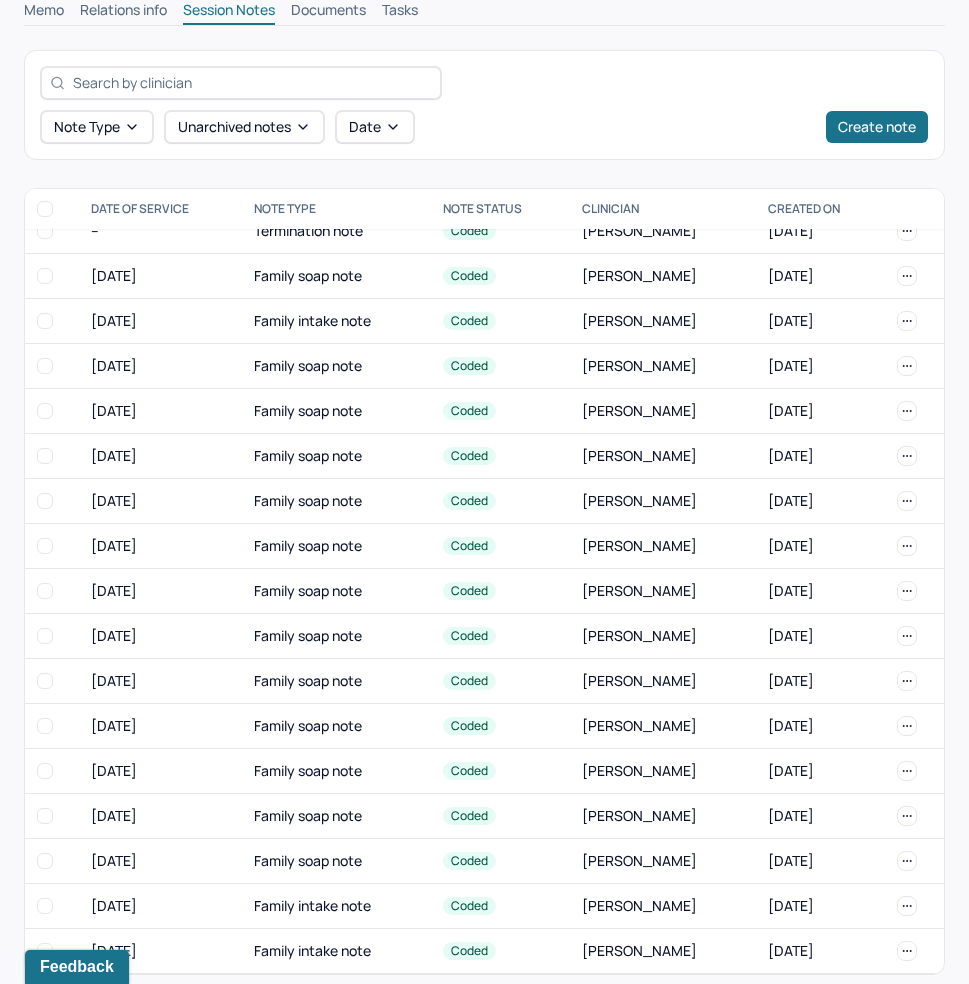 click on "Note type Unarchived notes Date Create note" at bounding box center [484, 105] 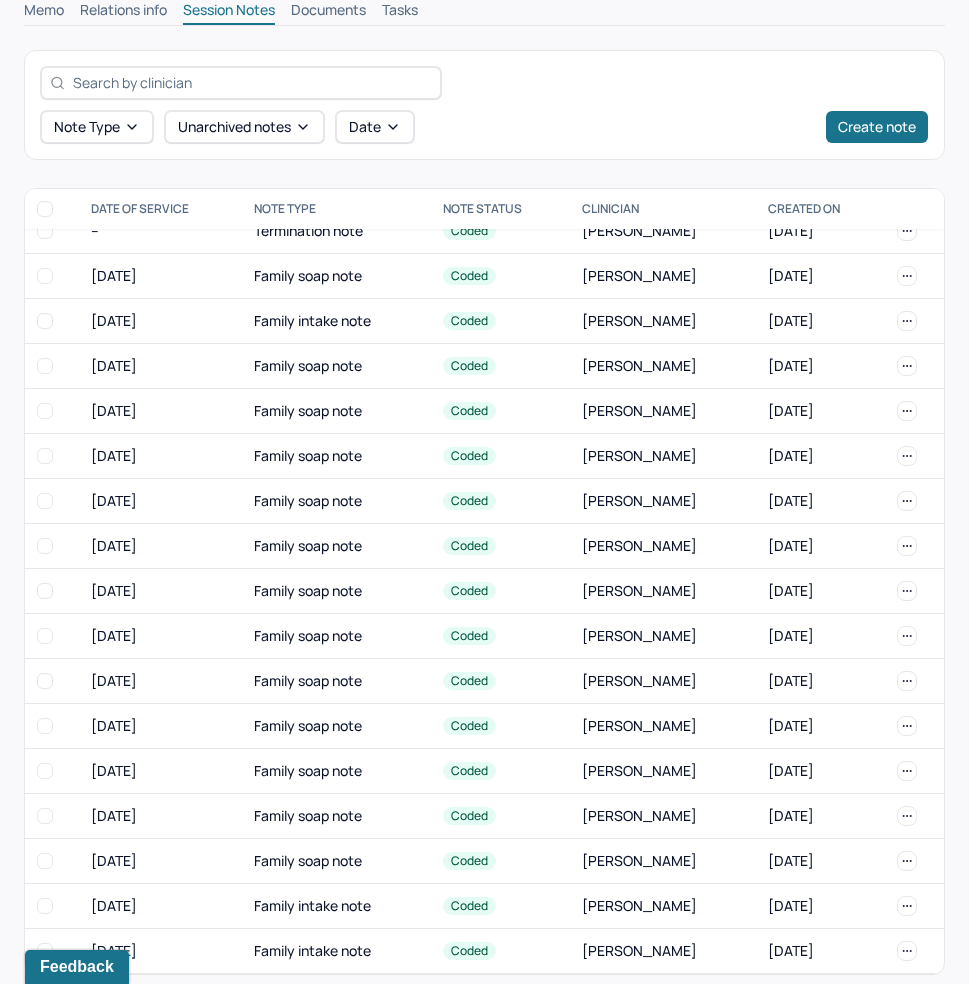 scroll, scrollTop: 0, scrollLeft: 0, axis: both 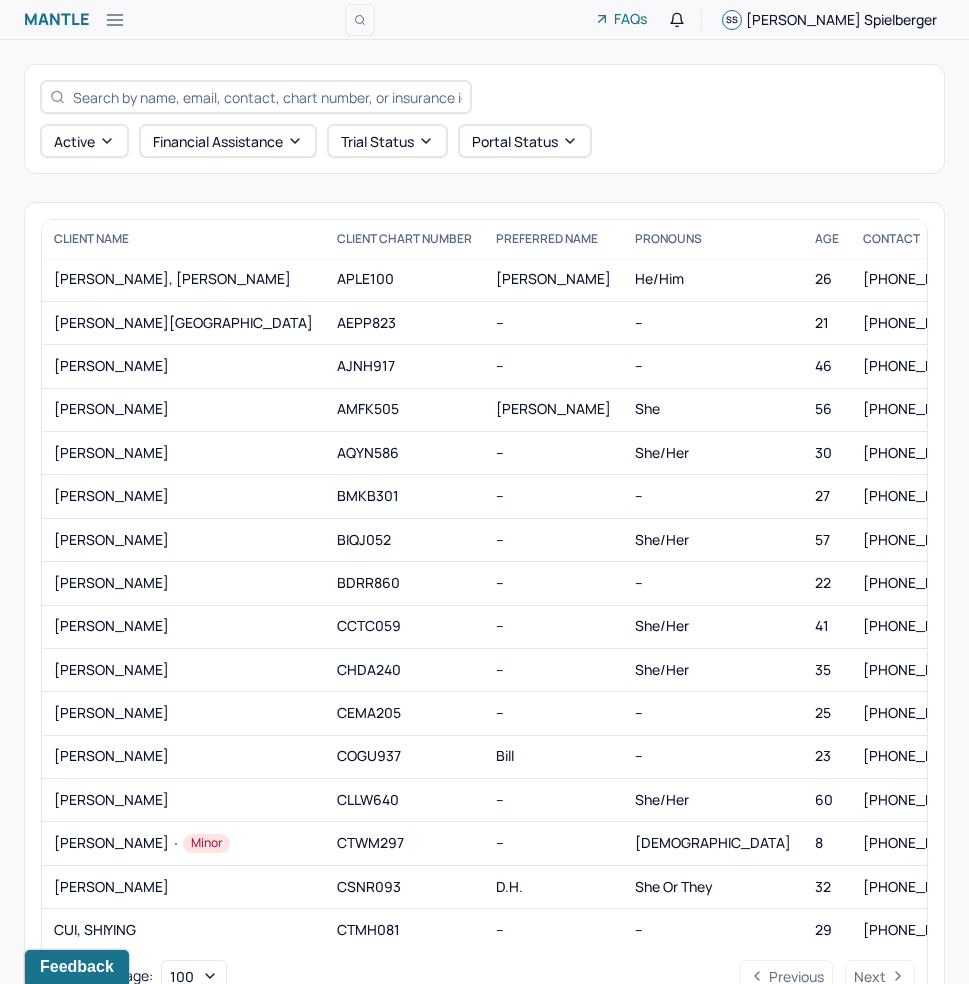 click on "Active Financial assistance Trial Status Portal Status" at bounding box center [484, 119] 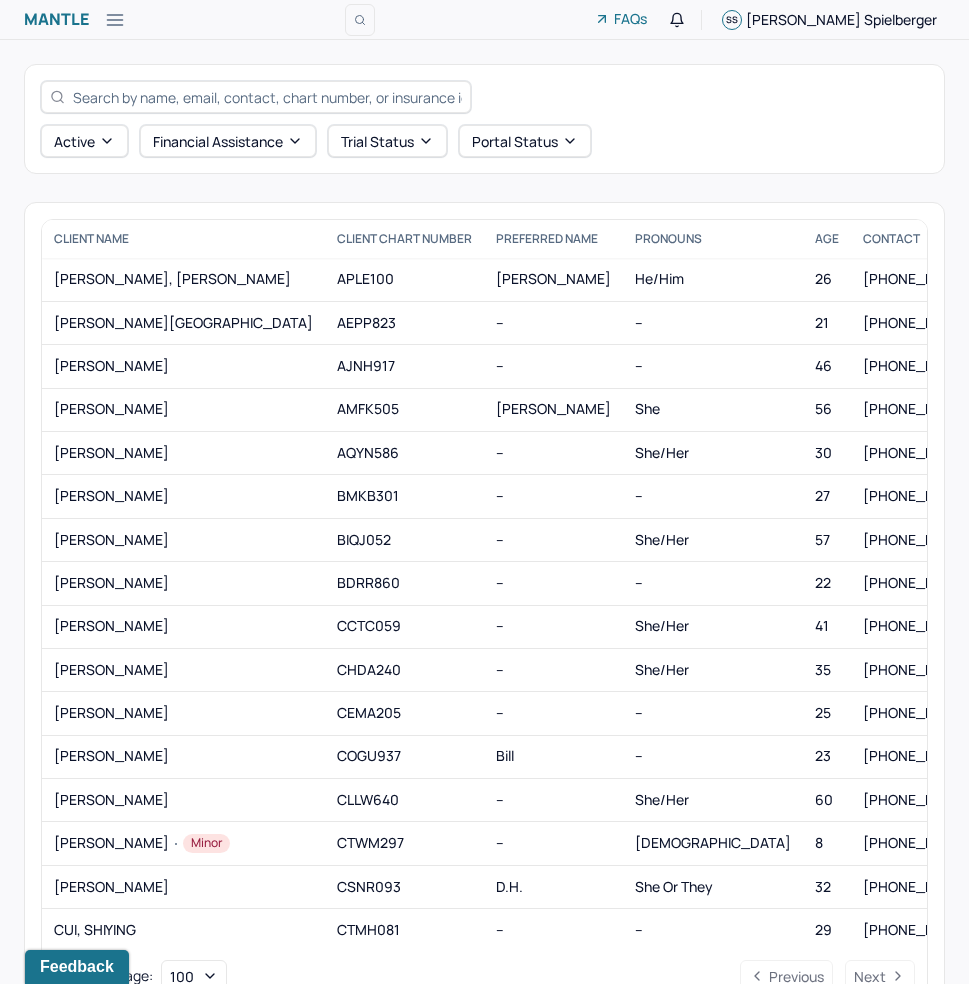 click on "COGU937" at bounding box center (404, 756) 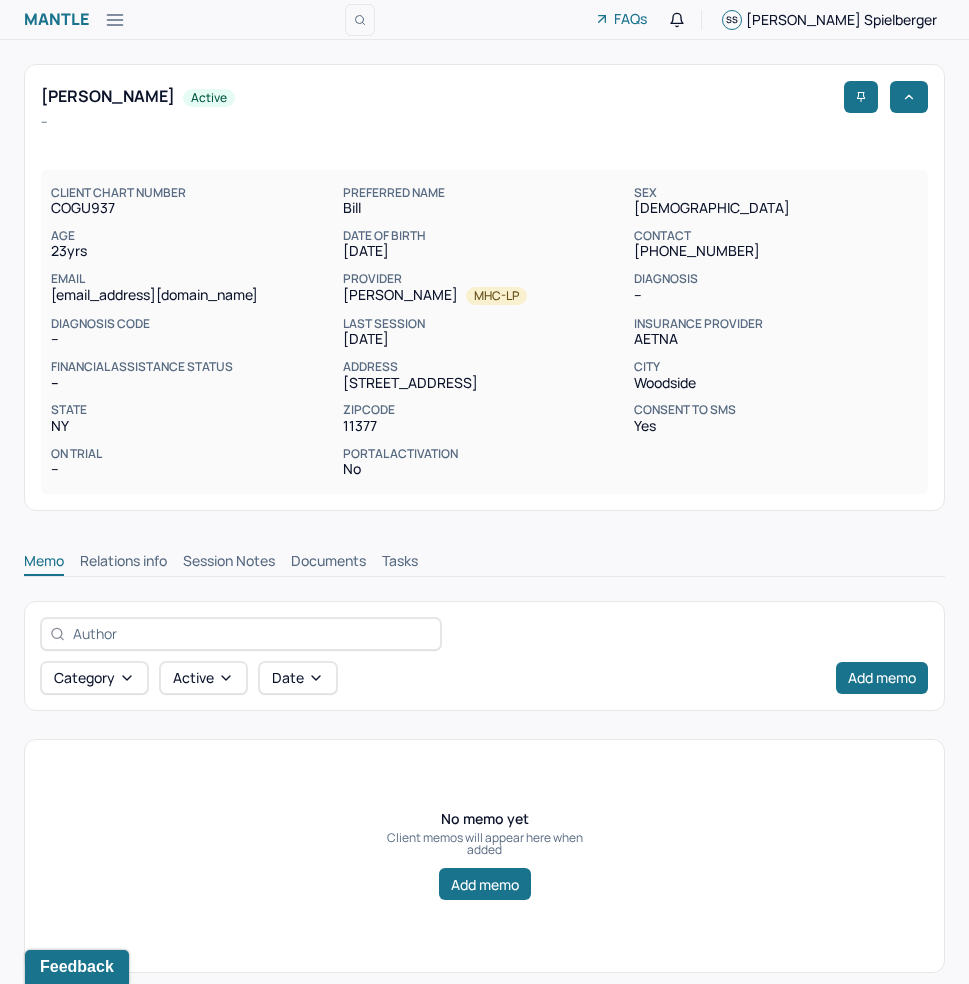 click on "Session Notes" at bounding box center (229, 563) 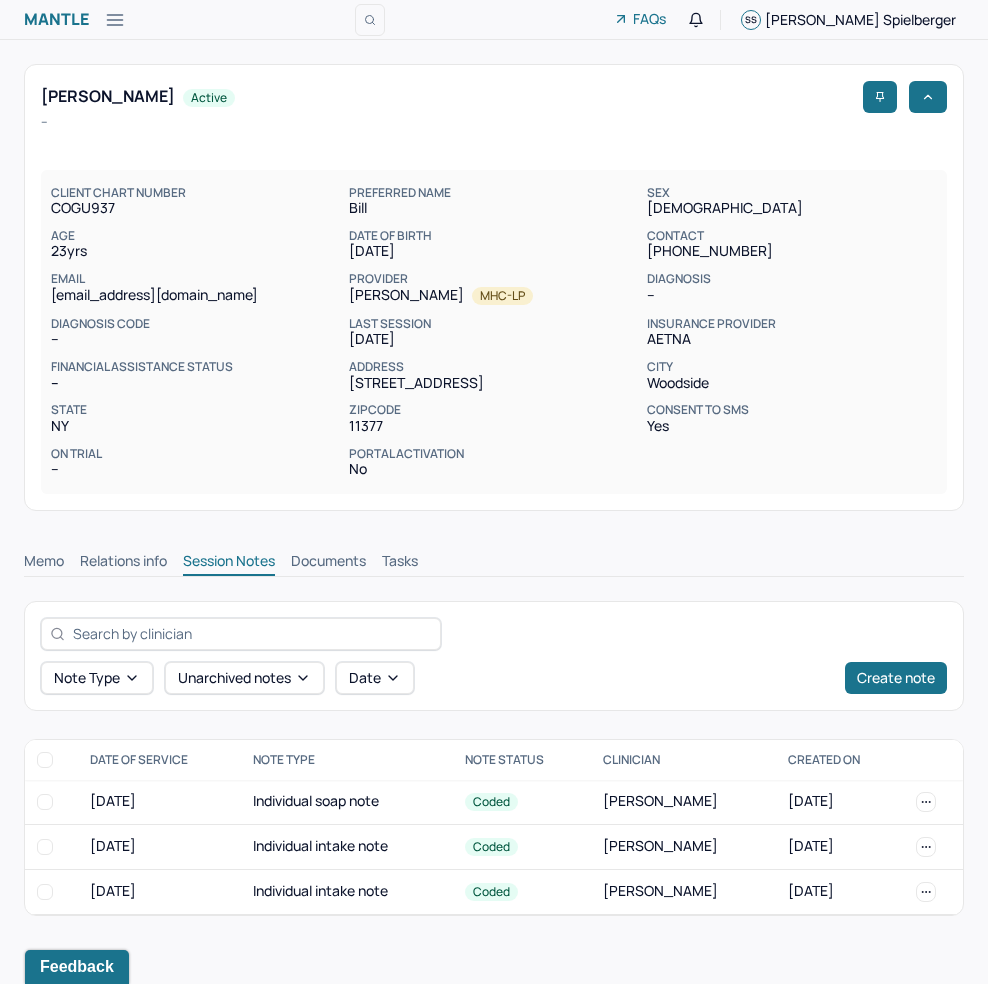 click on "Memo Relations info Session Notes Documents Tasks" at bounding box center [494, 556] 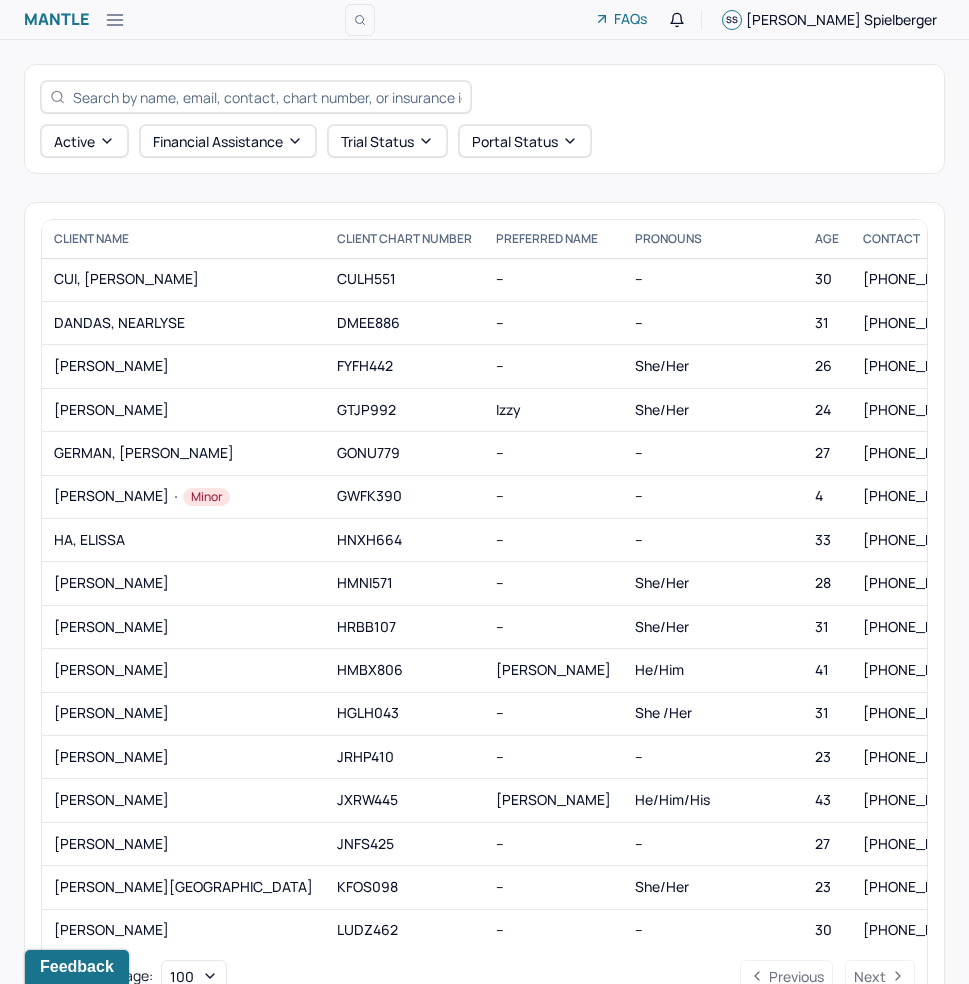 scroll, scrollTop: 696, scrollLeft: 0, axis: vertical 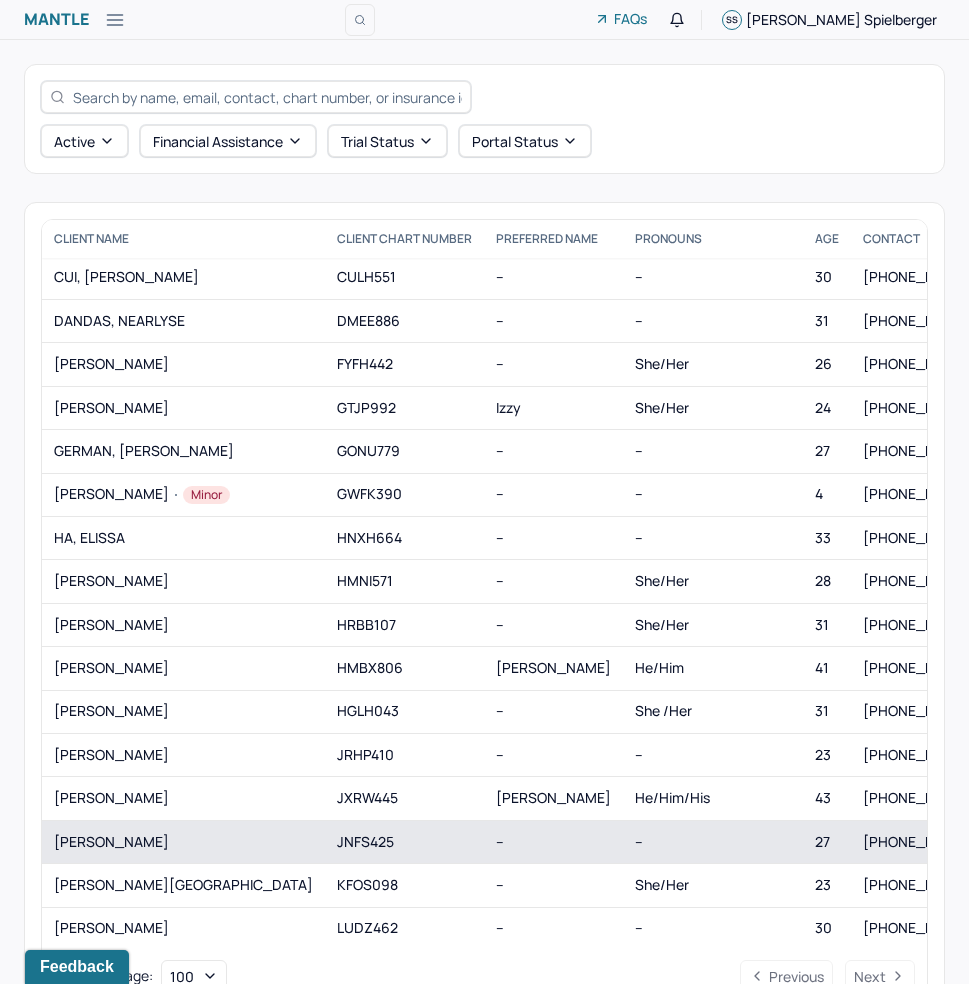 click on "JOSHI, AASTHA" at bounding box center (183, 842) 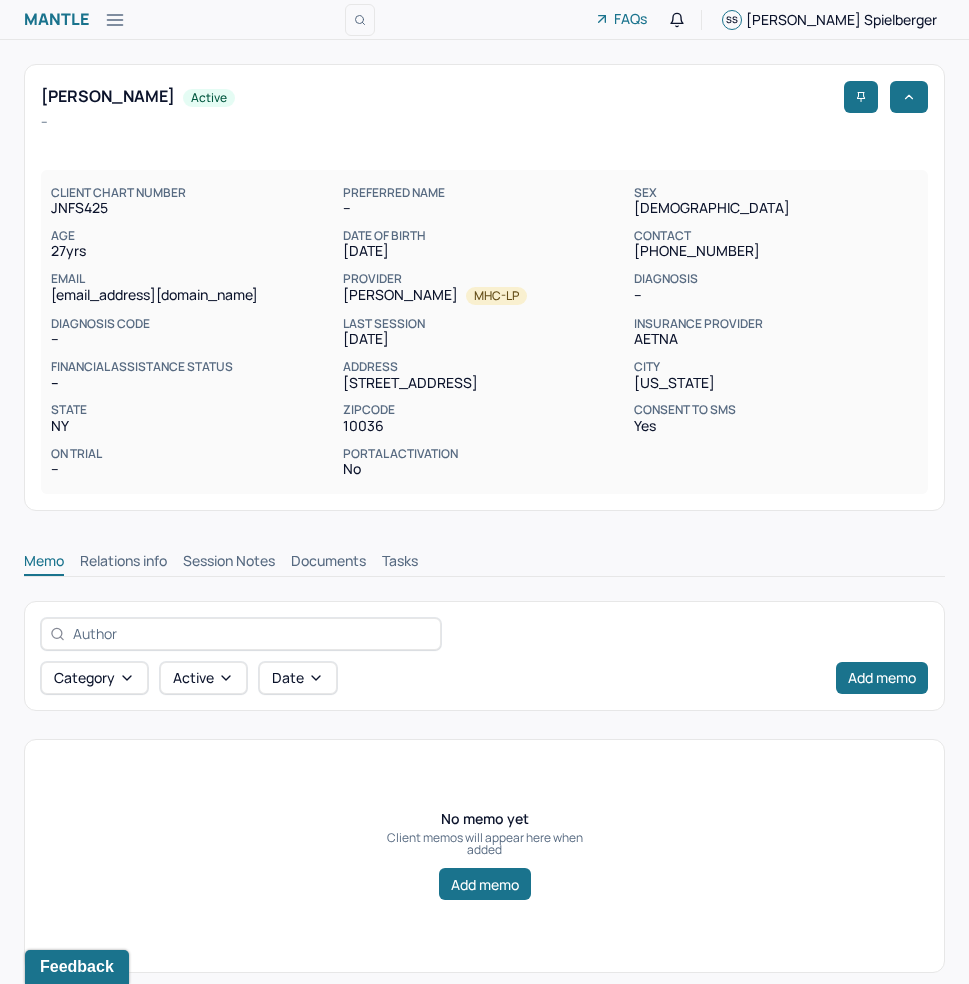click on "Session Notes" at bounding box center [229, 563] 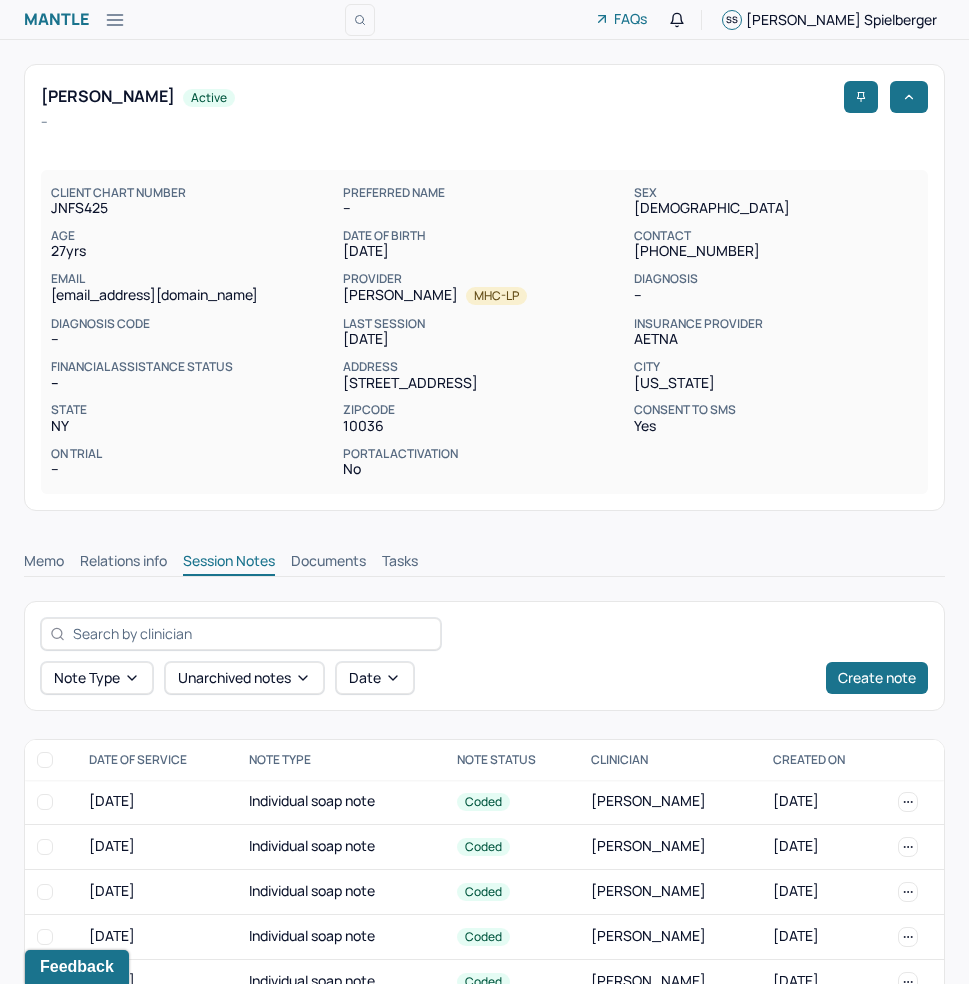 scroll, scrollTop: 65, scrollLeft: 0, axis: vertical 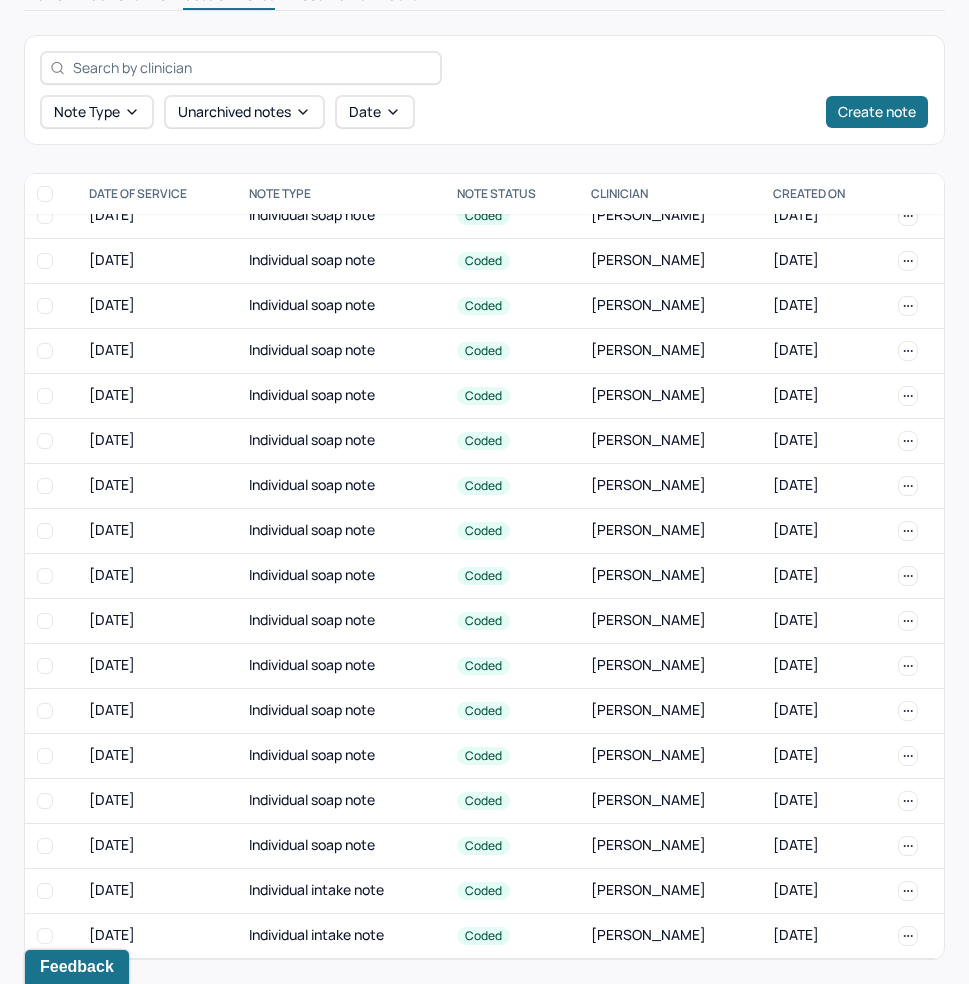 click on "Note type Unarchived notes Date Create note" at bounding box center (484, 90) 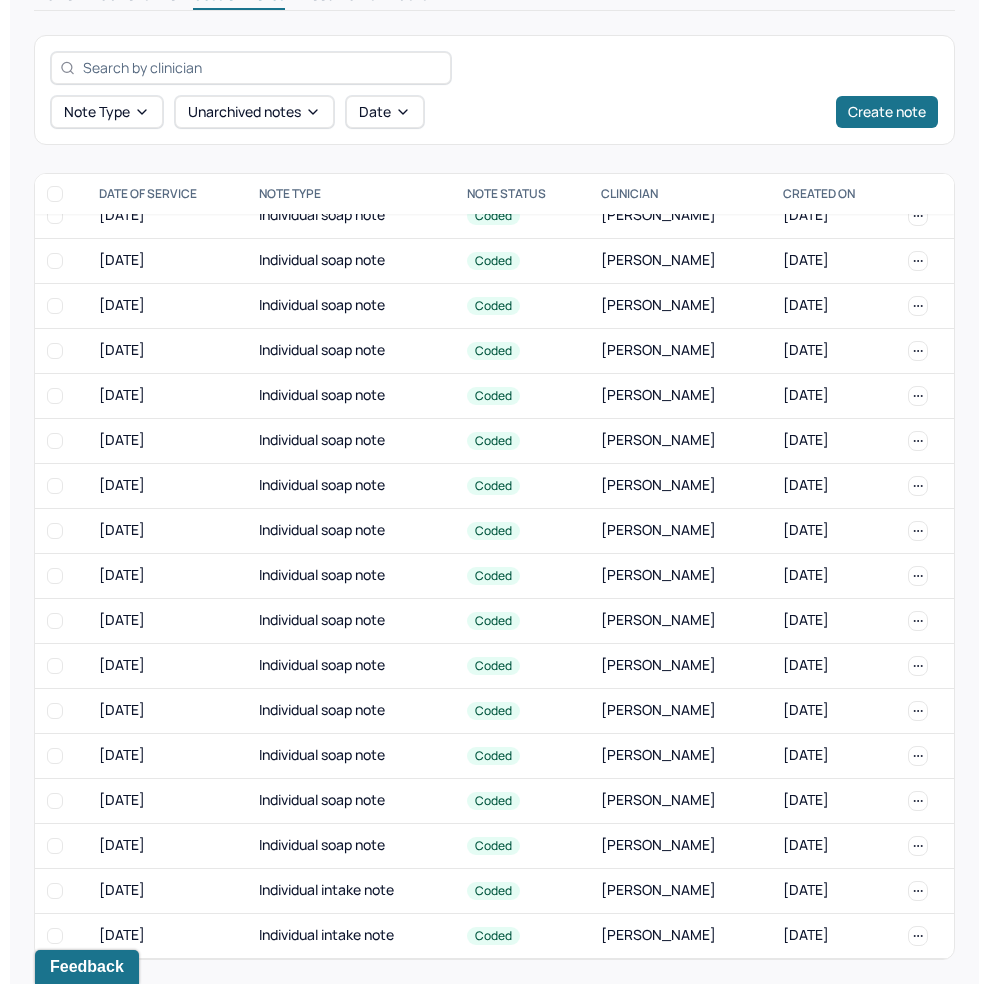 scroll, scrollTop: 0, scrollLeft: 0, axis: both 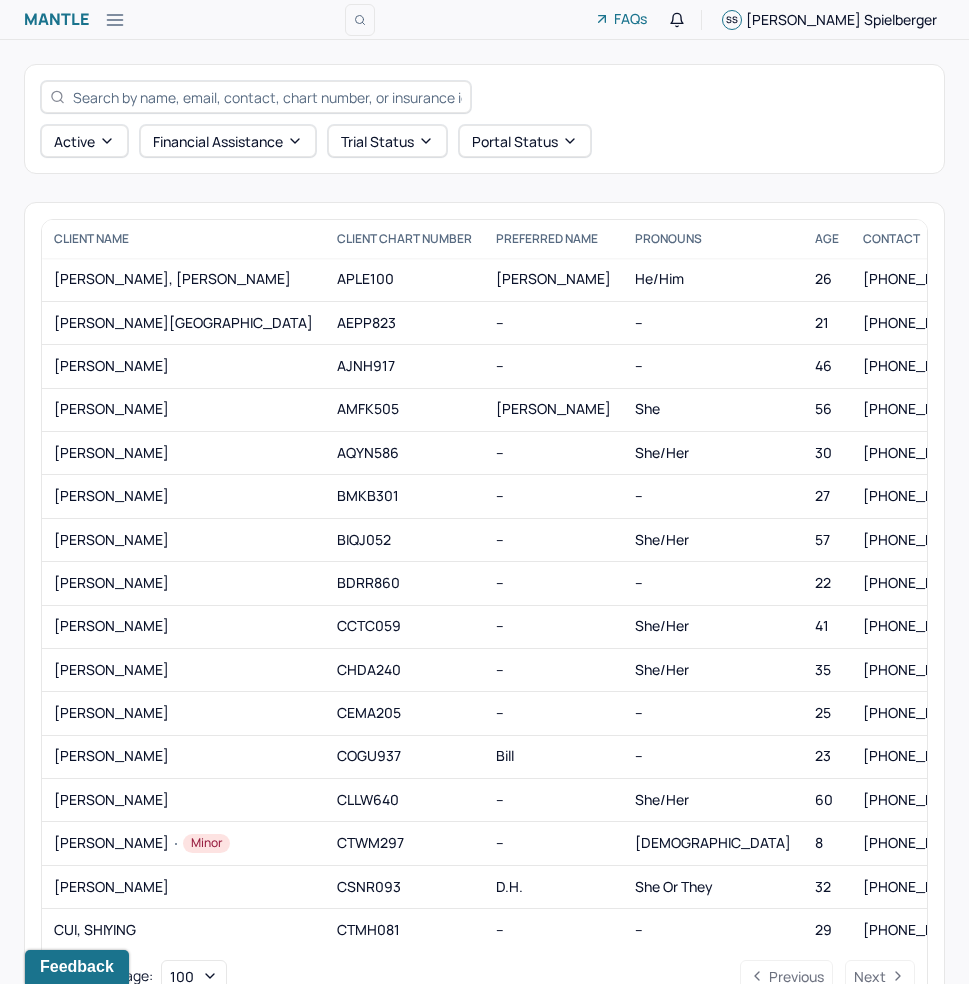 click on "Active Financial assistance Trial Status Portal Status" at bounding box center [484, 141] 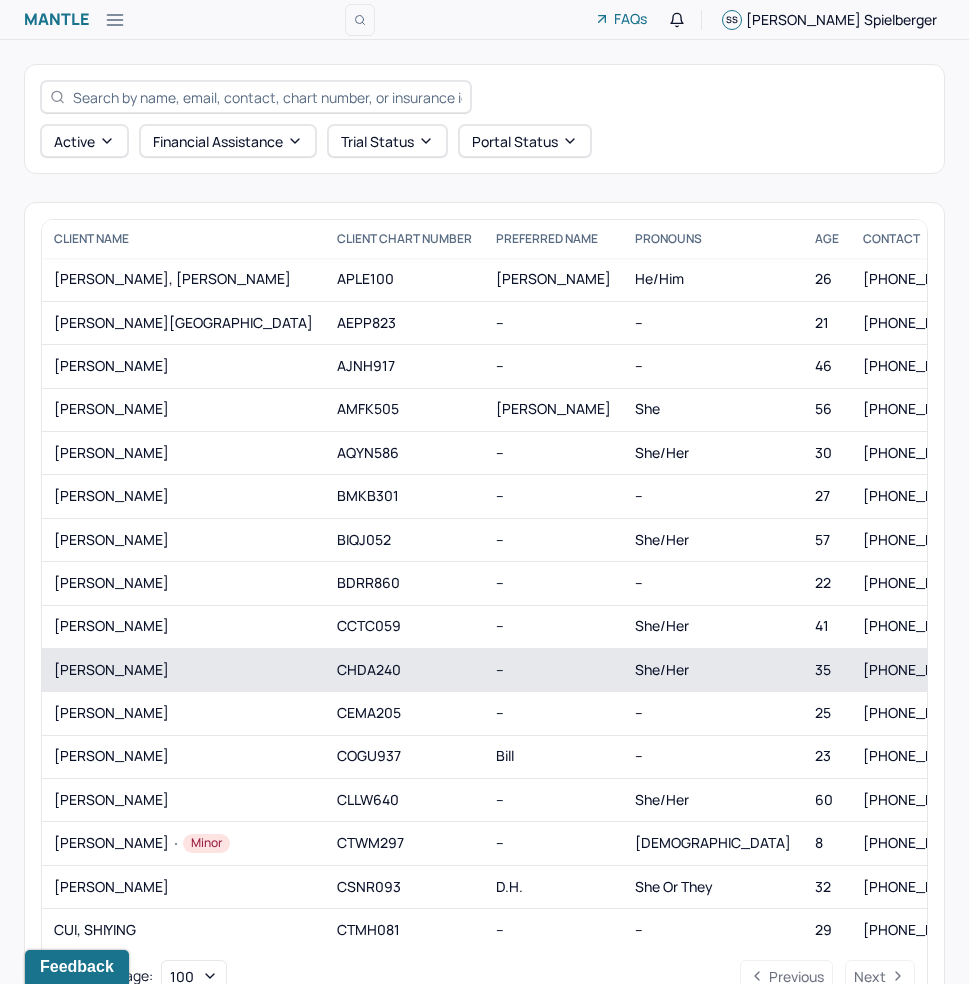 click on "--" at bounding box center (553, 669) 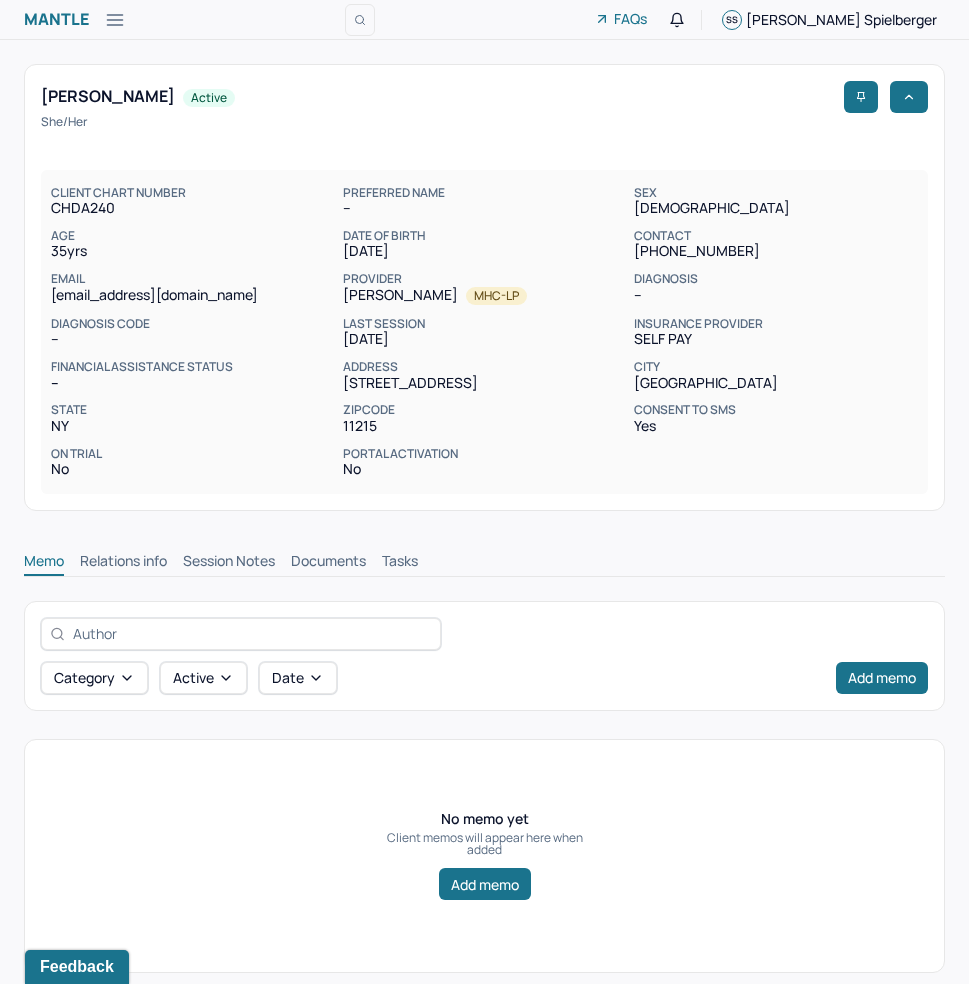 click on "Session Notes" at bounding box center [229, 563] 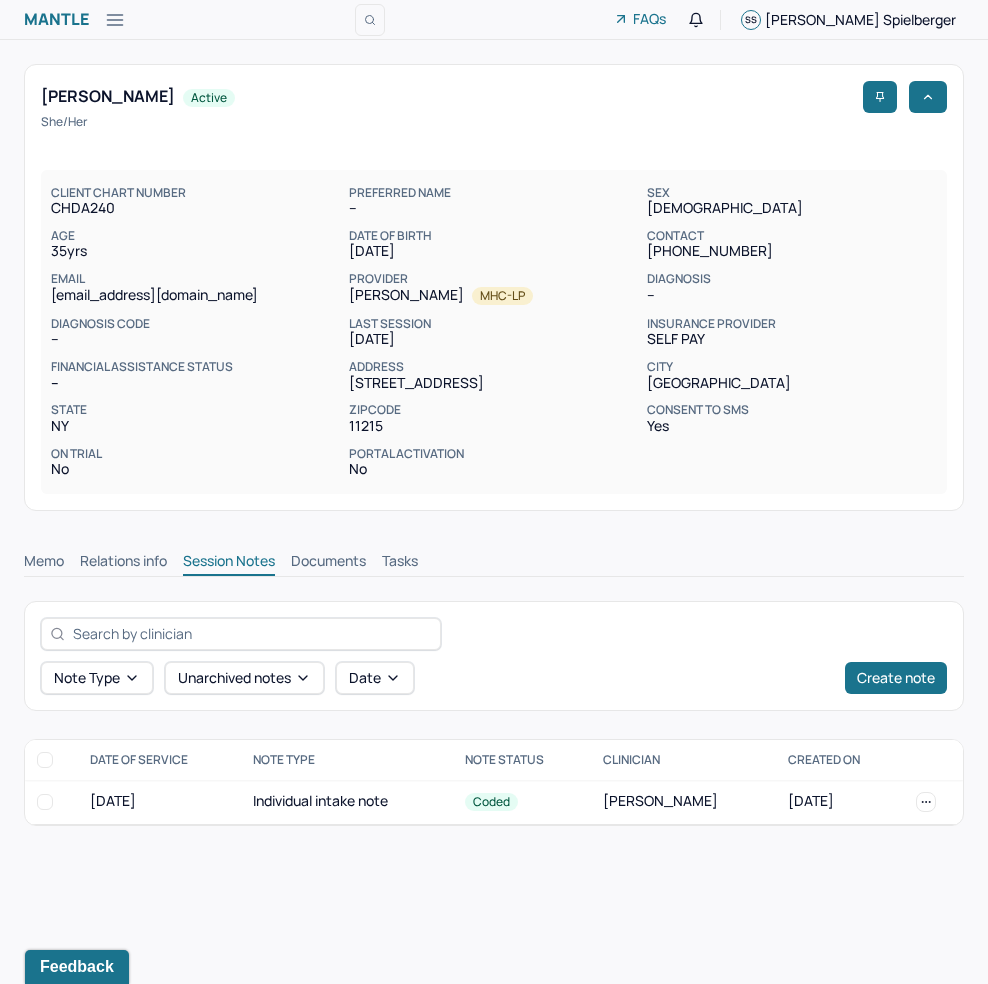 click on "City" at bounding box center (792, 367) 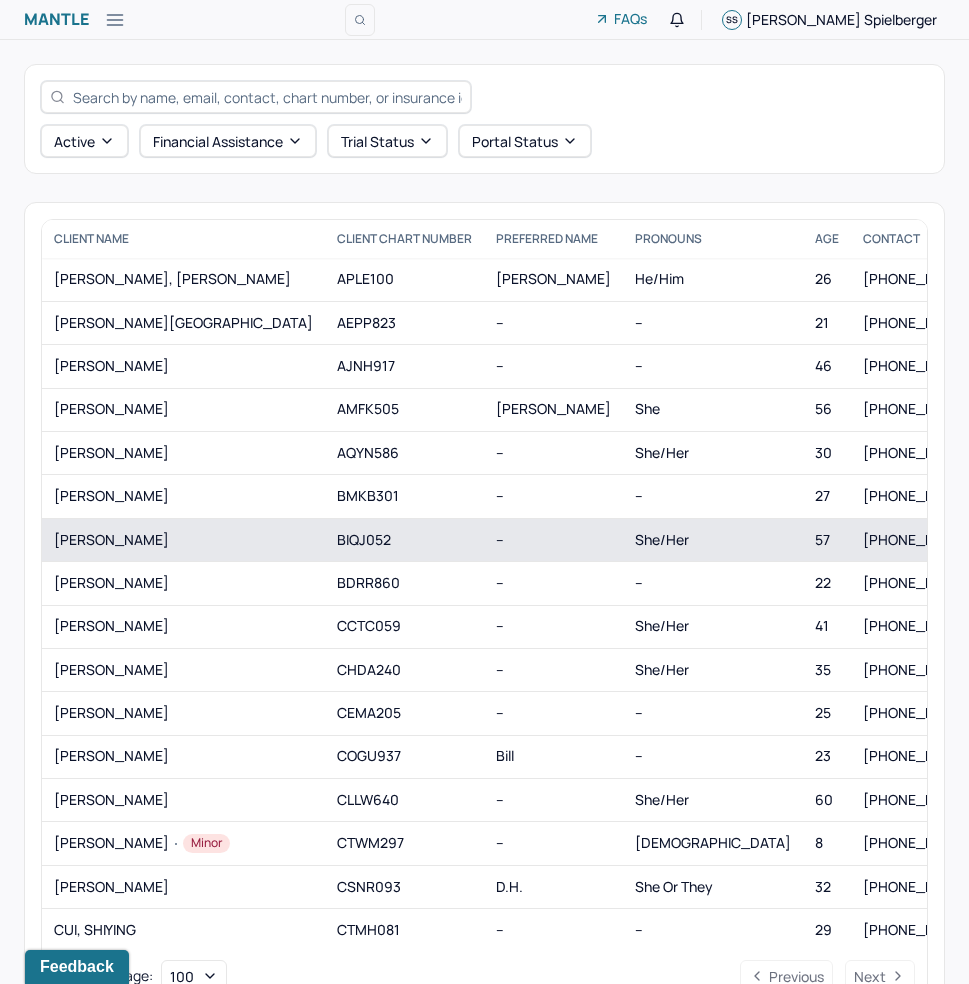 click on "BEADLE, LORNA" at bounding box center (183, 539) 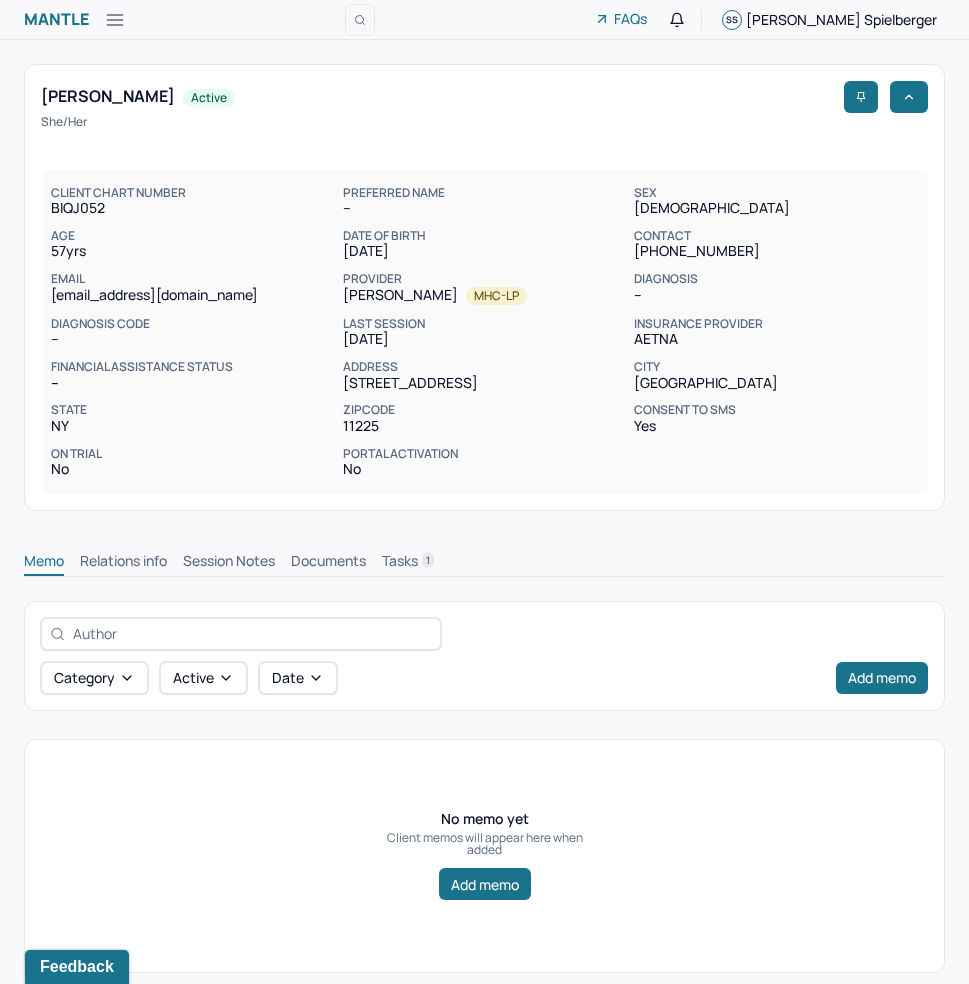 click on "Session Notes" at bounding box center (229, 563) 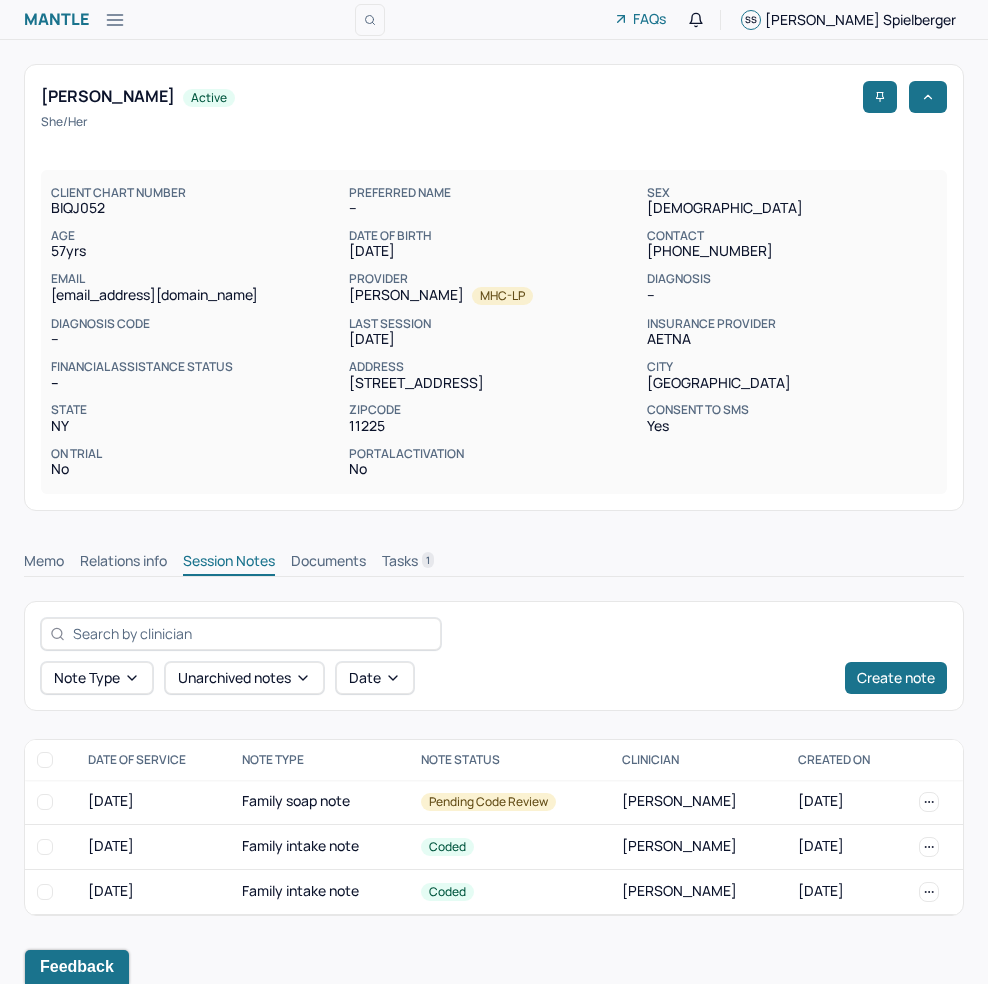 click on "Memo Relations info Session Notes Documents Tasks 1" at bounding box center (494, 556) 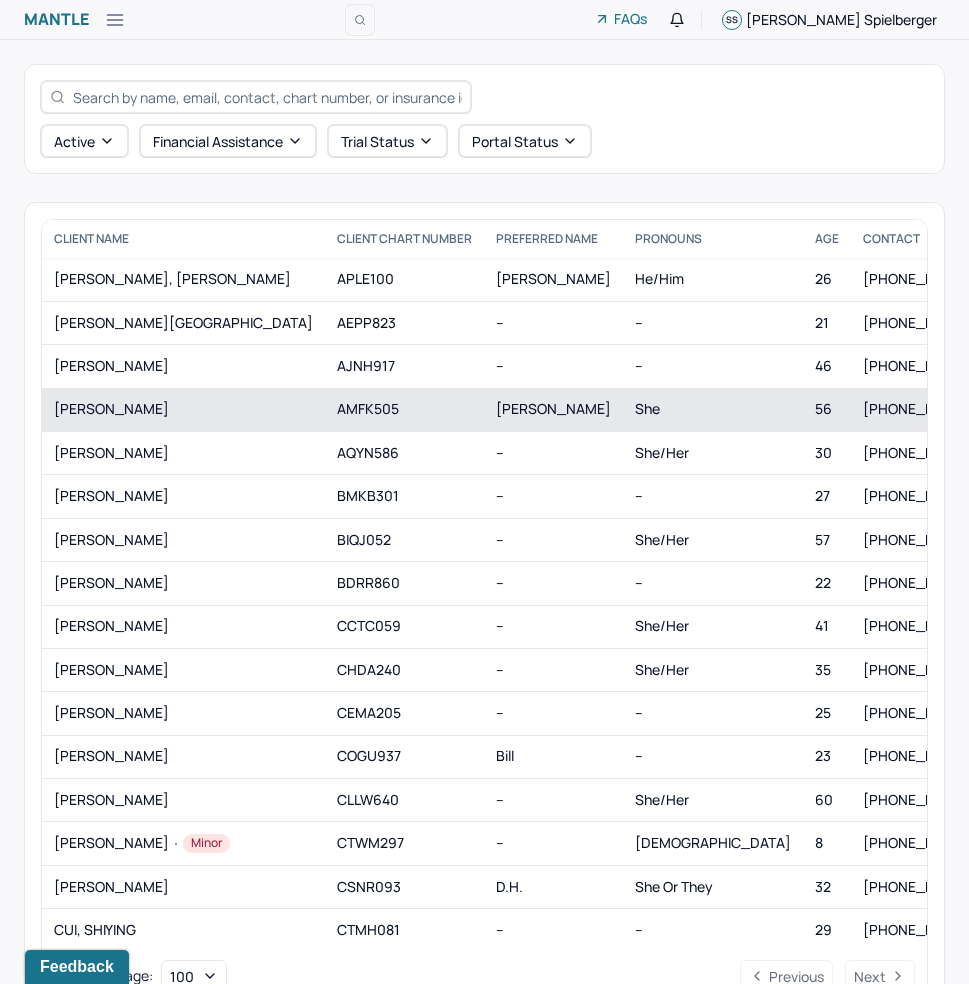 click on "ANEIRO, PAMELA" at bounding box center (183, 409) 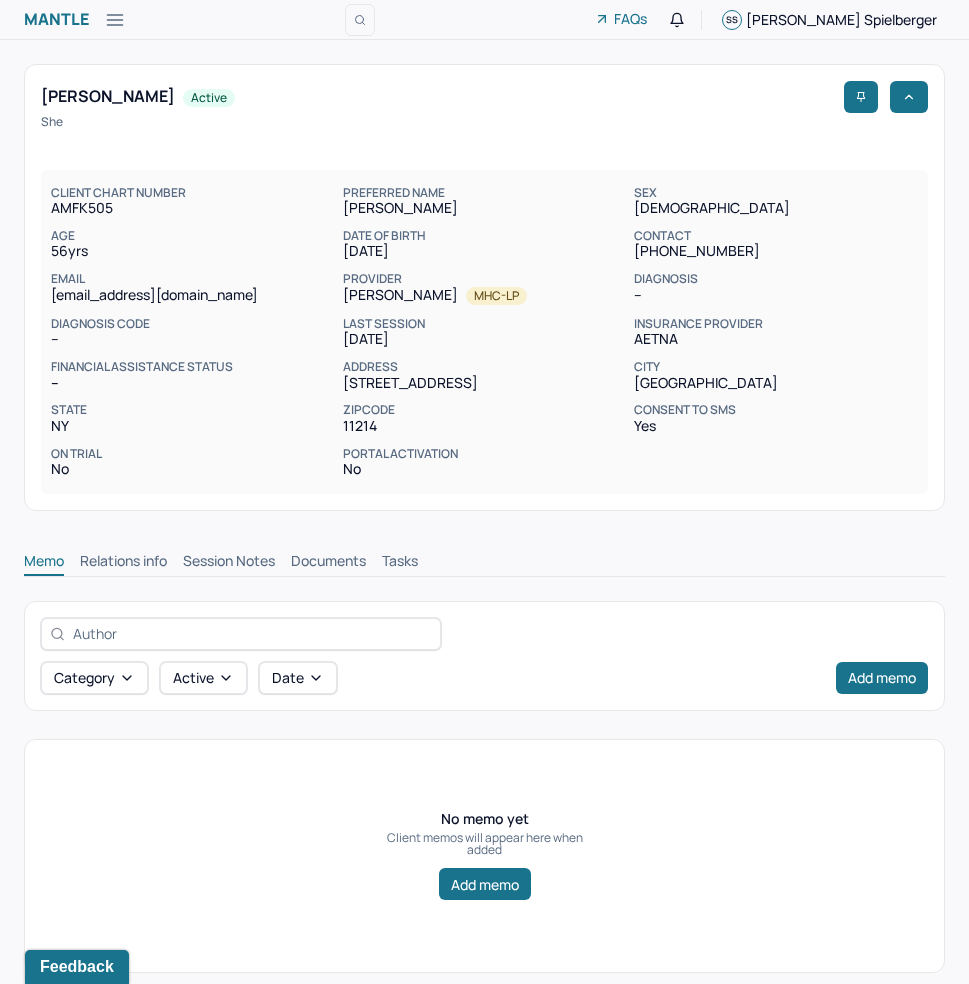 click on "Session Notes" at bounding box center (229, 563) 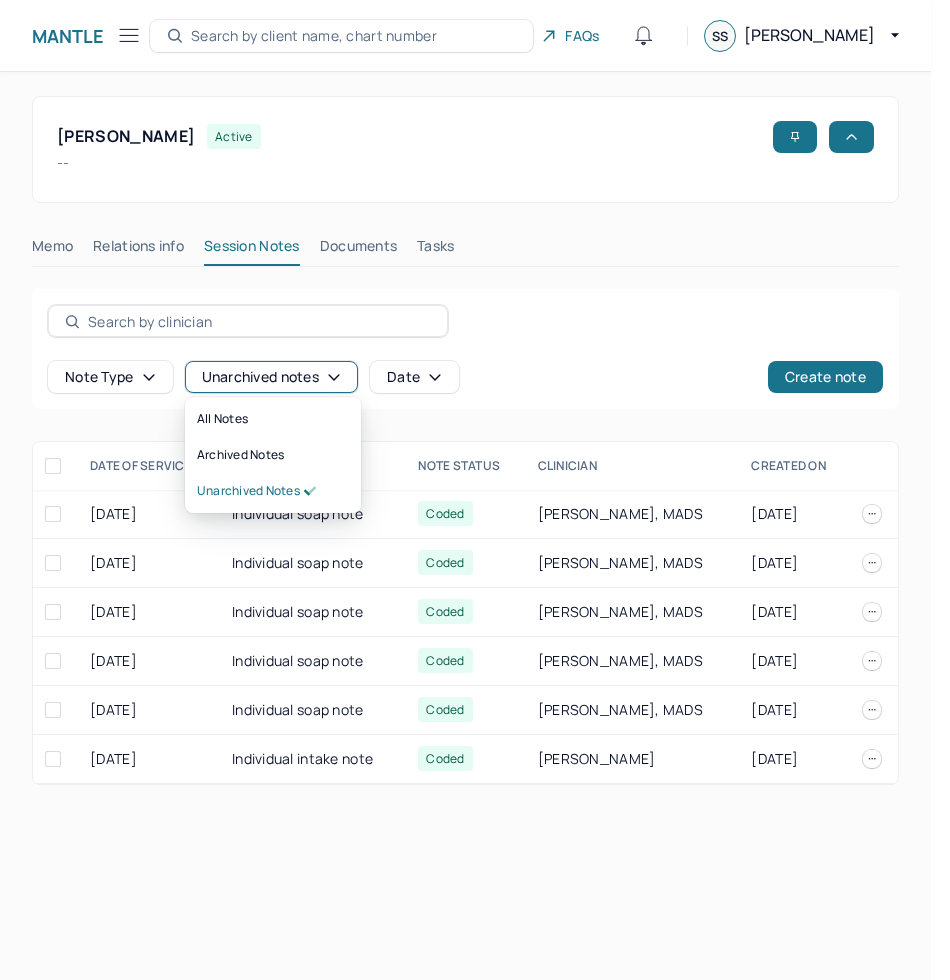 scroll, scrollTop: 0, scrollLeft: 0, axis: both 